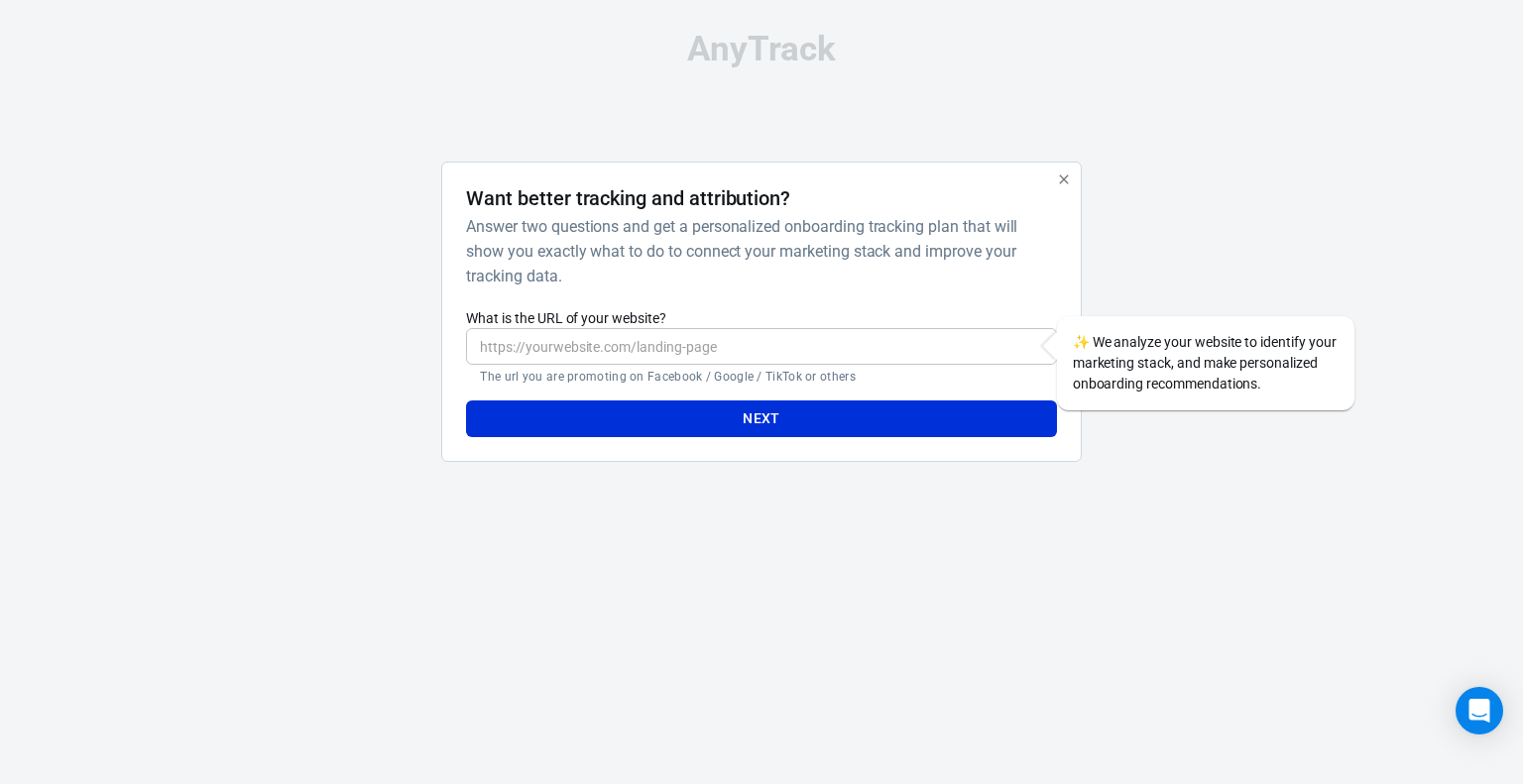 scroll, scrollTop: 0, scrollLeft: 0, axis: both 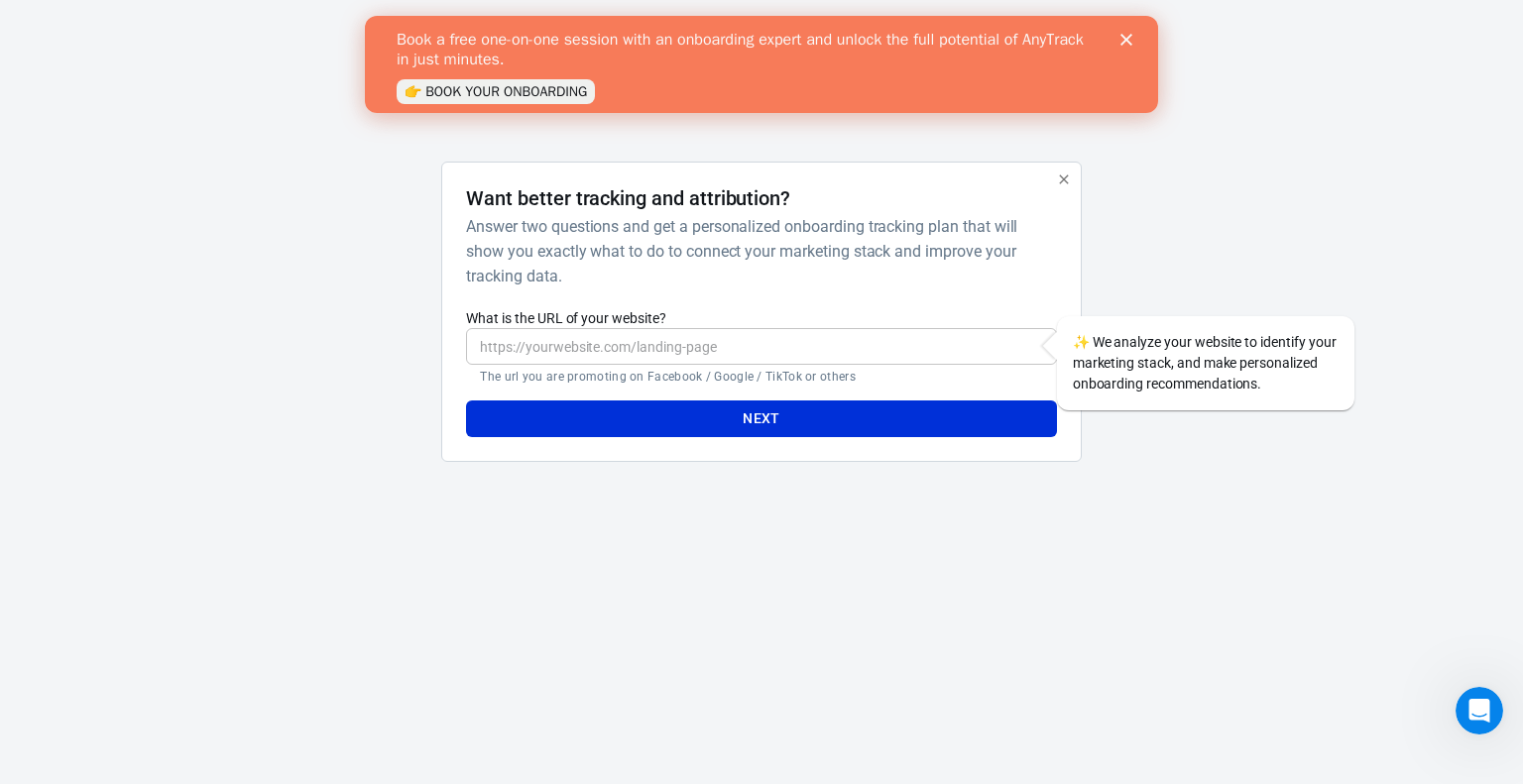 click 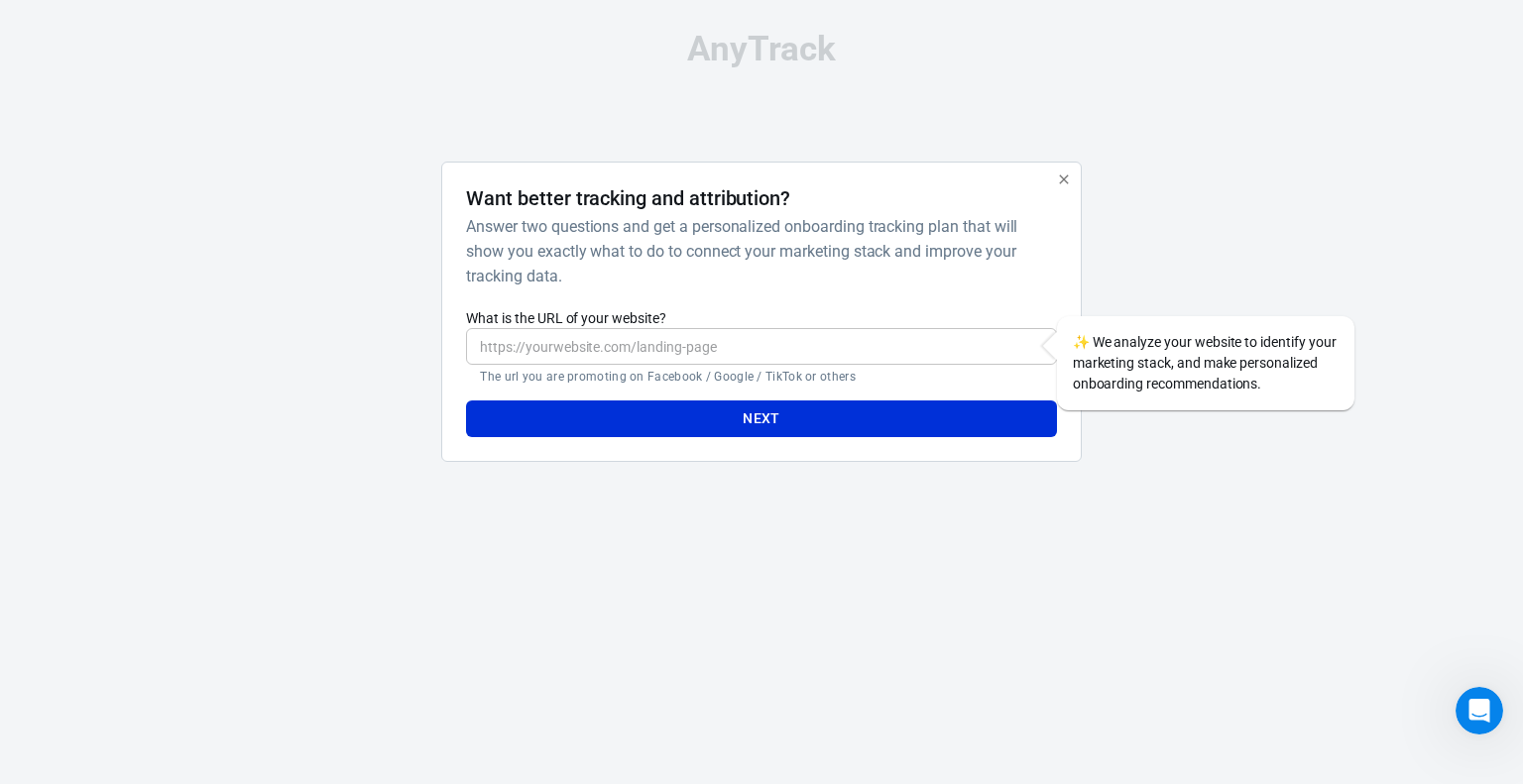 click on "What is the URL of your website?" at bounding box center [761, 346] 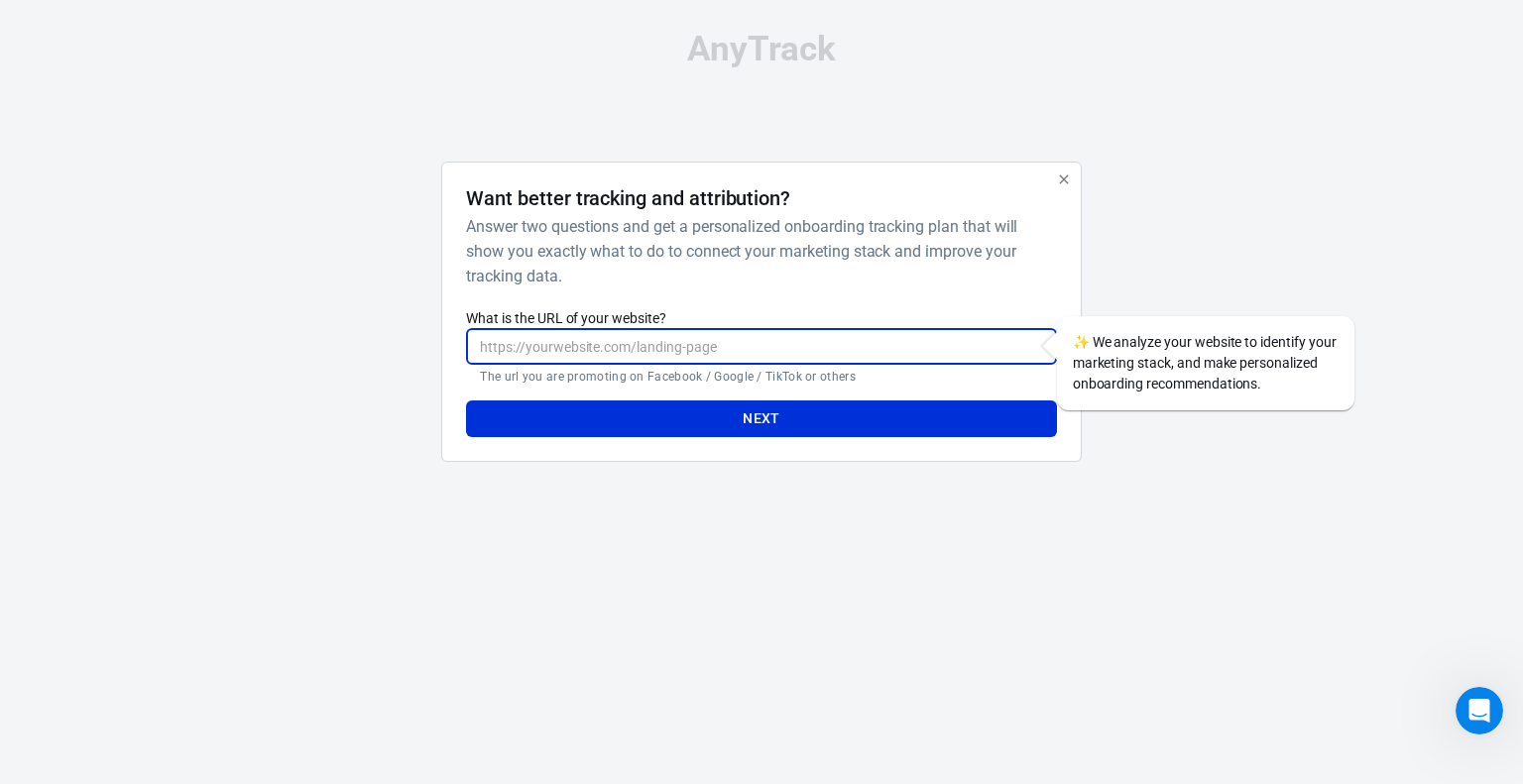 click on "What is the URL of your website?" at bounding box center (761, 346) 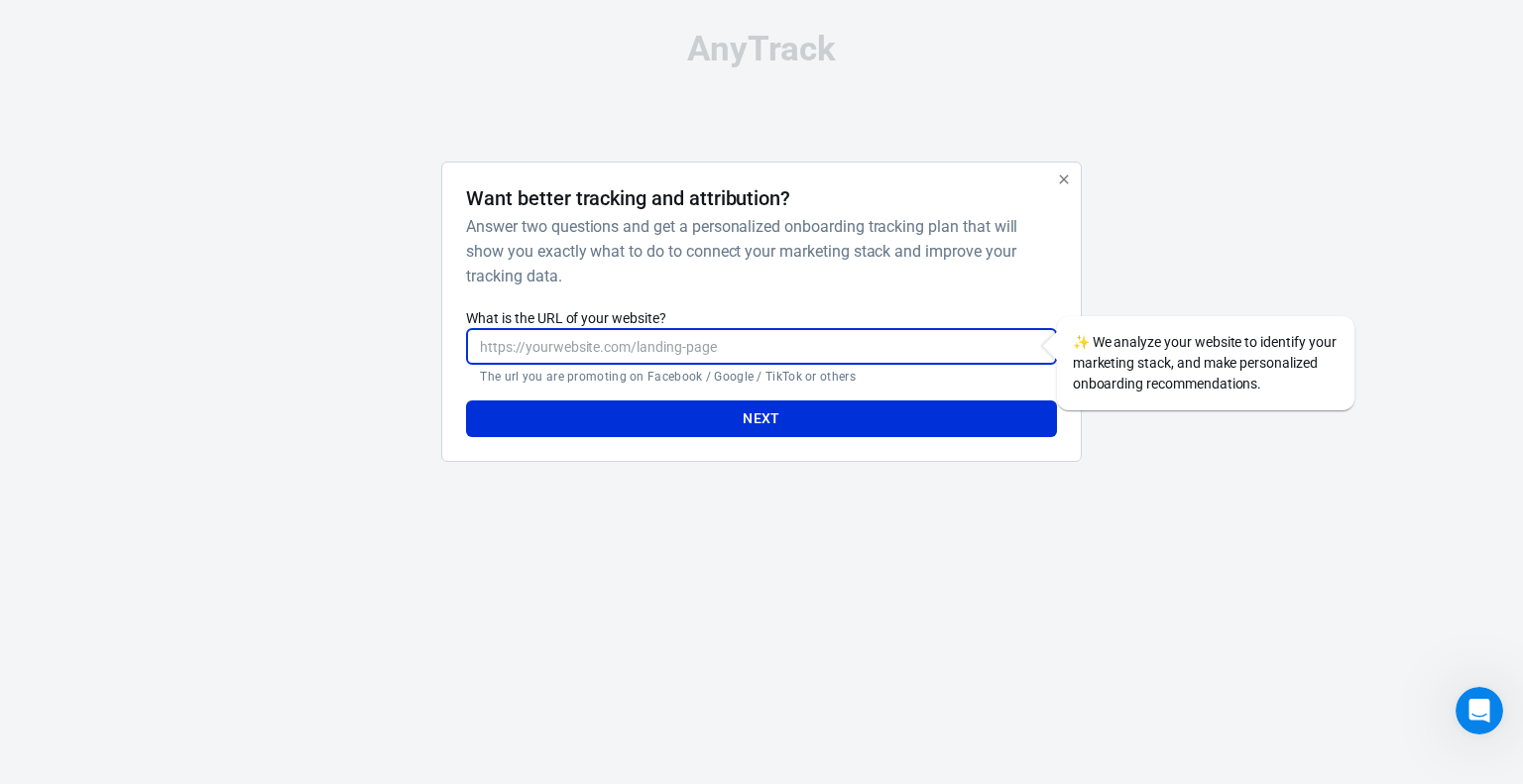 click on "What is the URL of your website?" at bounding box center [761, 346] 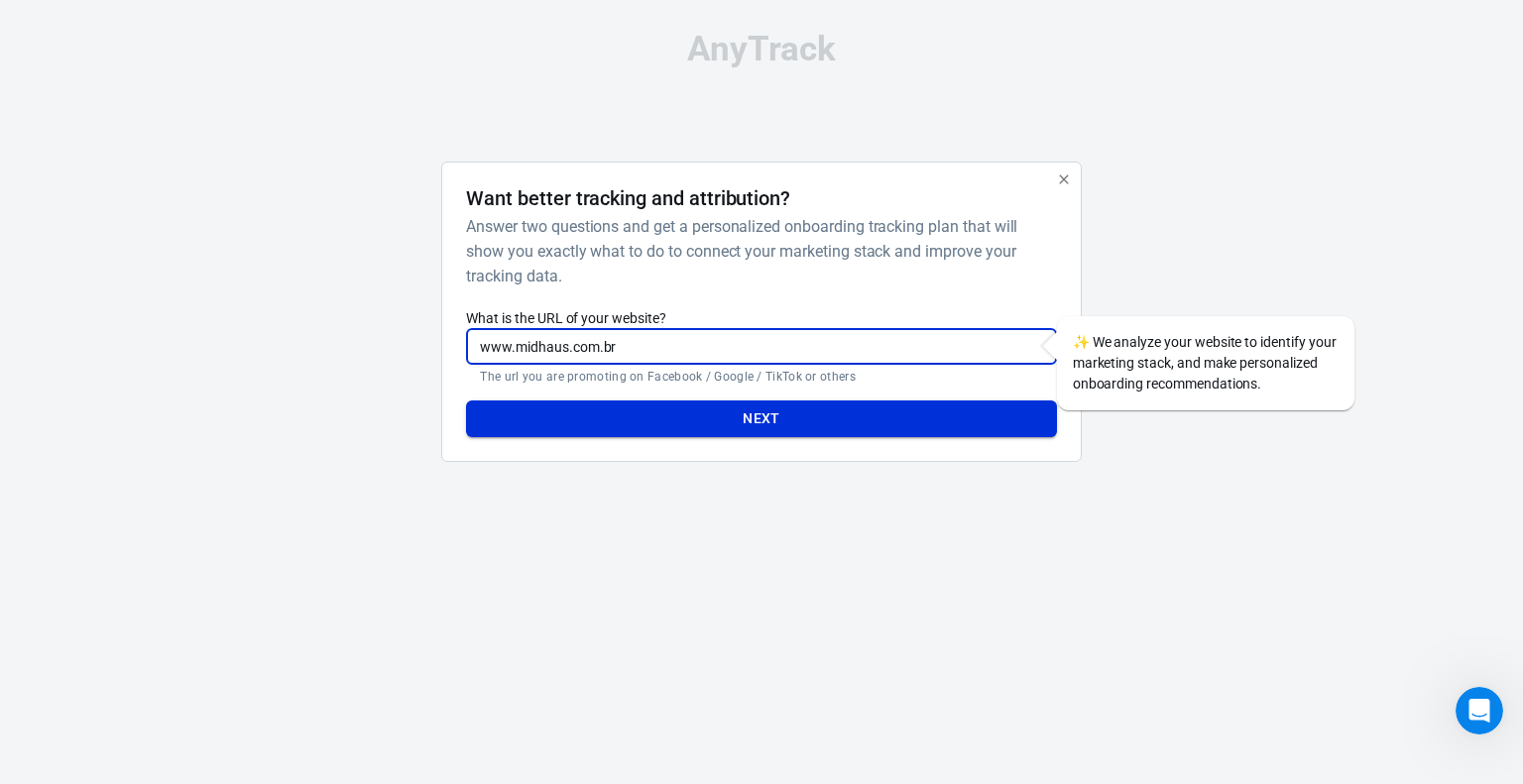 type on "www.midhaus.com.br" 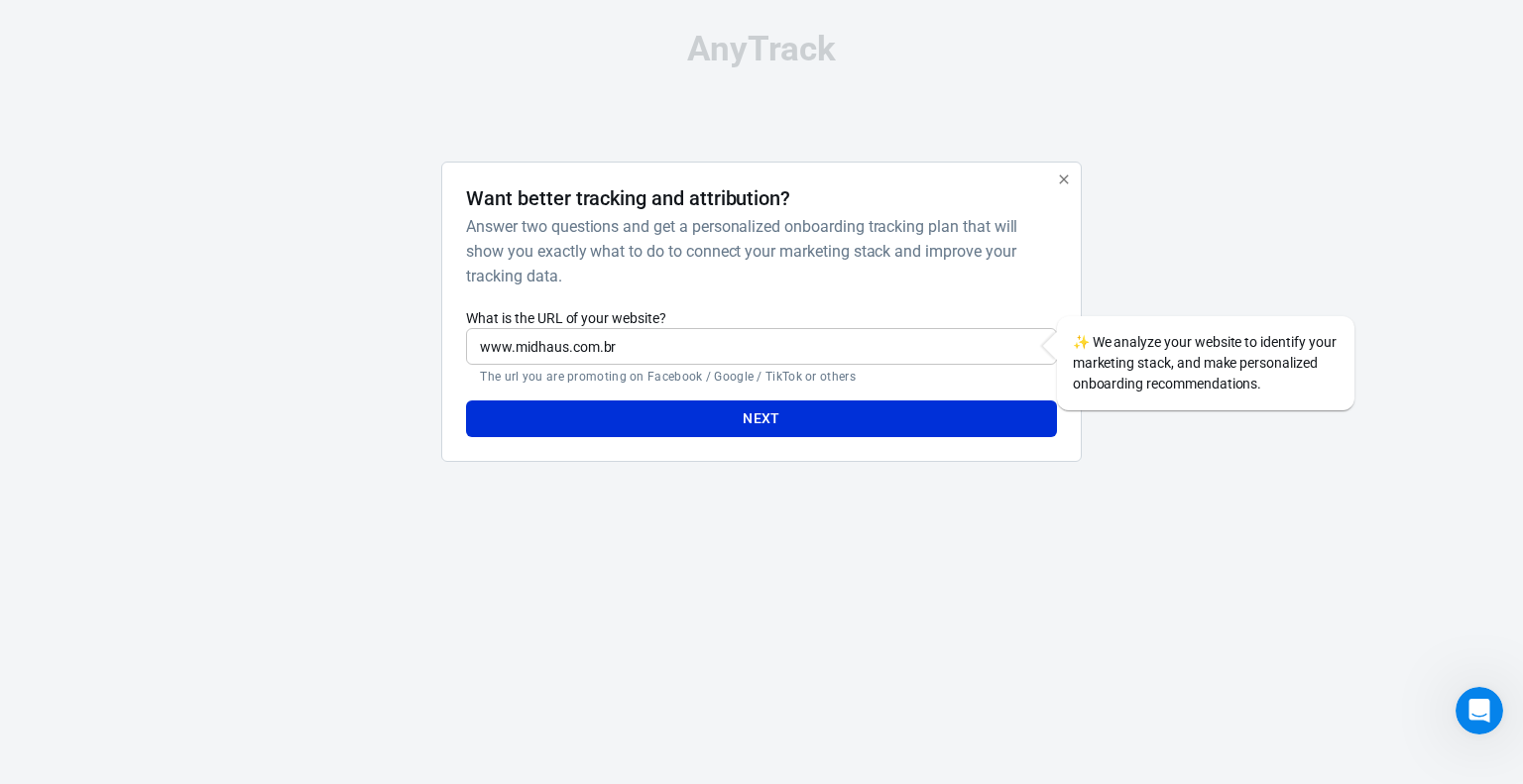 click on "Next" at bounding box center (761, 418) 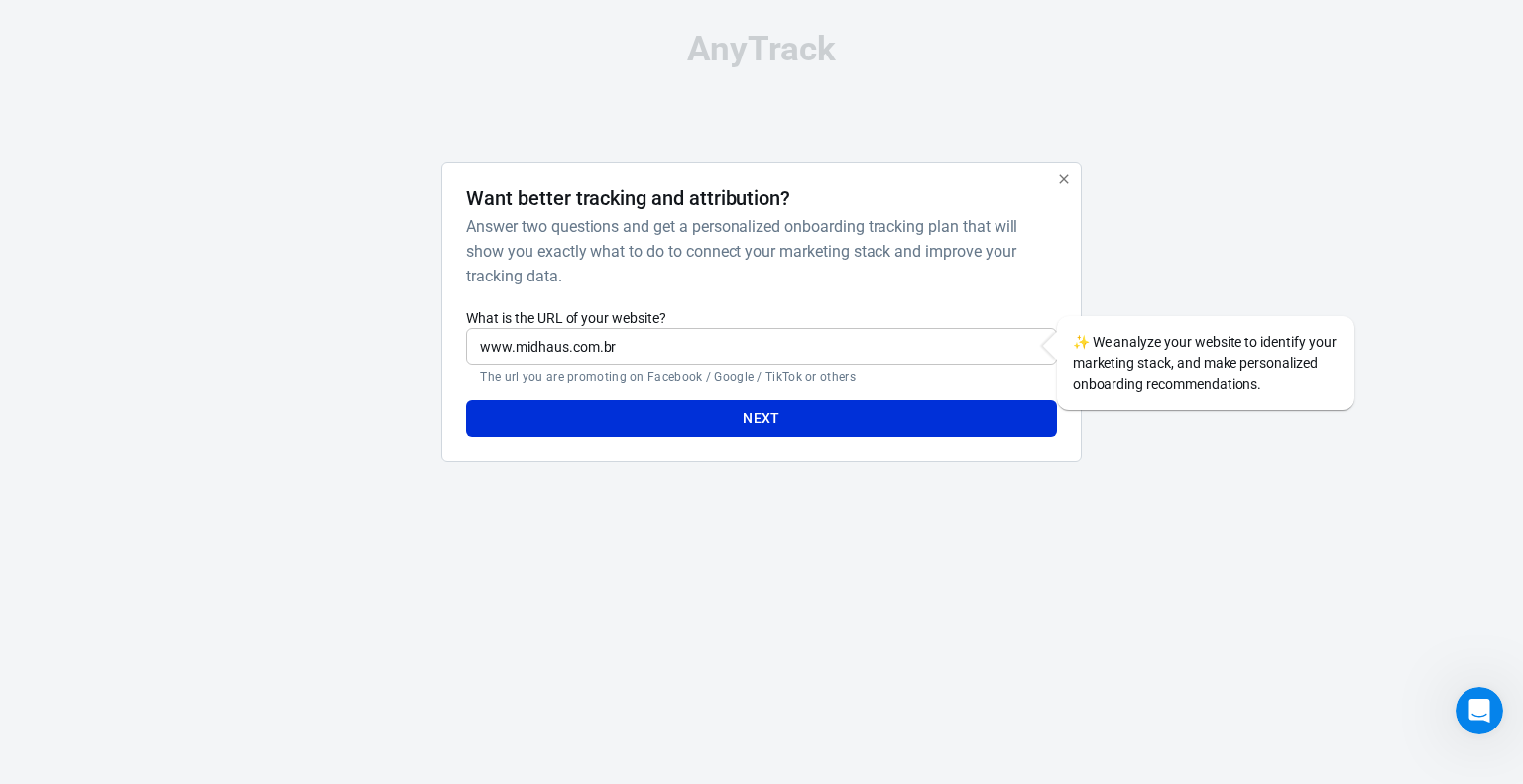 click on "Answer two questions and get a personalized onboarding tracking plan that will show you exactly what to do
to connect your marketing stack and improve your tracking data." at bounding box center [757, 251] 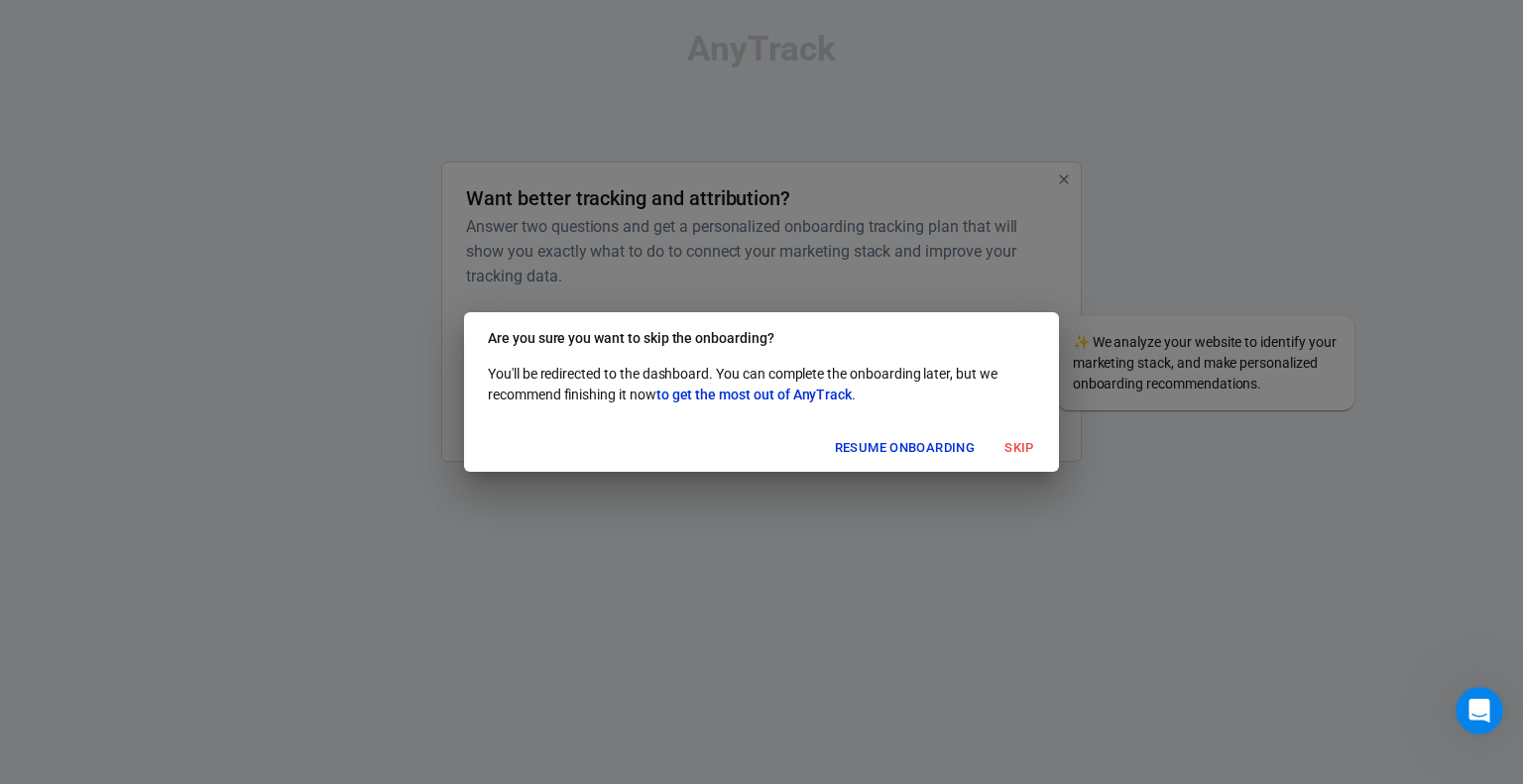 click on "Skip" at bounding box center [1019, 448] 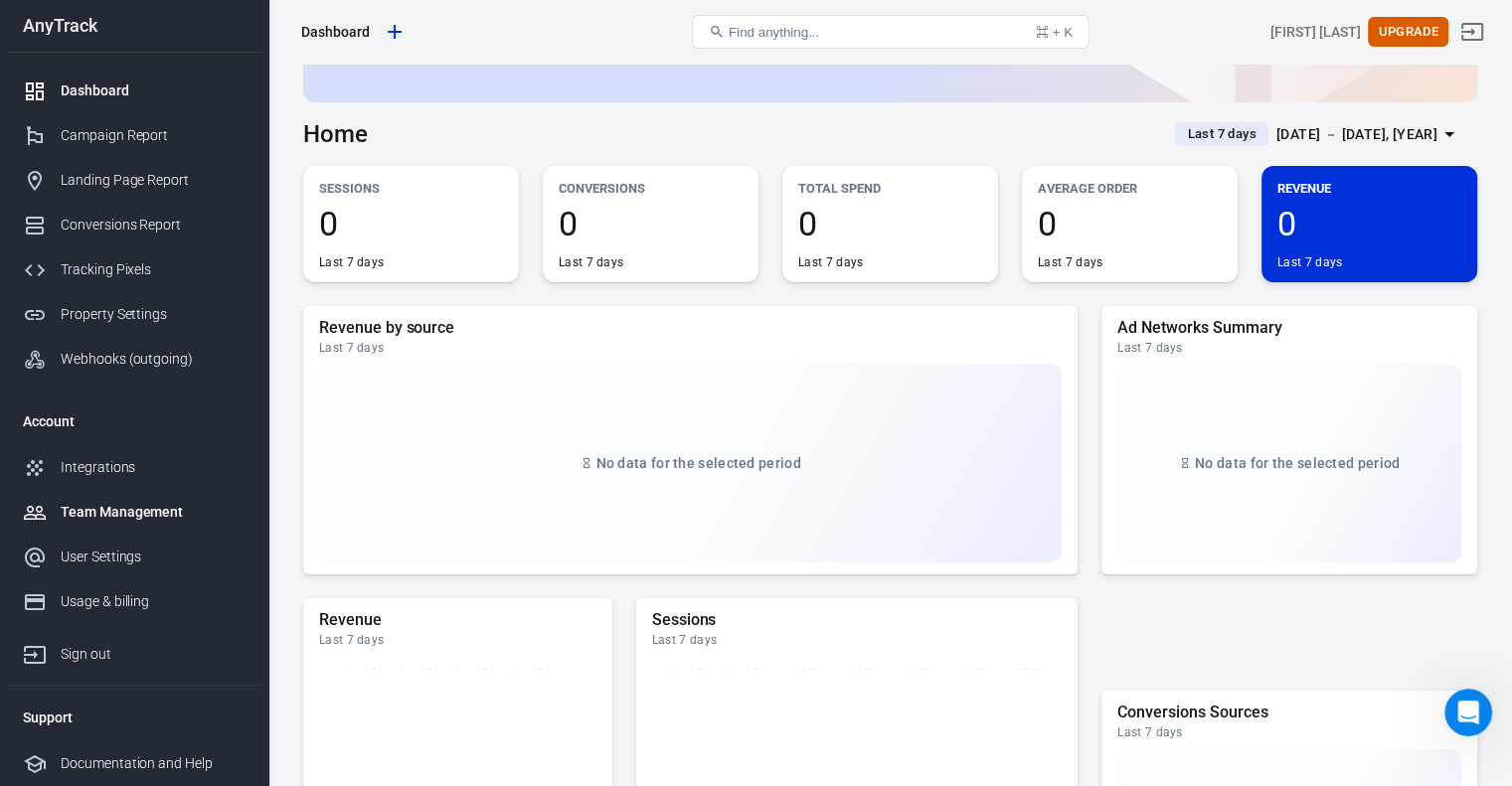 scroll, scrollTop: 226, scrollLeft: 0, axis: vertical 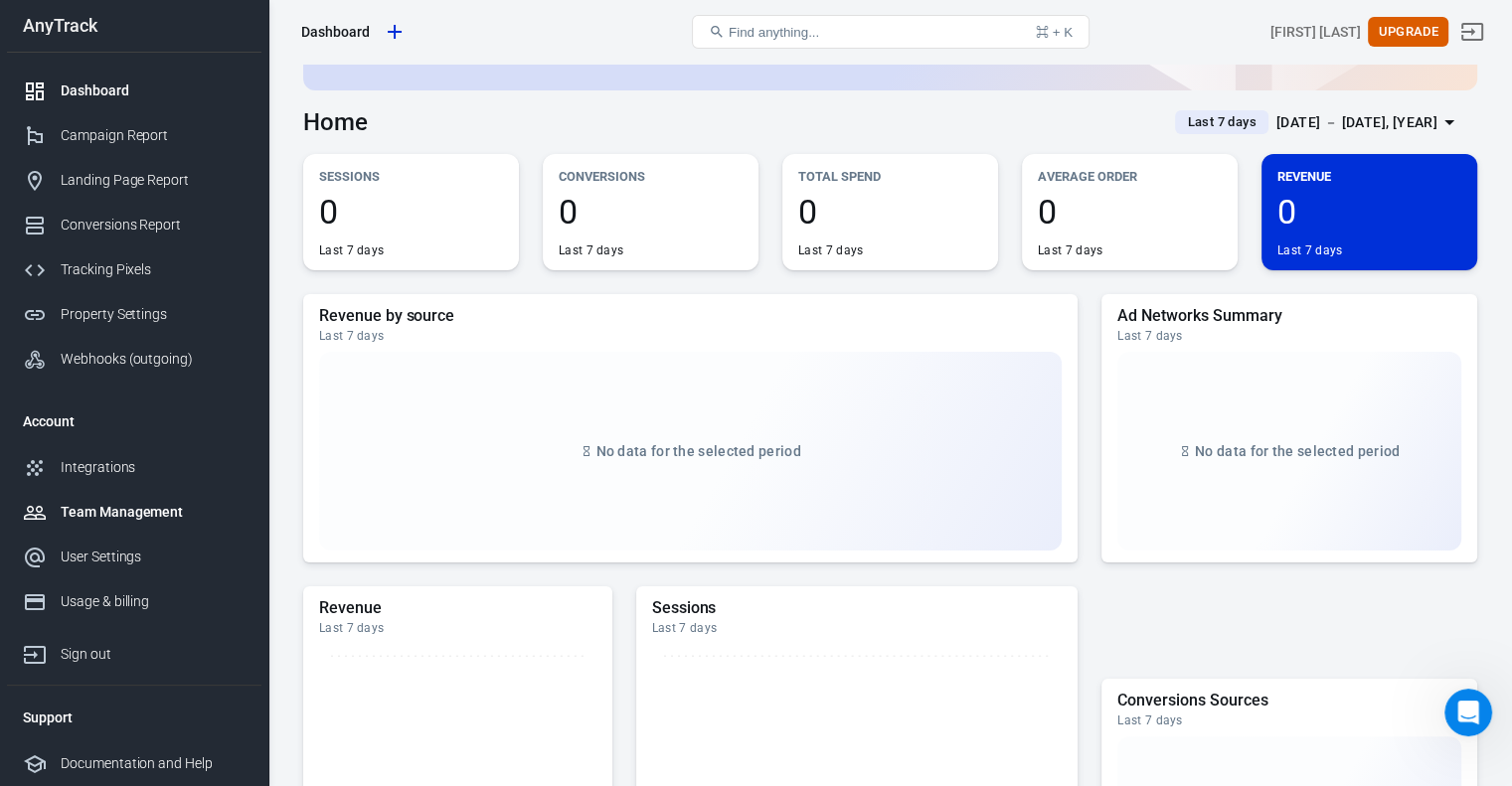 click on "Team Management" at bounding box center [153, 512] 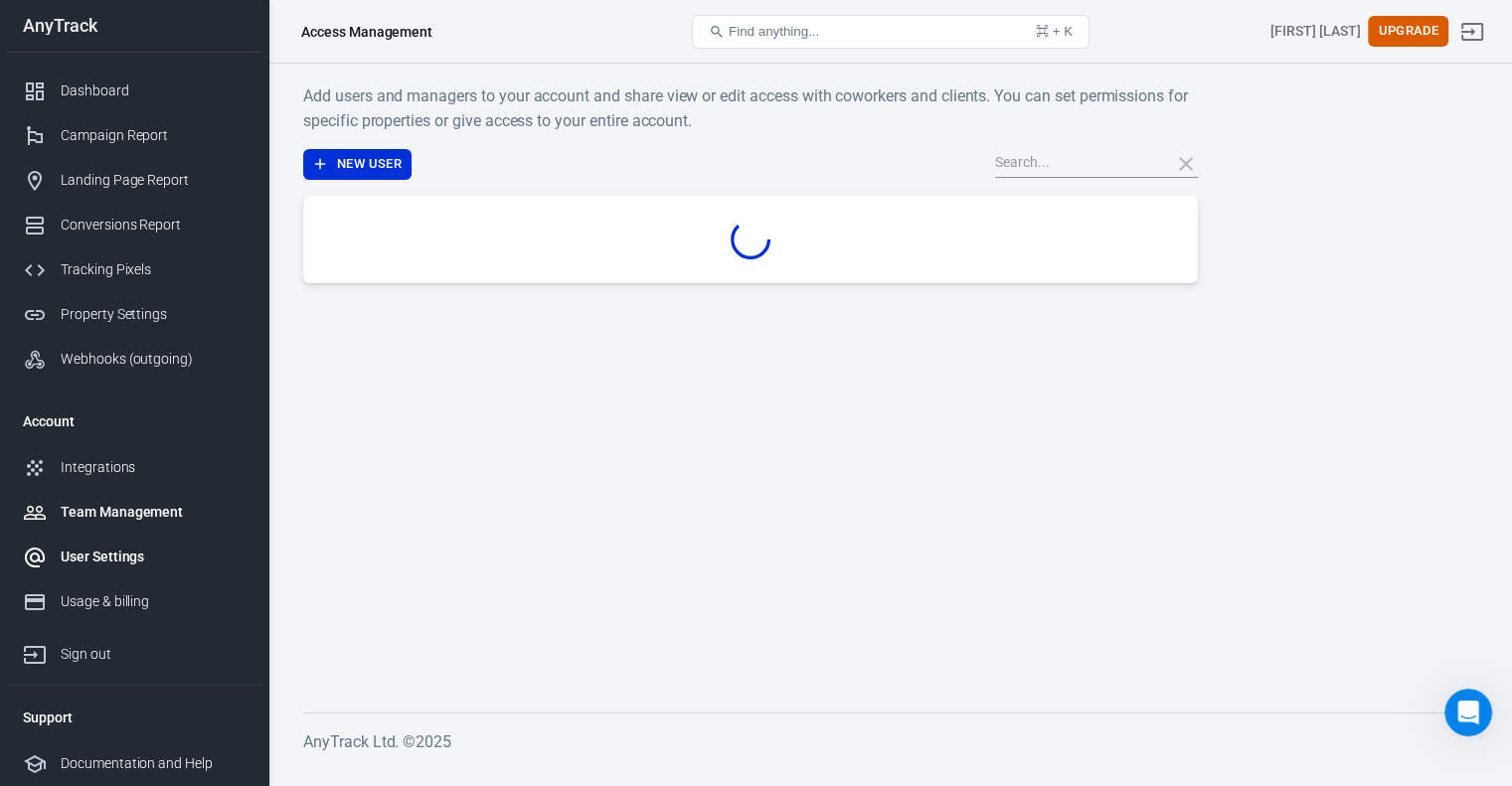 scroll, scrollTop: 0, scrollLeft: 0, axis: both 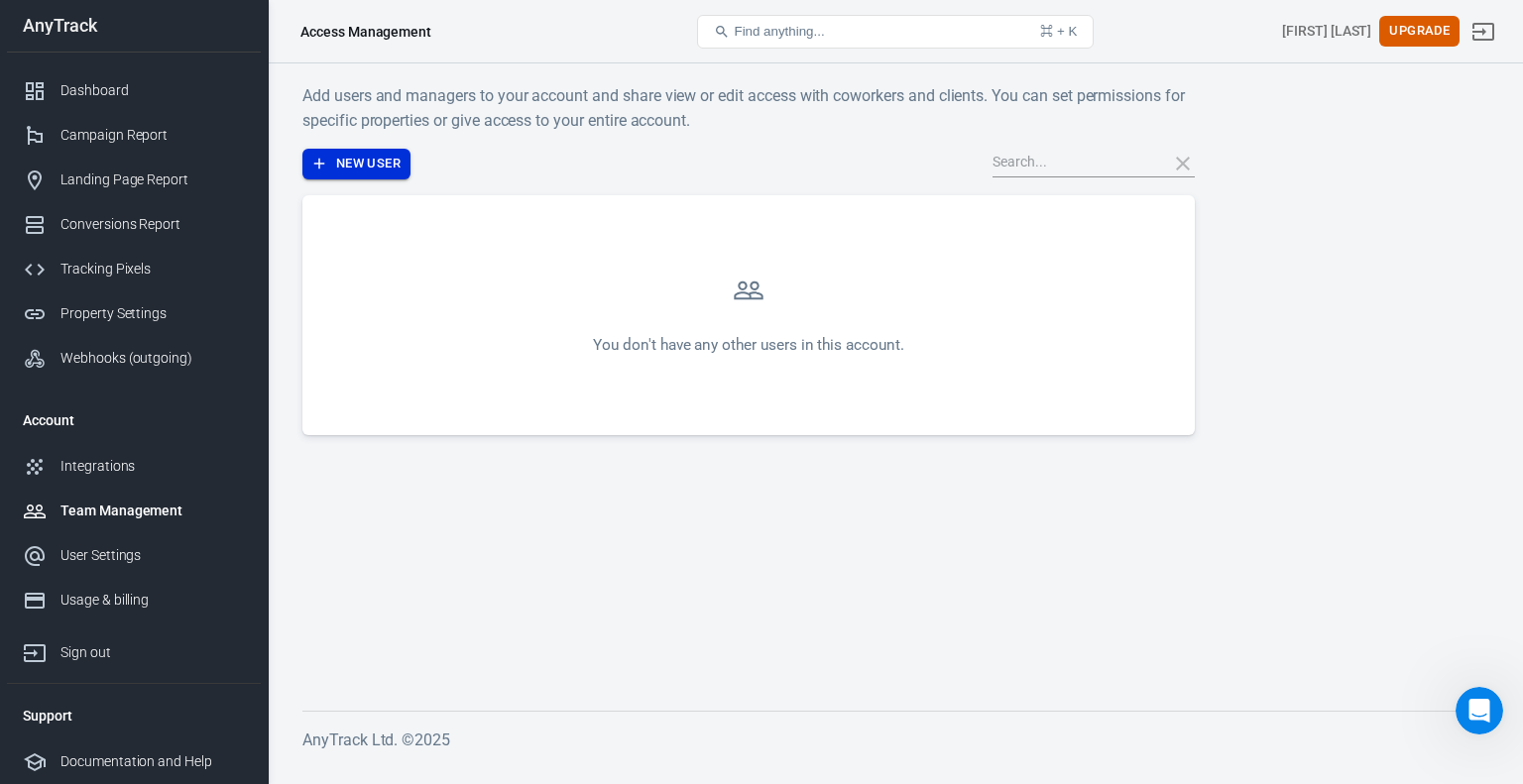 click on "New User" at bounding box center (356, 164) 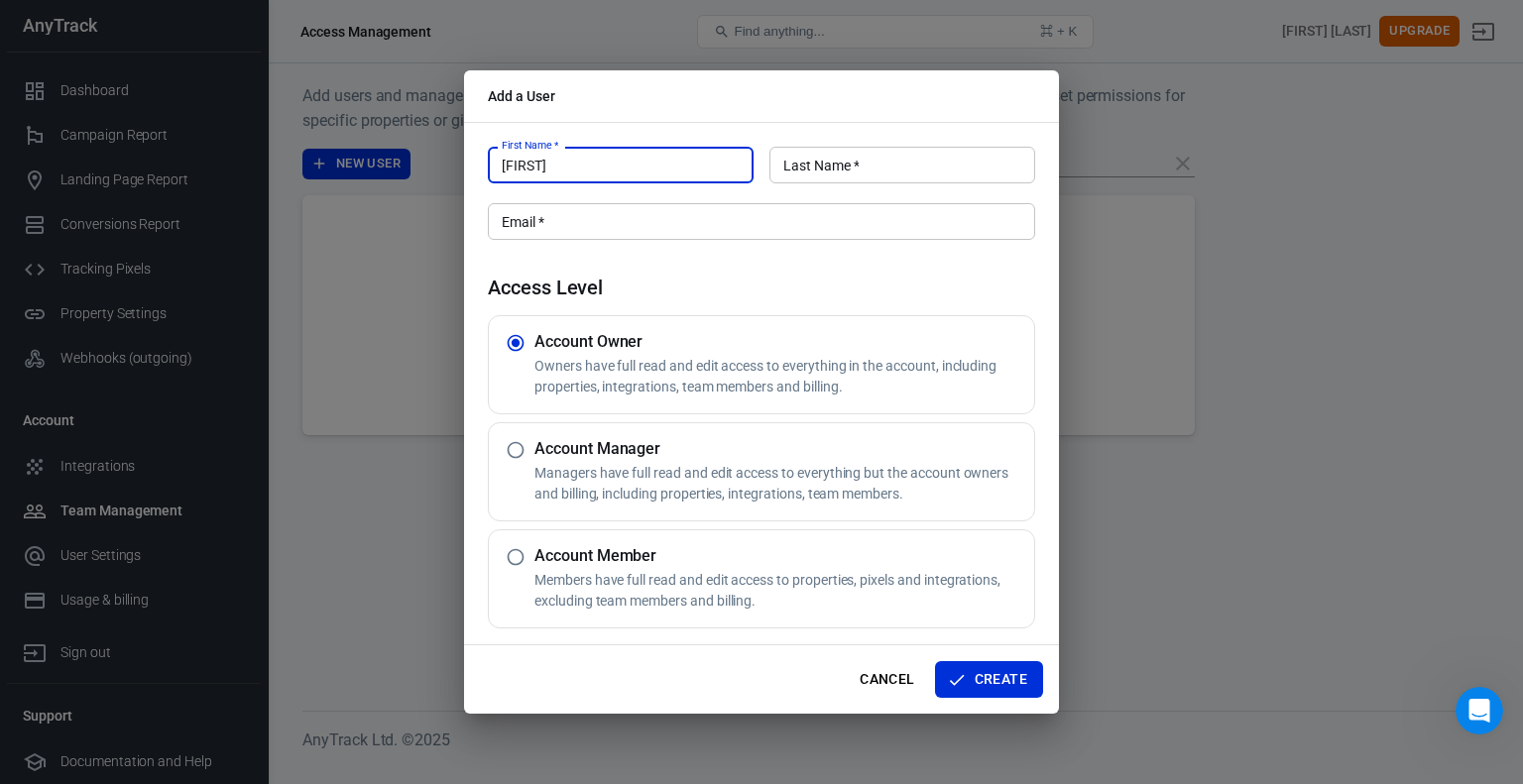type on "murillo" 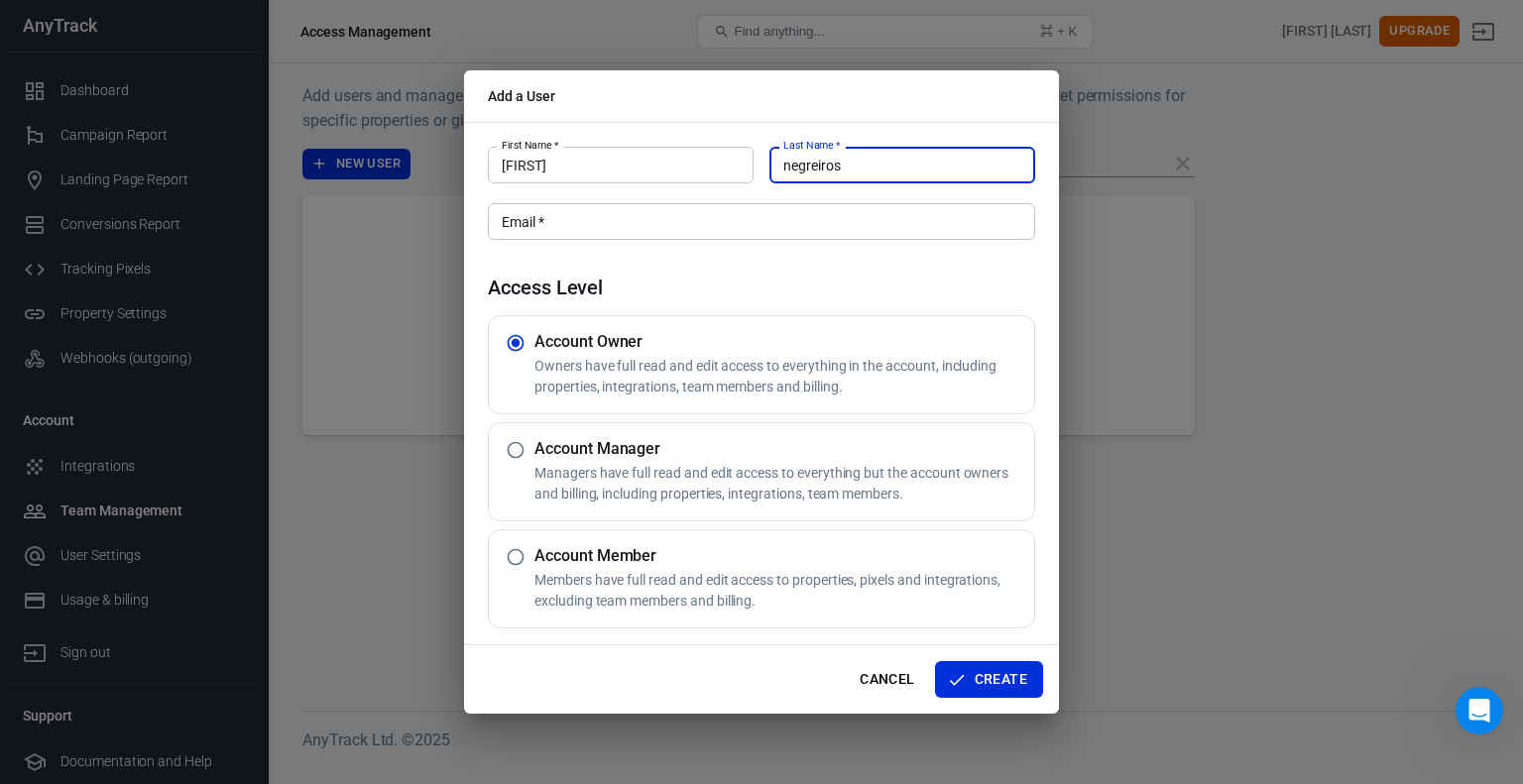 type on "negreiros" 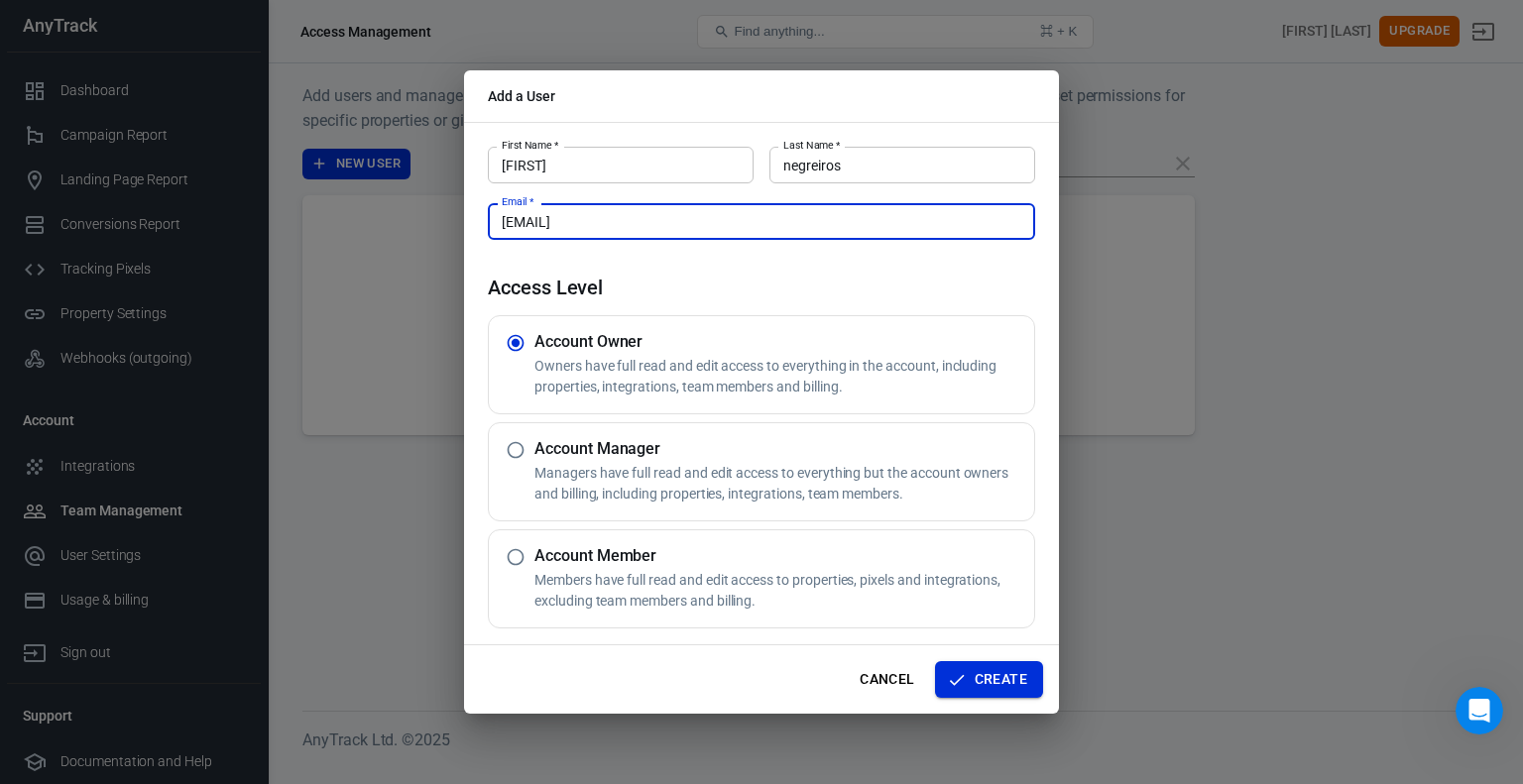 type on "murillo@midhaus.com.br" 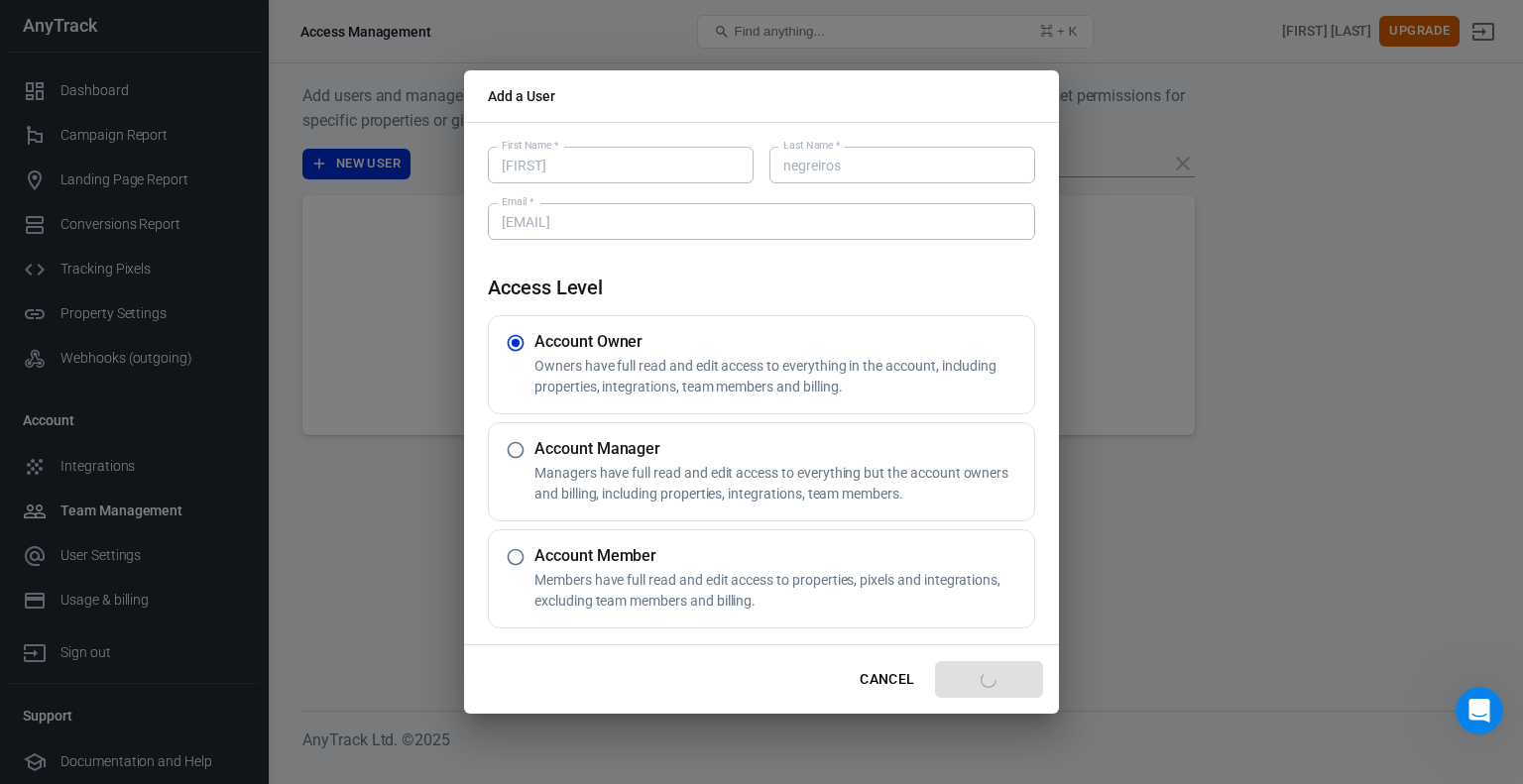 type 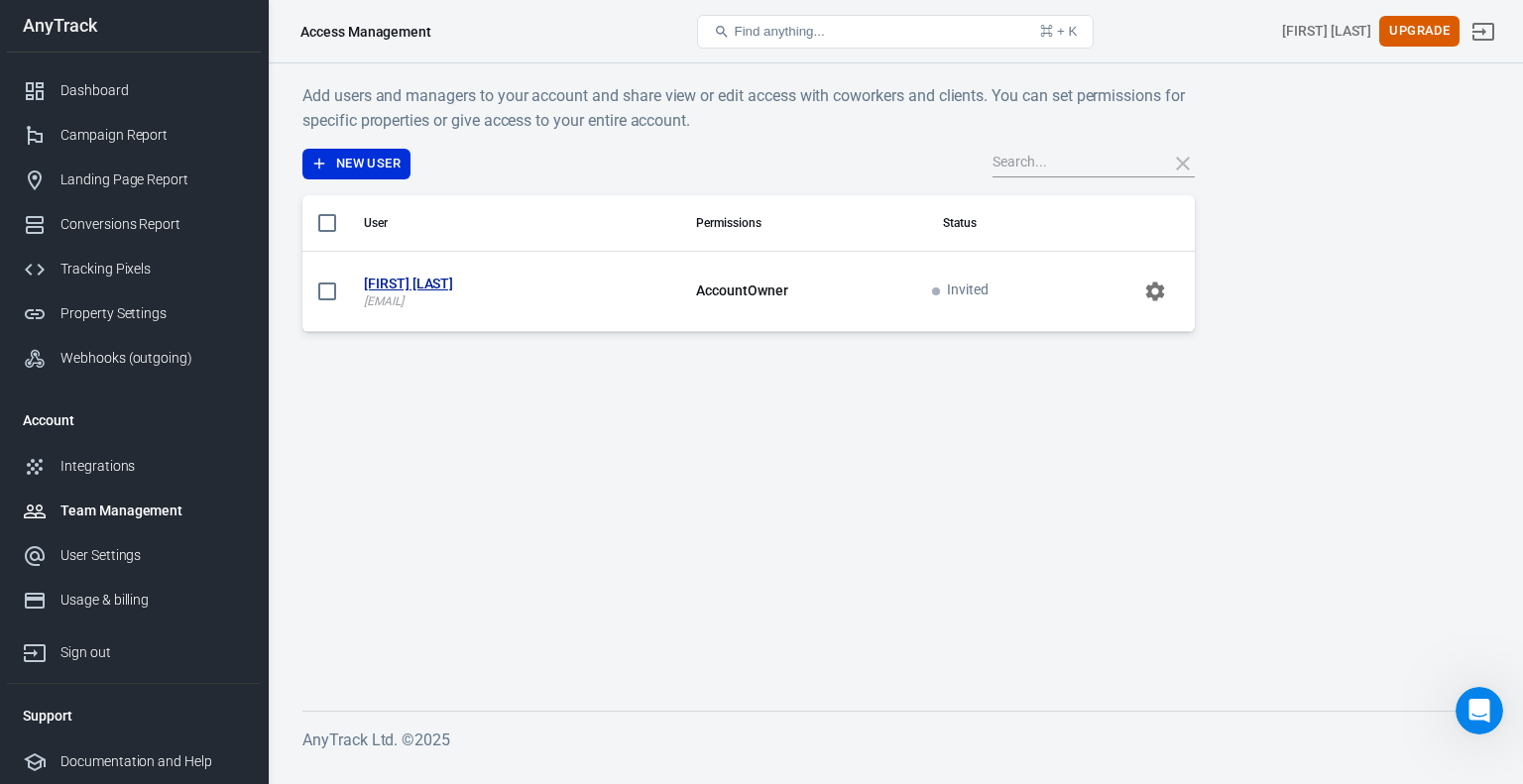 type 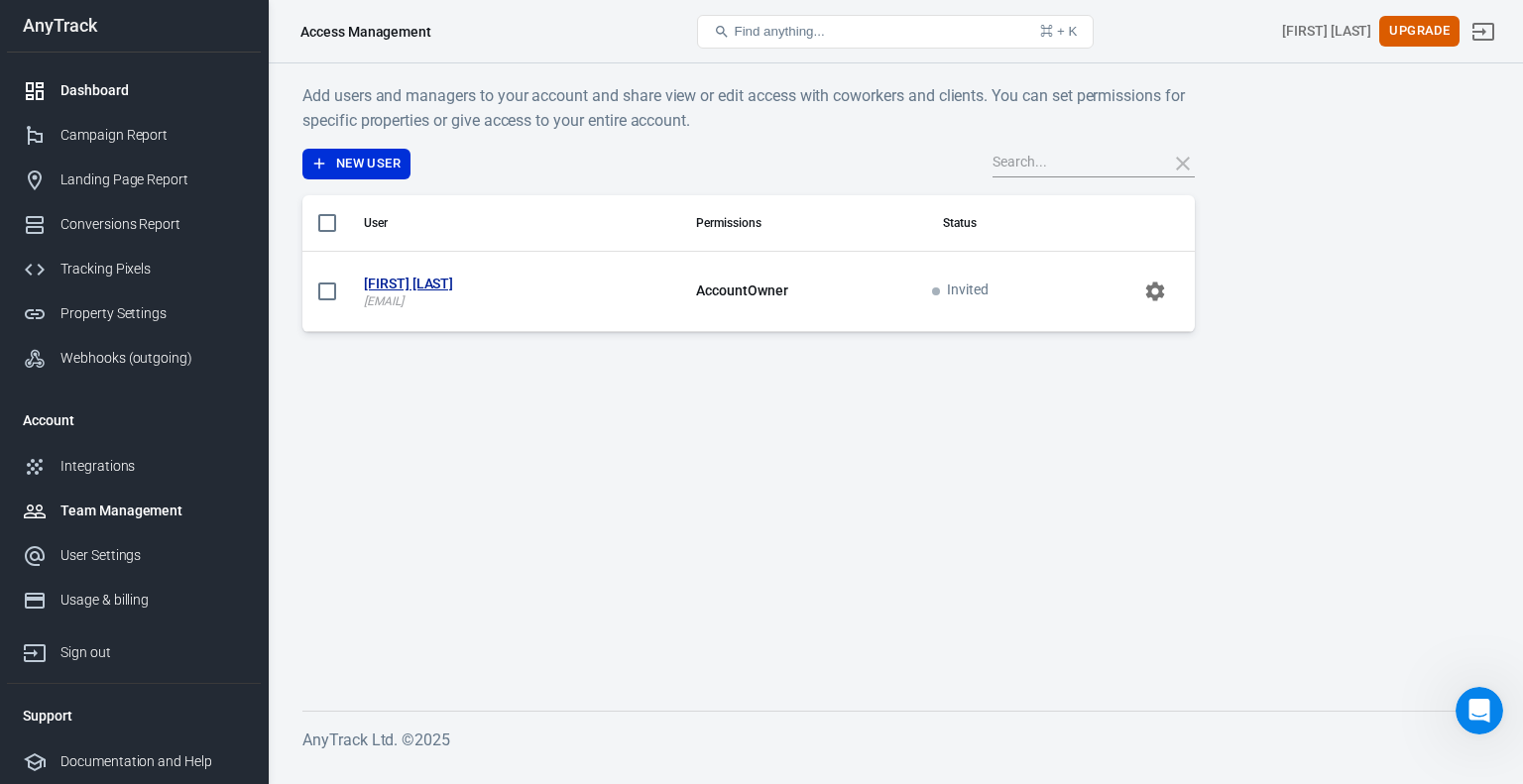 click on "Dashboard" at bounding box center (153, 90) 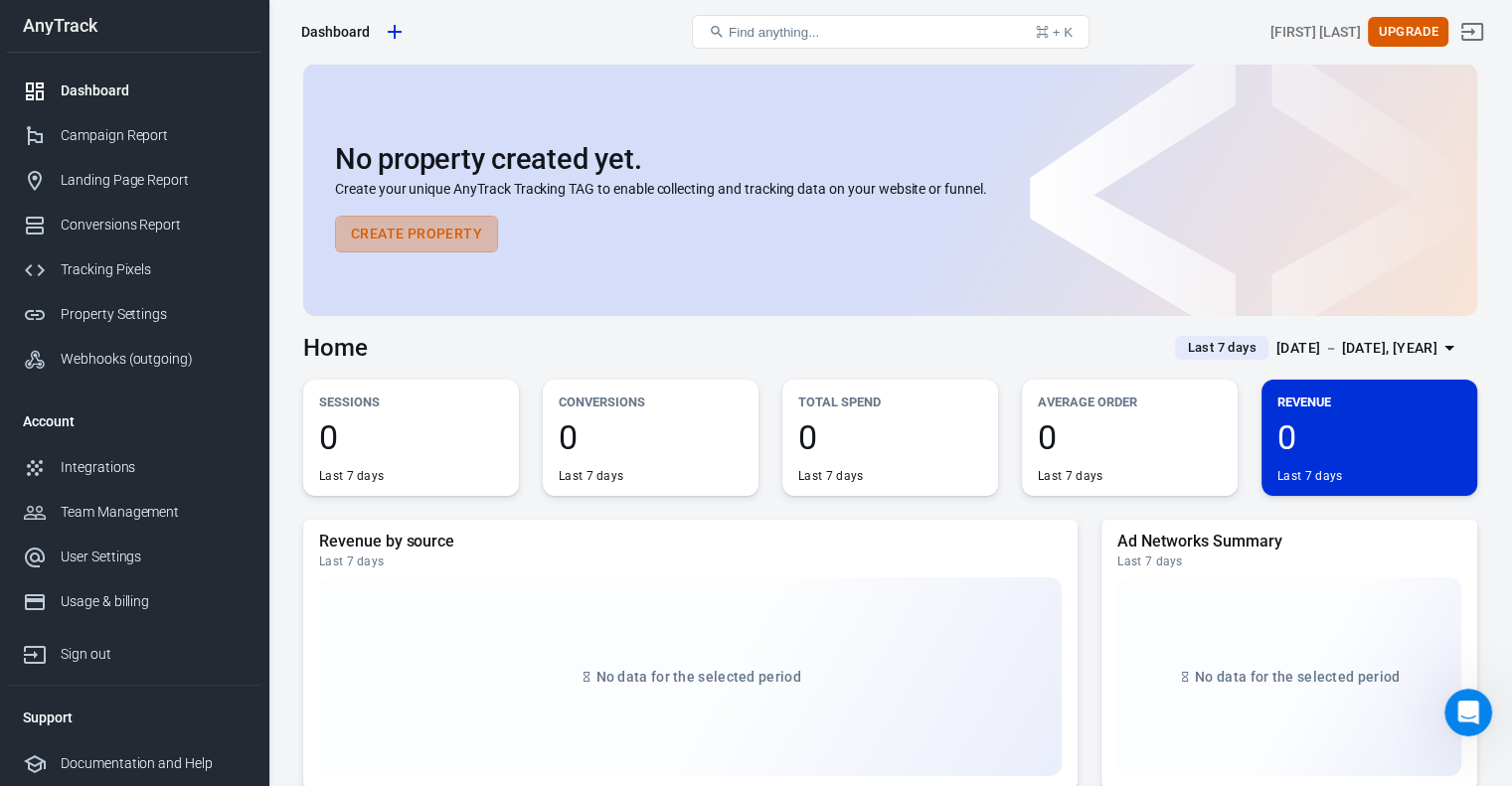 click on "Create Property" at bounding box center (417, 234) 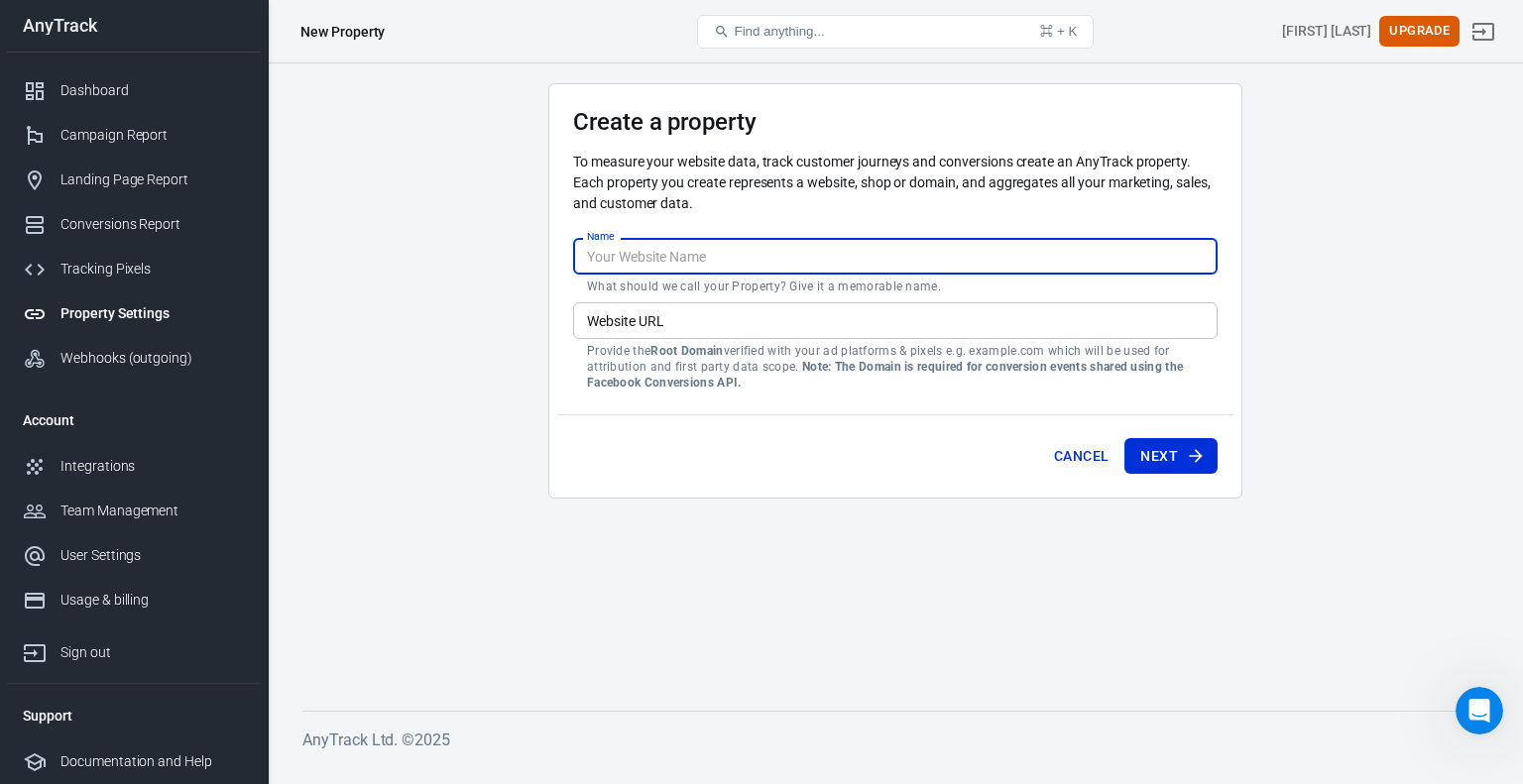click on "Name" at bounding box center (895, 256) 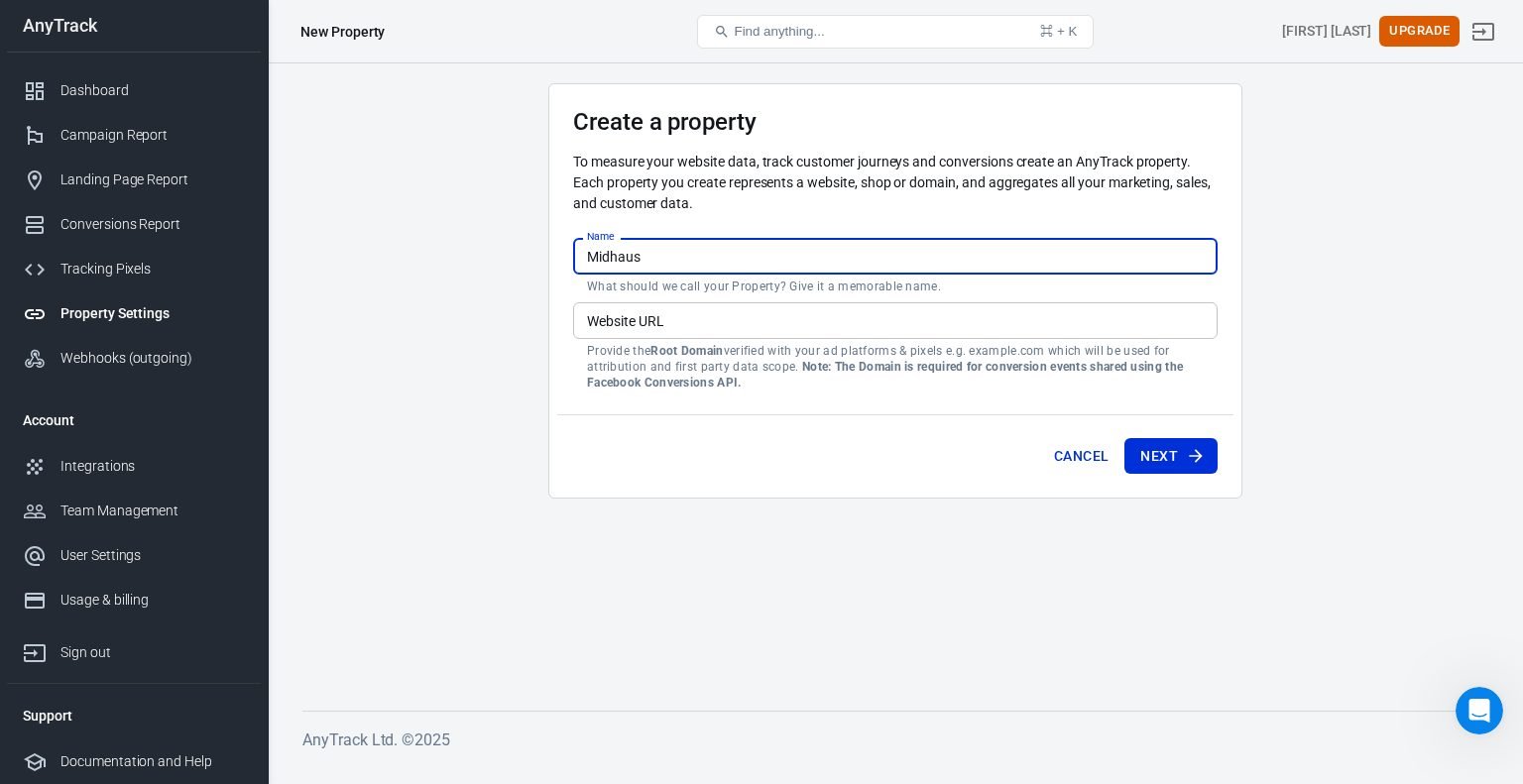 type on "[COMPANY]" 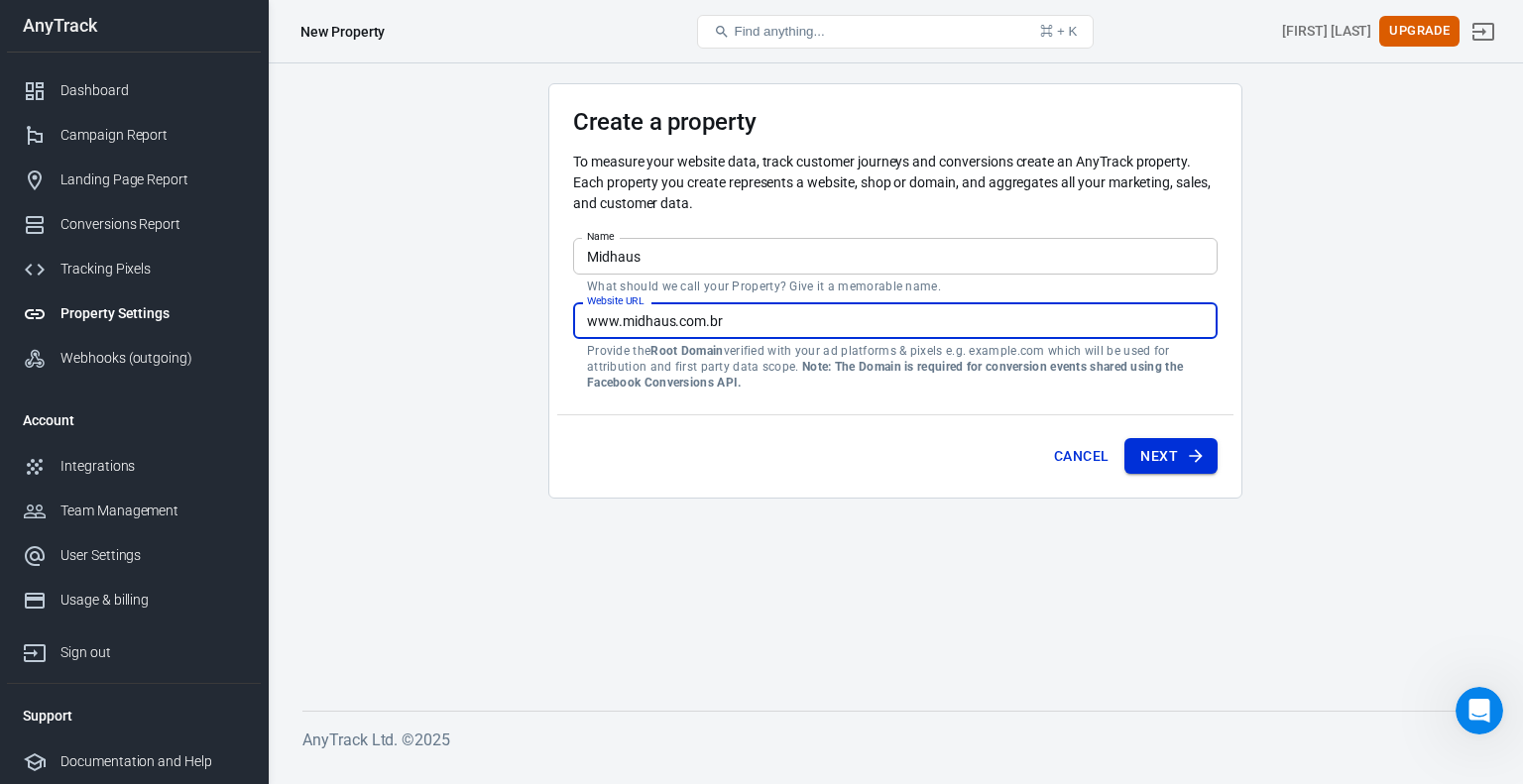 type on "www.midhaus.com.br" 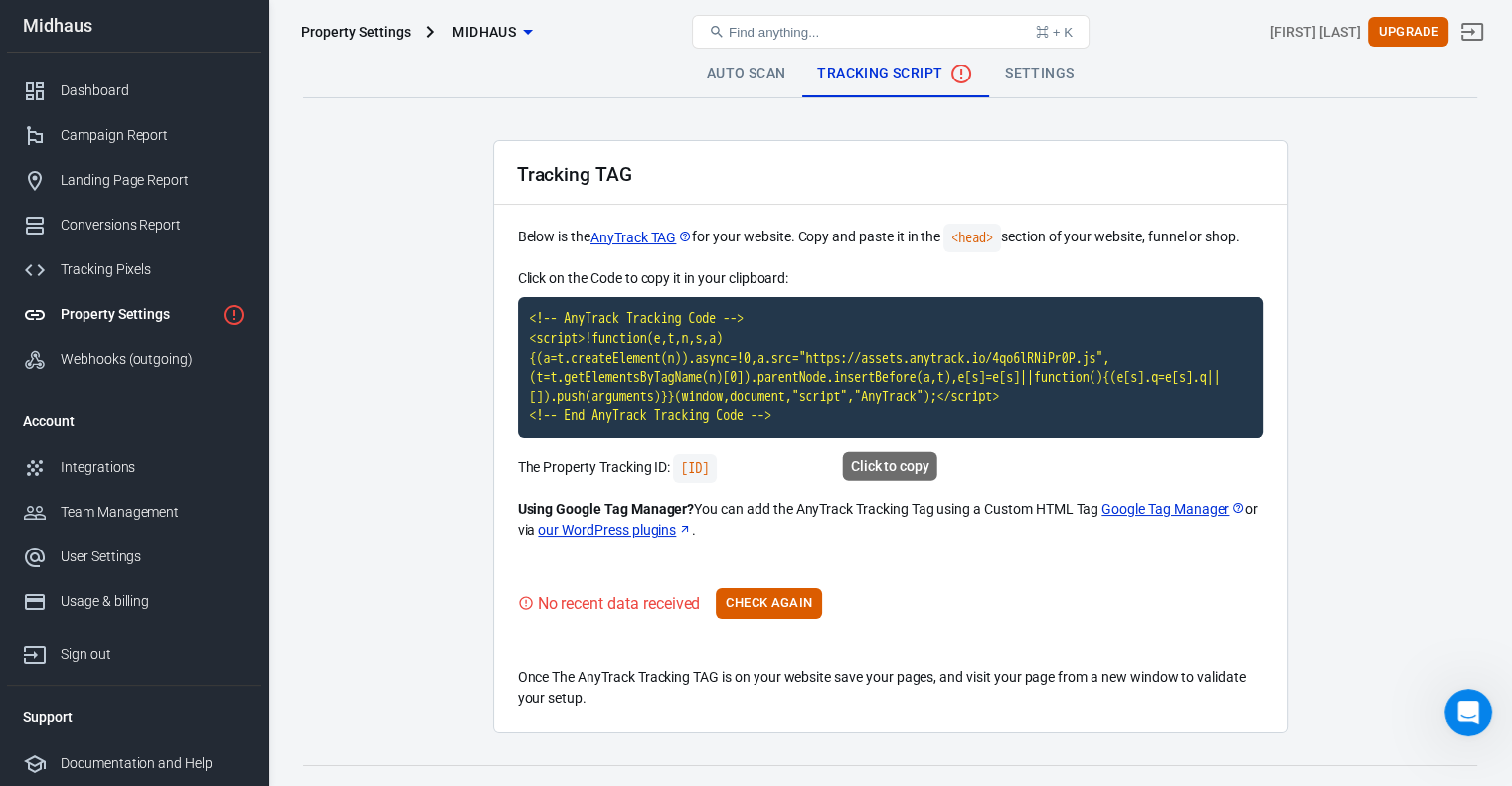 scroll, scrollTop: 31, scrollLeft: 0, axis: vertical 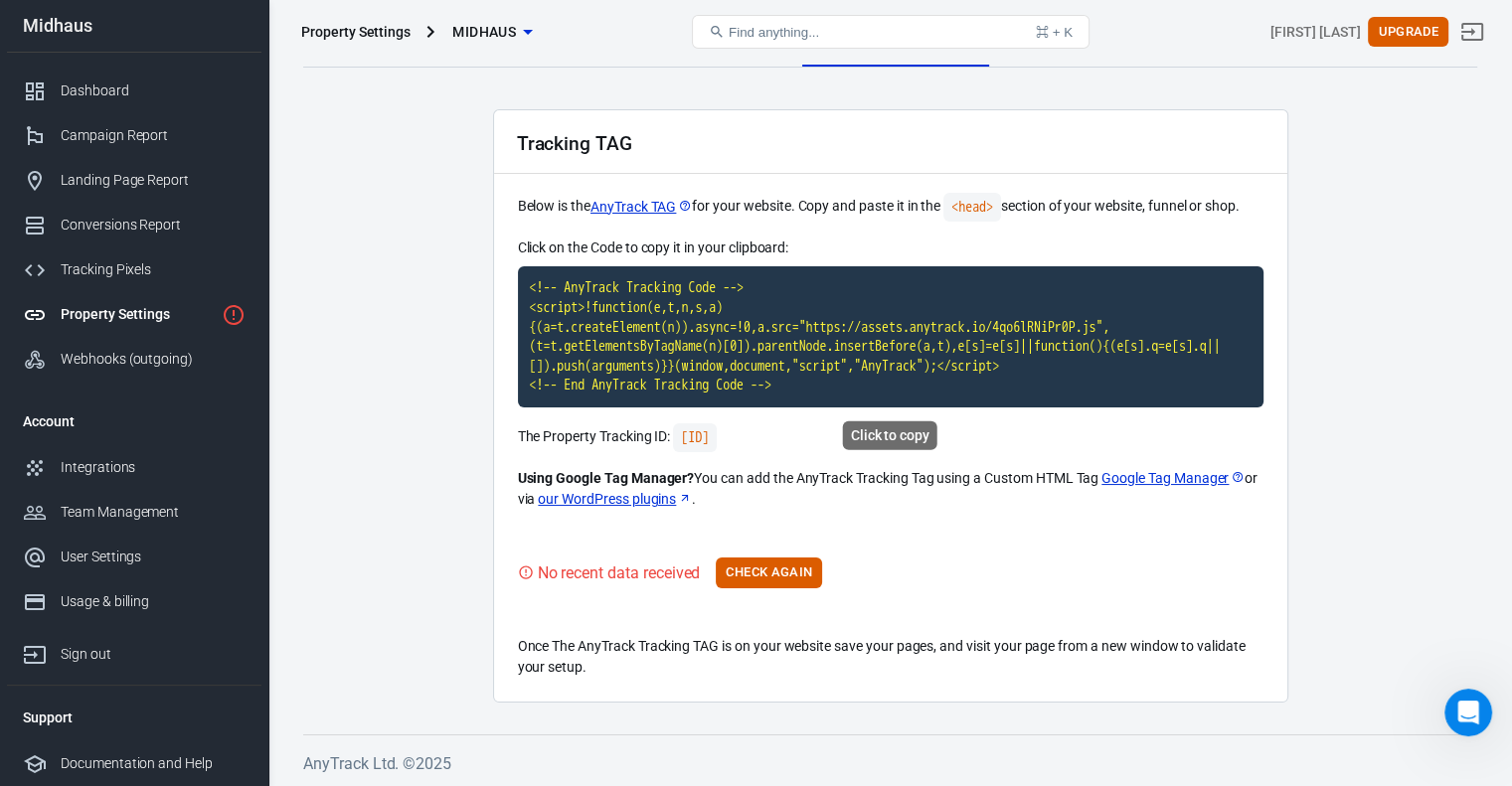 click on "Click to copy" at bounding box center [890, 435] 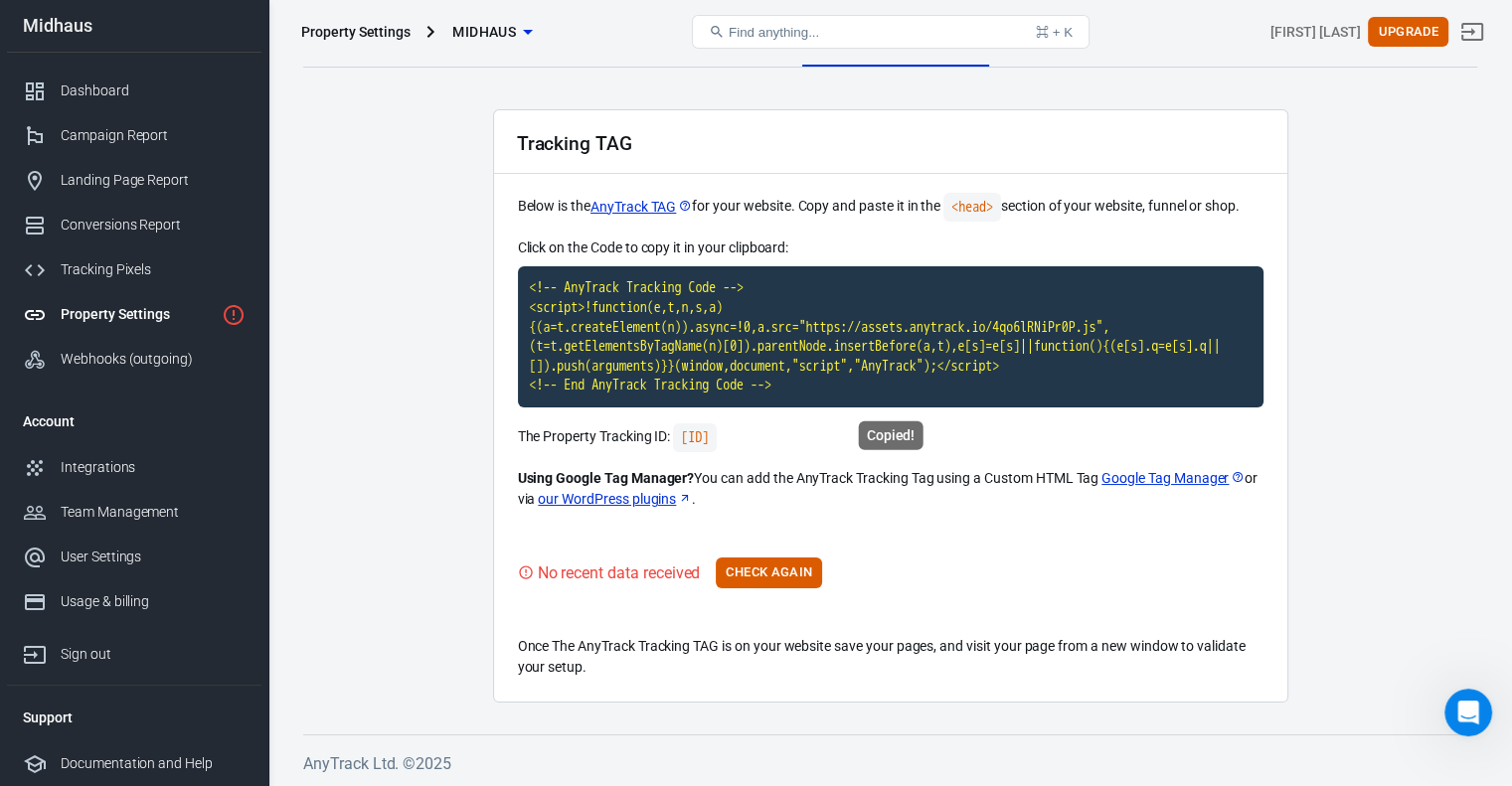 click on "<!-- AnyTrack Tracking Code -->
<script>!function(e,t,n,s,a){(a=t.createElement(n)).async=!0,a.src="https://assets.anytrack.io/4qo6lRNiPr0P.js",(t=t.getElementsByTagName(n)[0]).parentNode.insertBefore(a,t),e[s]=e[s]||function(){(e[s].q=e[s].q||[]).push(arguments)}}(window,document,"script","AnyTrack");</script>
<!-- End AnyTrack Tracking Code -->" at bounding box center [891, 337] 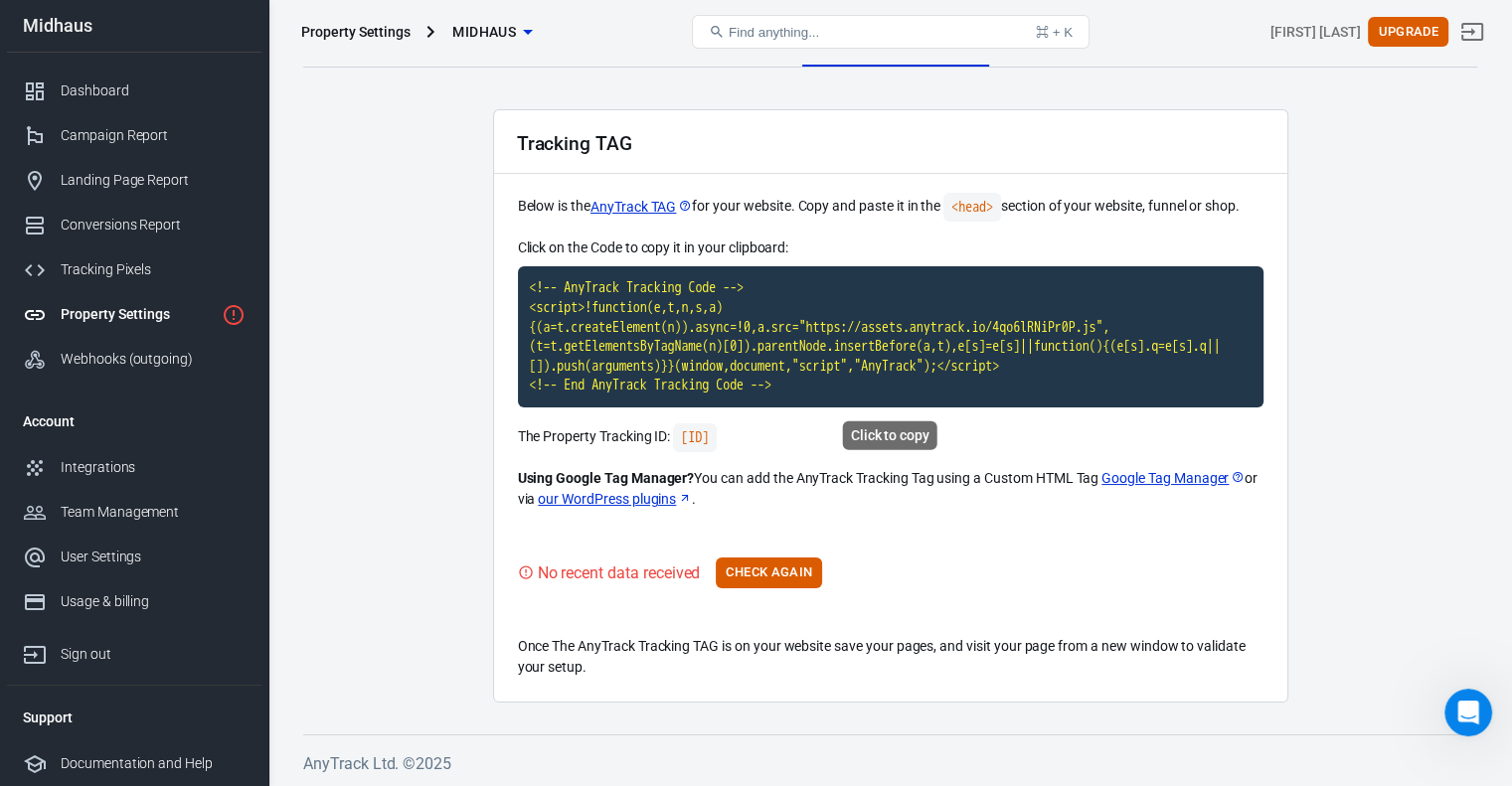 click on "<!-- AnyTrack Tracking Code -->
<script>!function(e,t,n,s,a){(a=t.createElement(n)).async=!0,a.src="https://assets.anytrack.io/4qo6lRNiPr0P.js",(t=t.getElementsByTagName(n)[0]).parentNode.insertBefore(a,t),e[s]=e[s]||function(){(e[s].q=e[s].q||[]).push(arguments)}}(window,document,"script","AnyTrack");</script>
<!-- End AnyTrack Tracking Code -->" at bounding box center [891, 337] 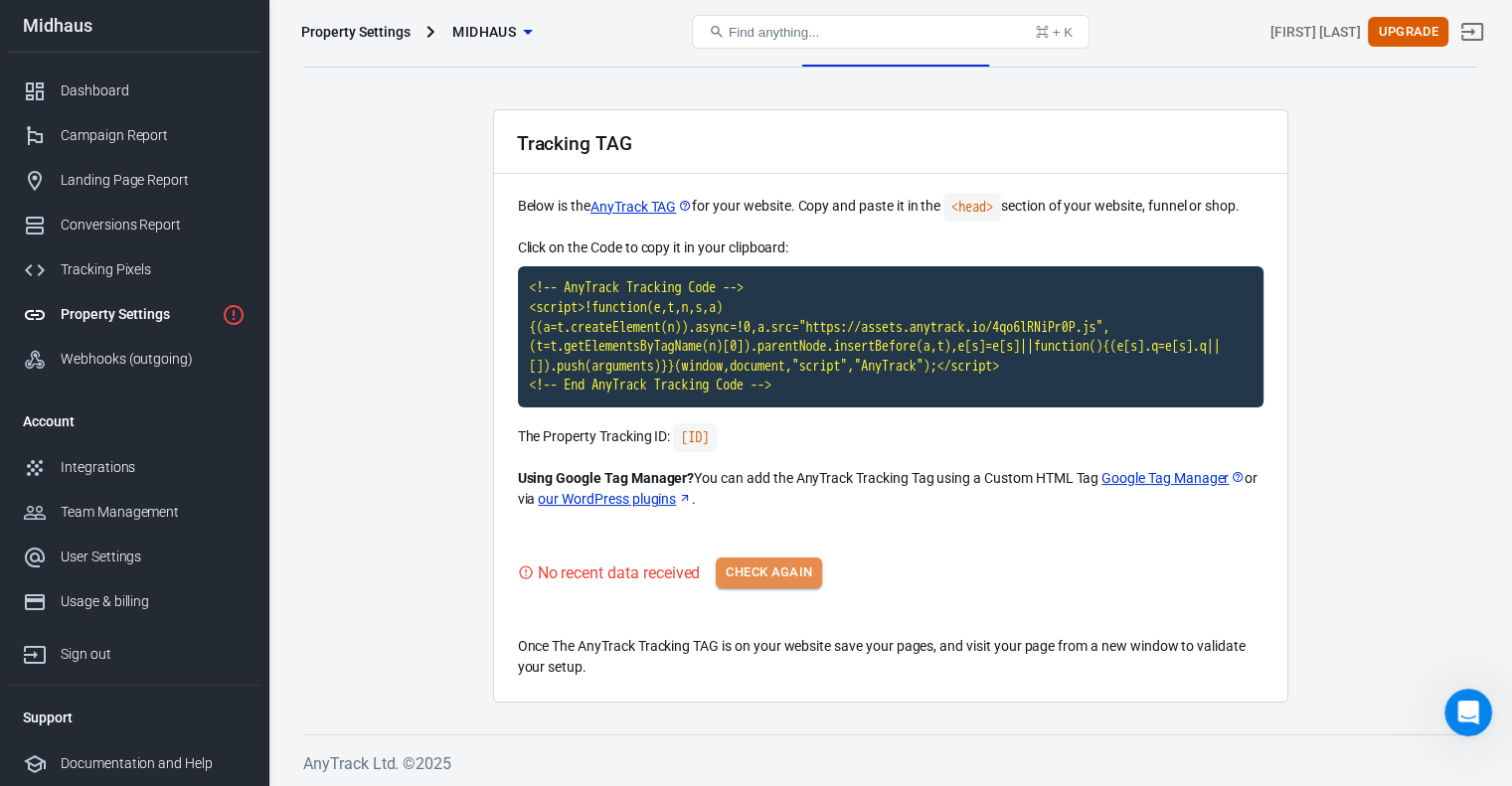click on "Check Again" at bounding box center (768, 572) 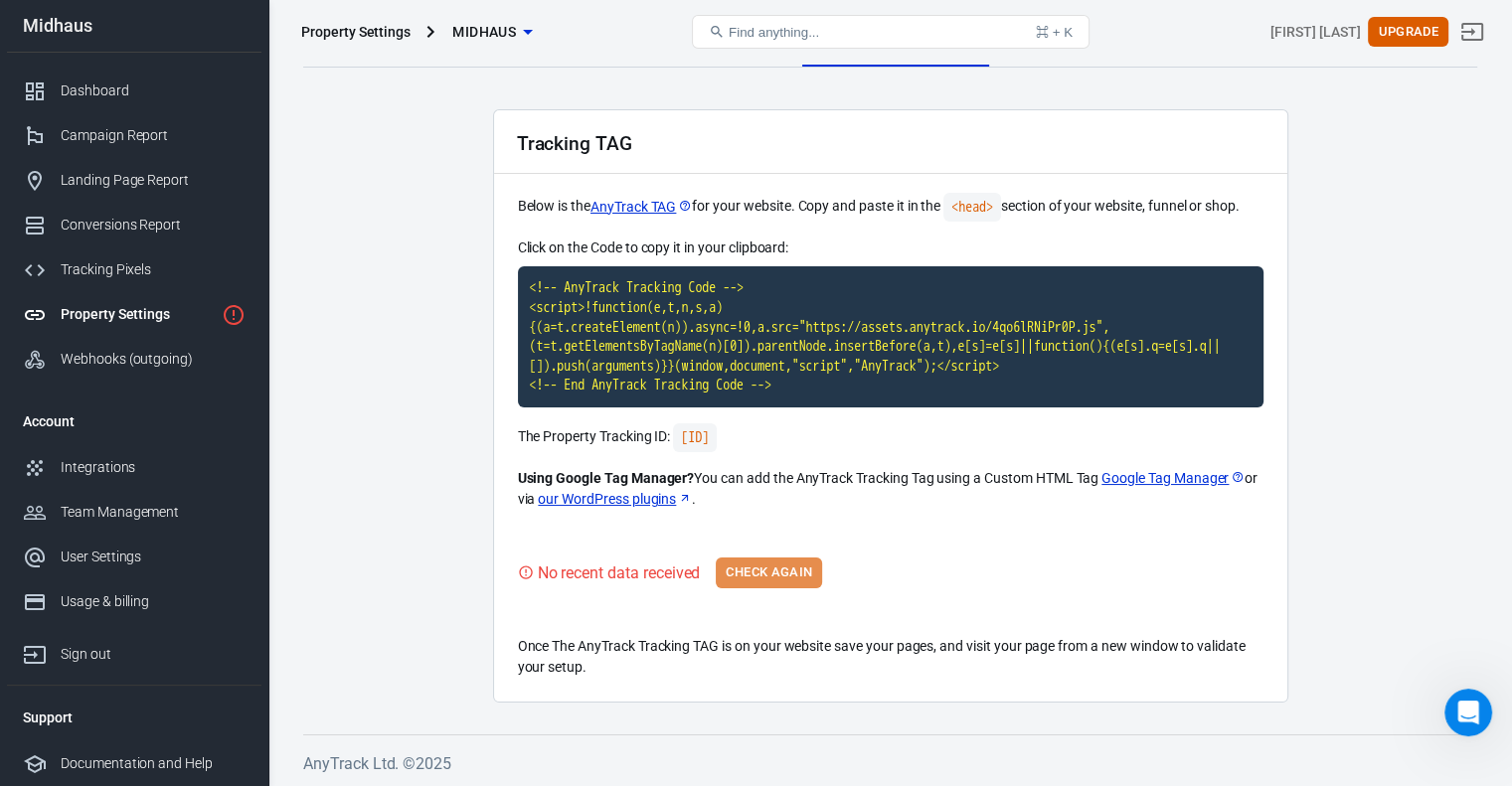 click on "Check Again" at bounding box center [768, 572] 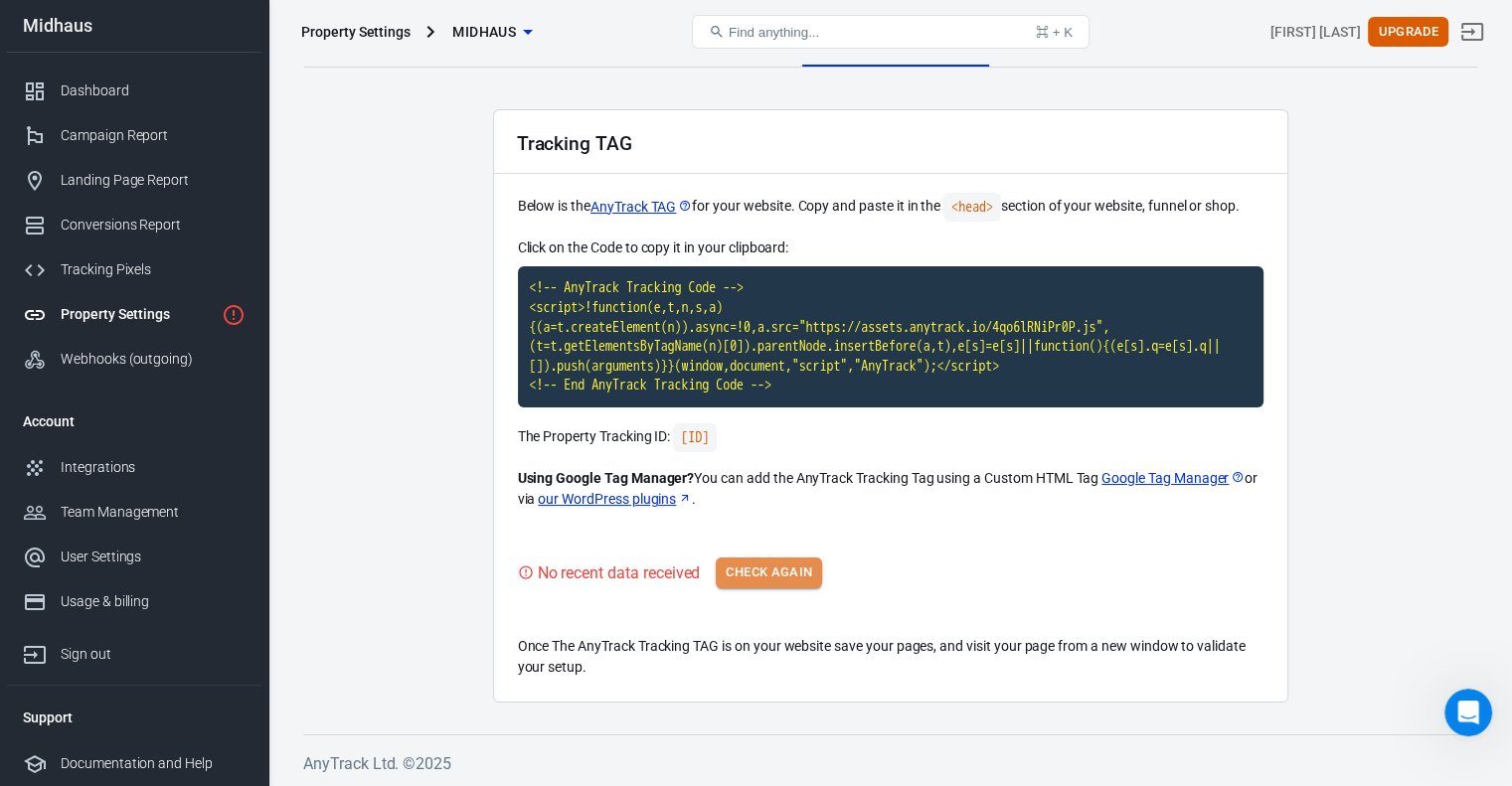click on "Check Again" at bounding box center [768, 572] 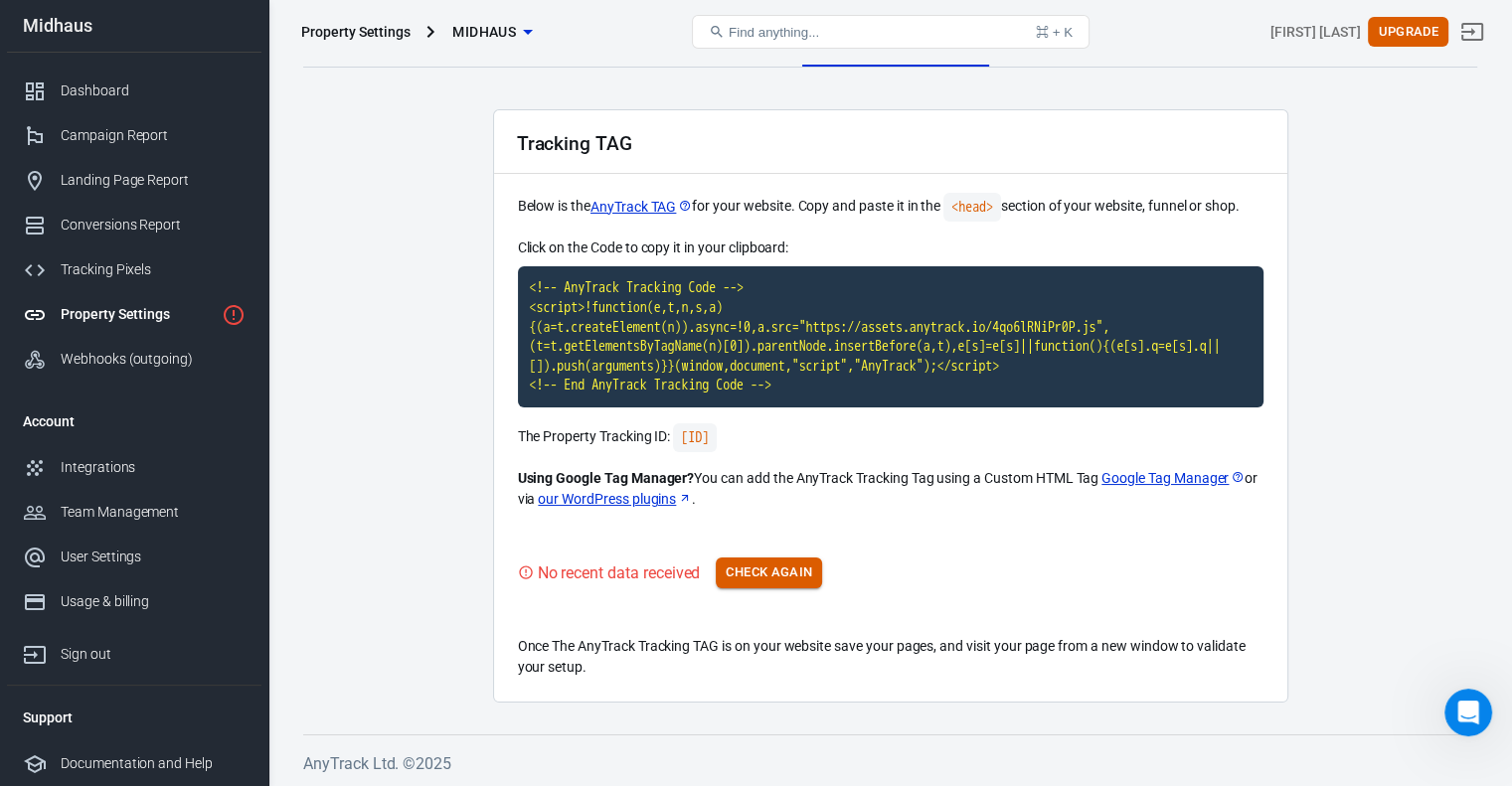 click on "Check Again" at bounding box center (768, 572) 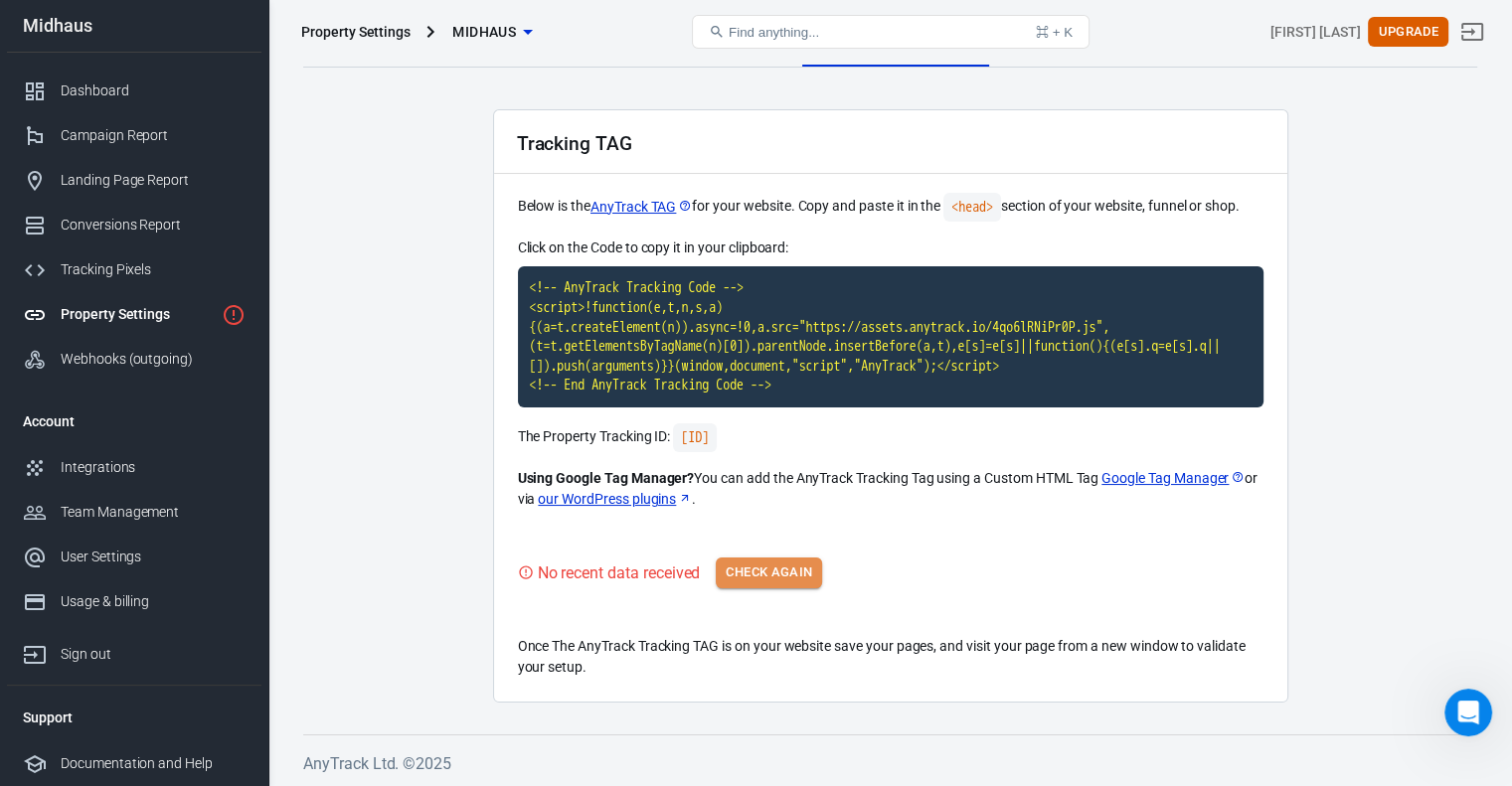 click on "Check Again" at bounding box center [768, 572] 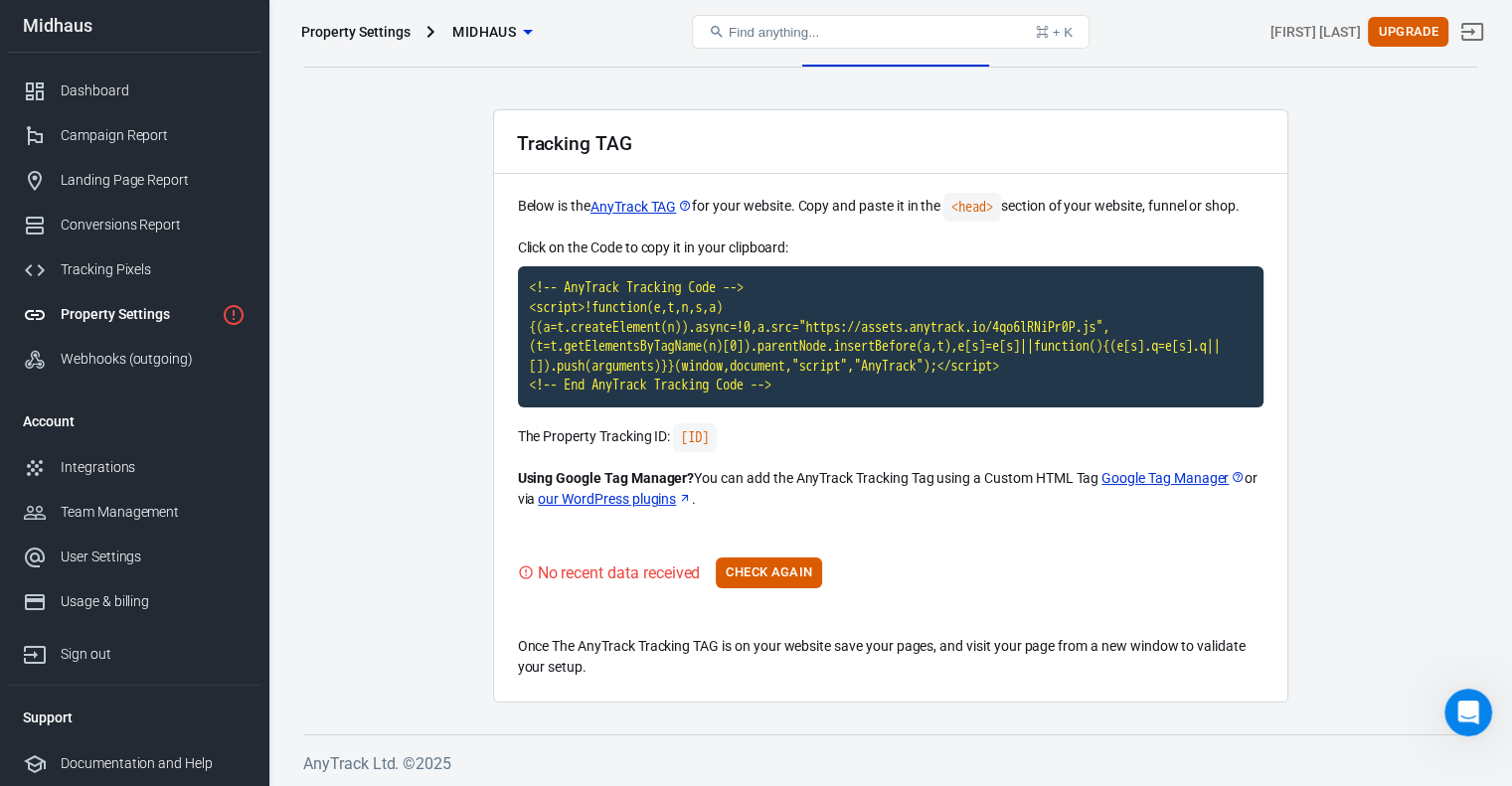 click on "Below is the  AnyTrack TAG    for your website. Copy and paste it in the   <head>  section of your website, funnel or shop." at bounding box center (891, 207) 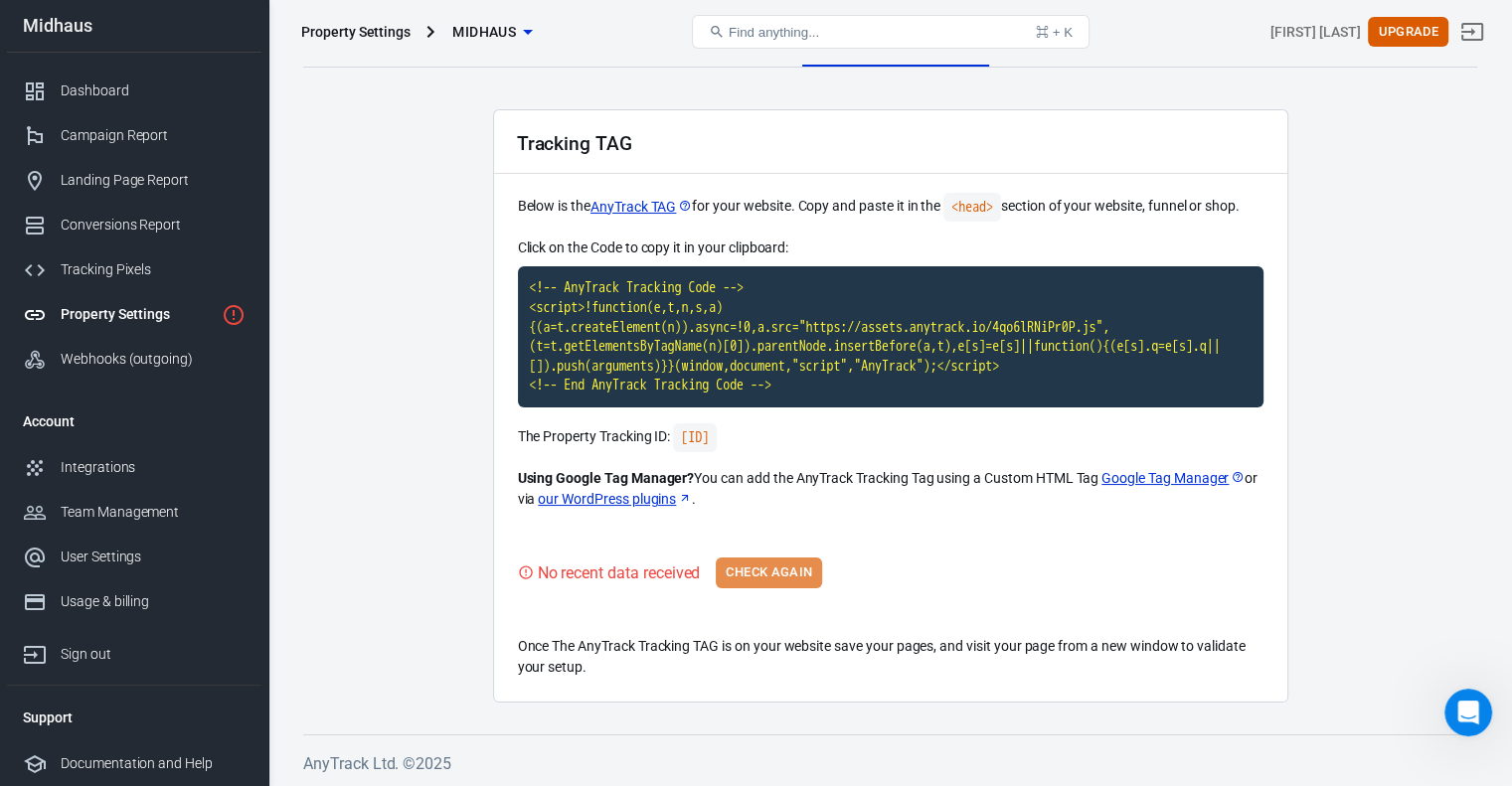 click on "Check Again" at bounding box center (768, 572) 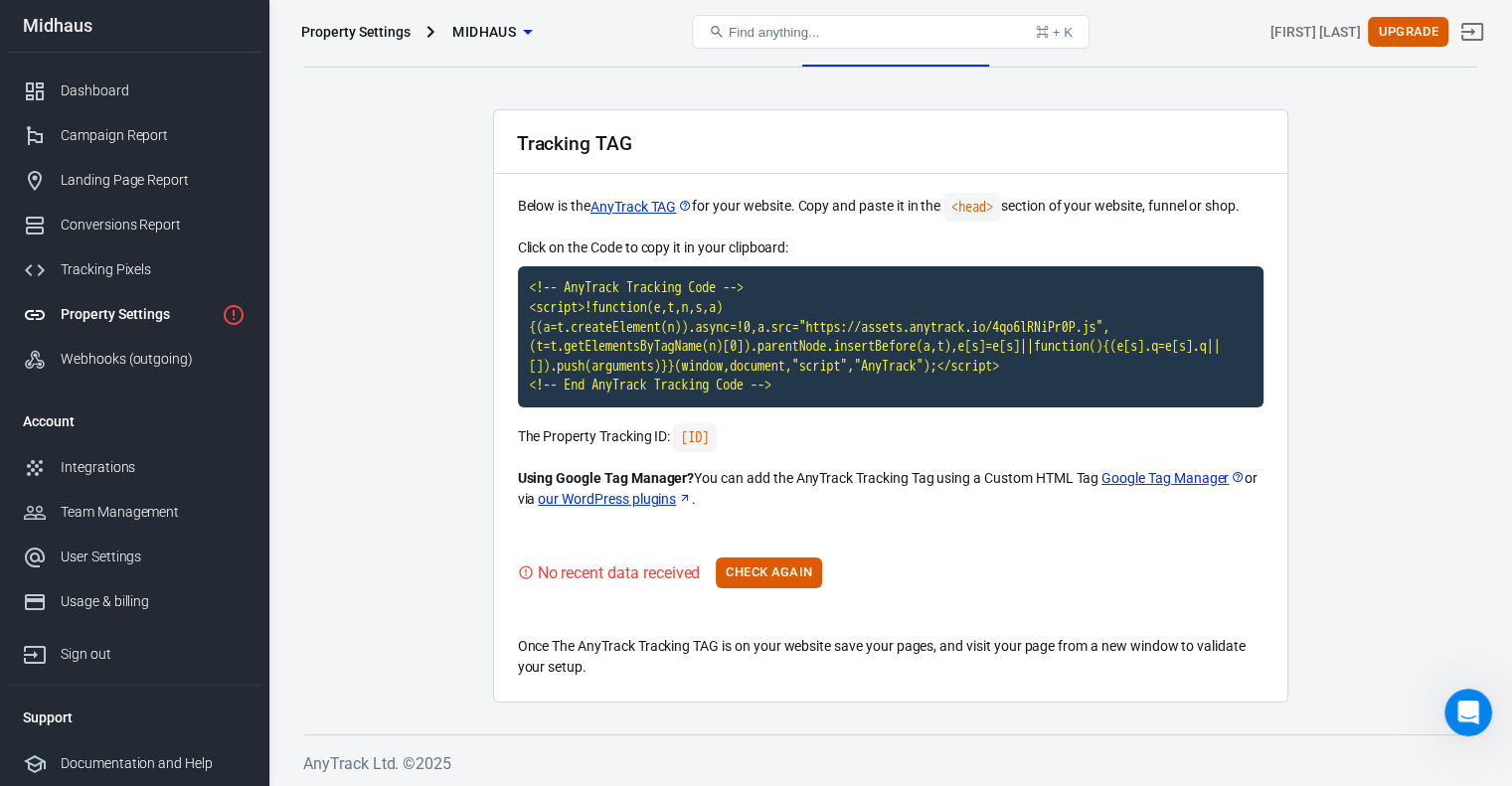 click on "Check Again" at bounding box center [768, 572] 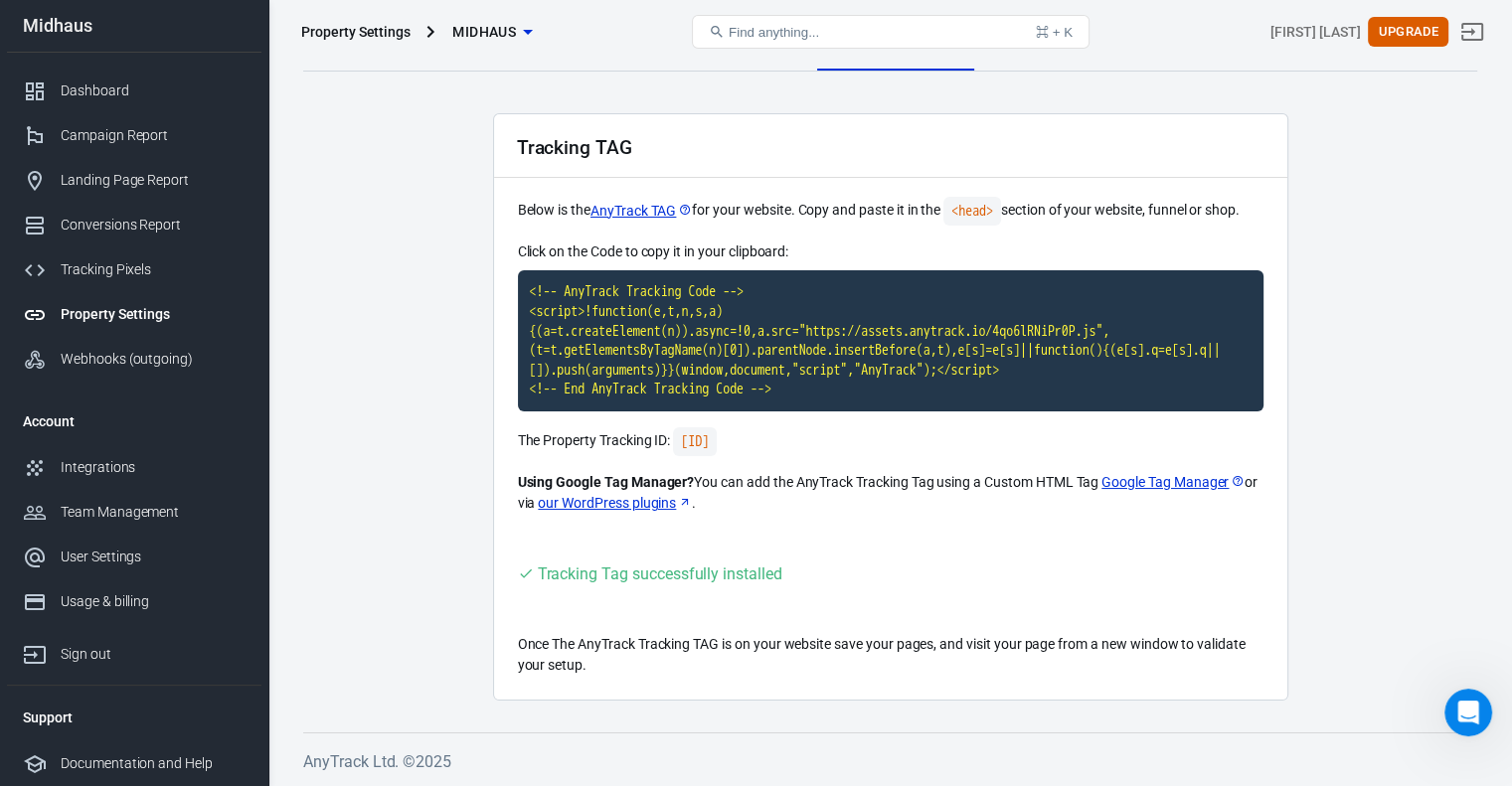 scroll, scrollTop: 25, scrollLeft: 0, axis: vertical 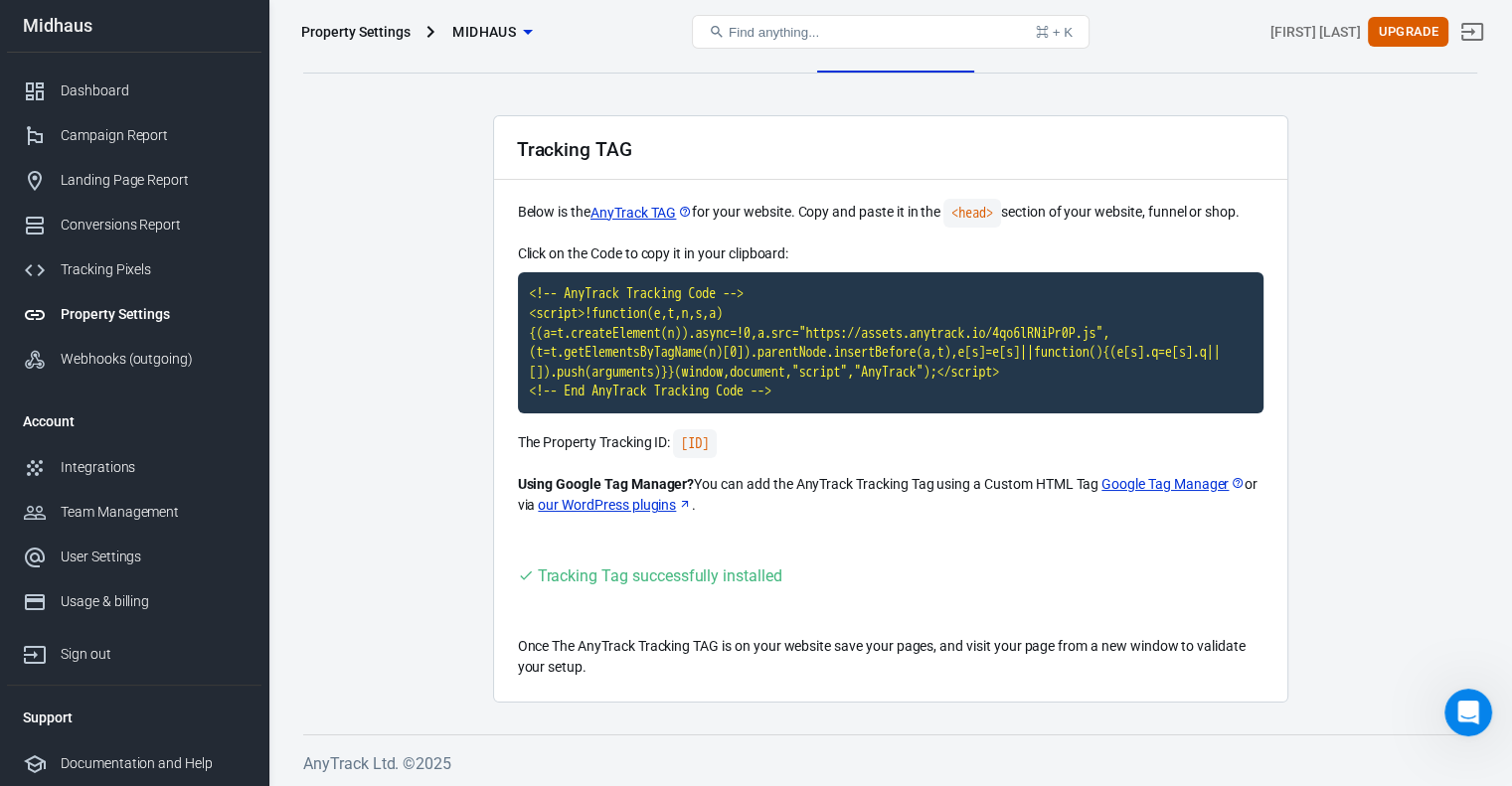 click on "Property Settings" at bounding box center (356, 32) 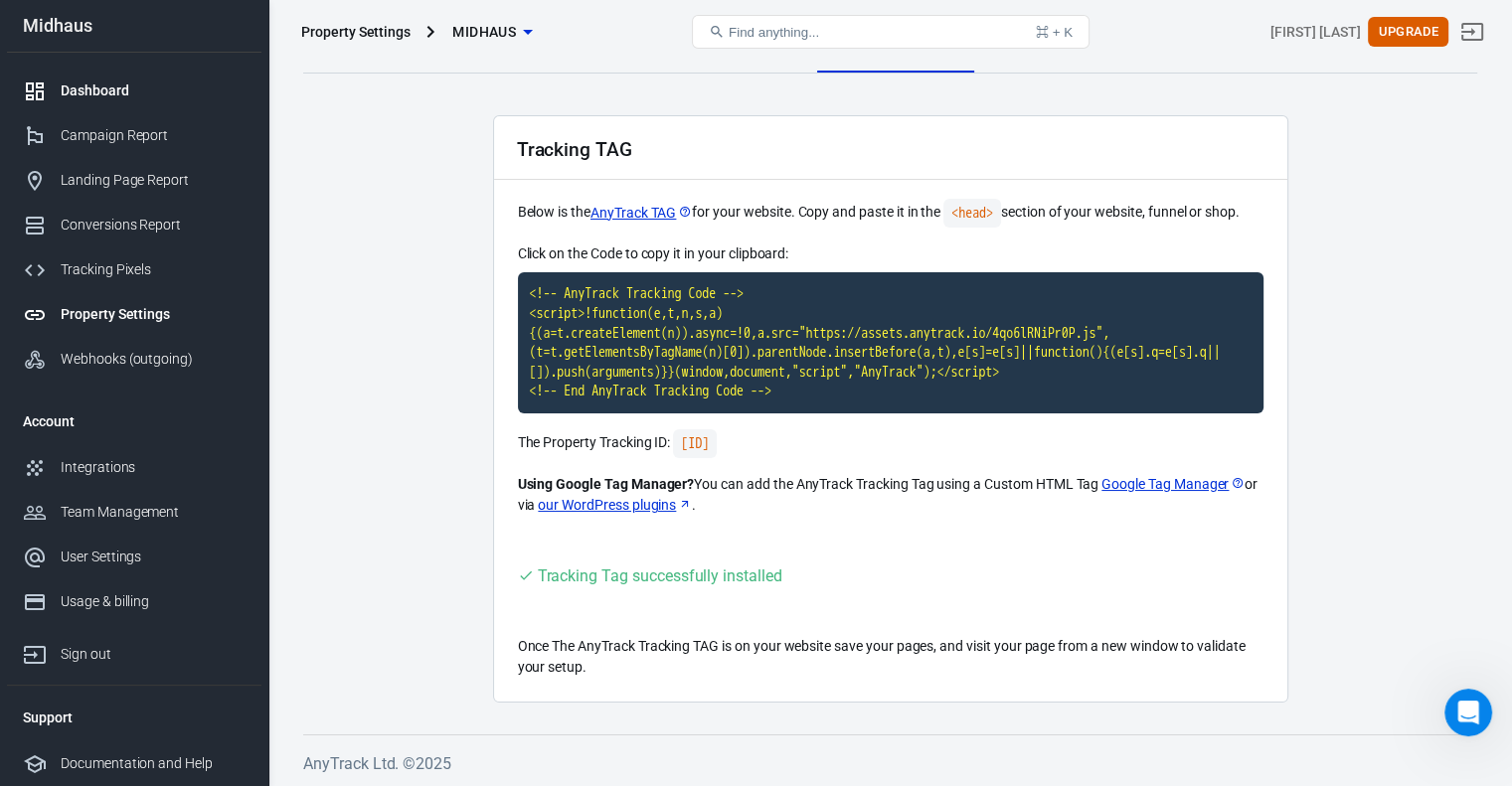 click on "Dashboard" at bounding box center (153, 90) 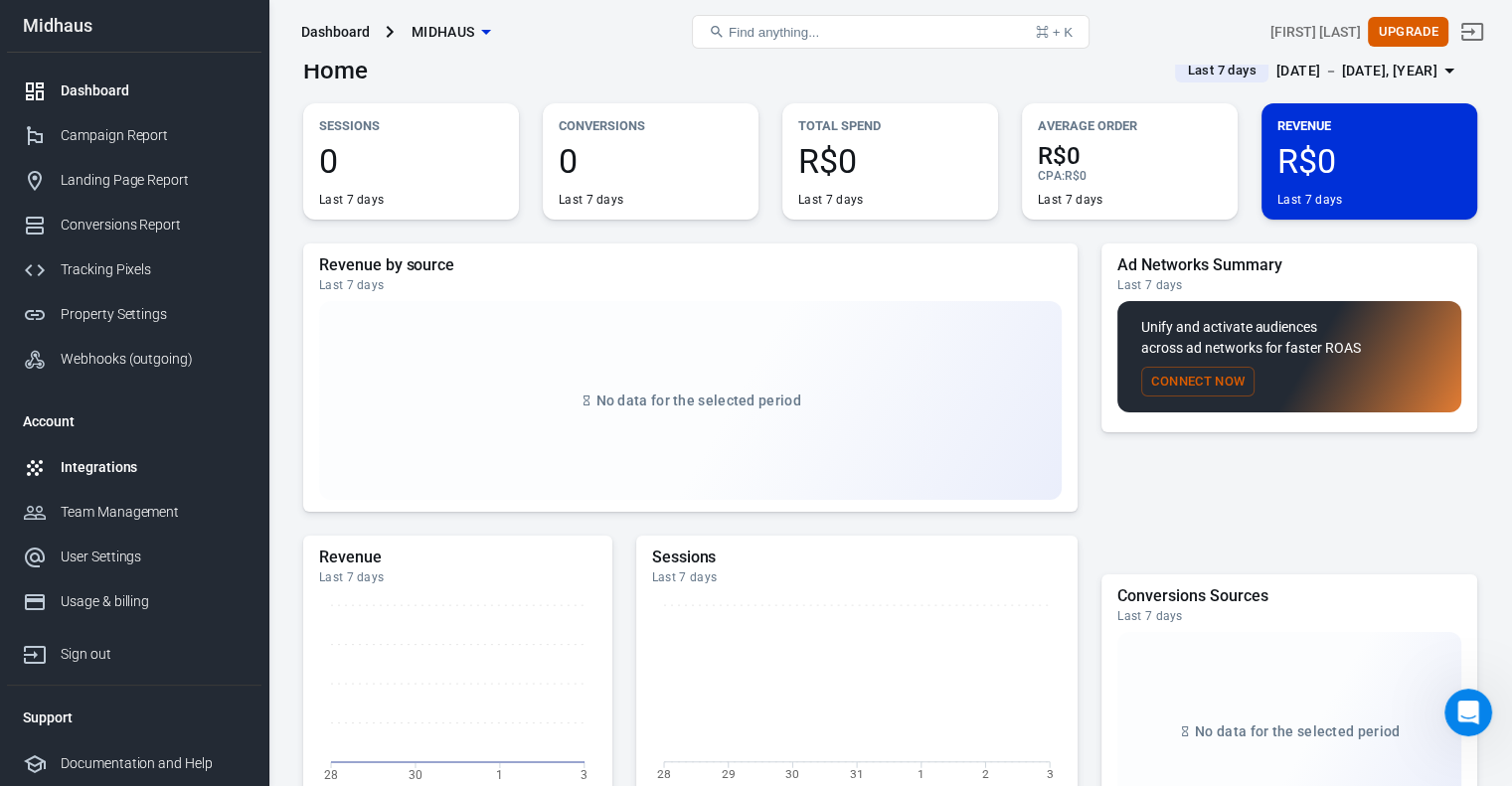 click on "Integrations" at bounding box center [153, 467] 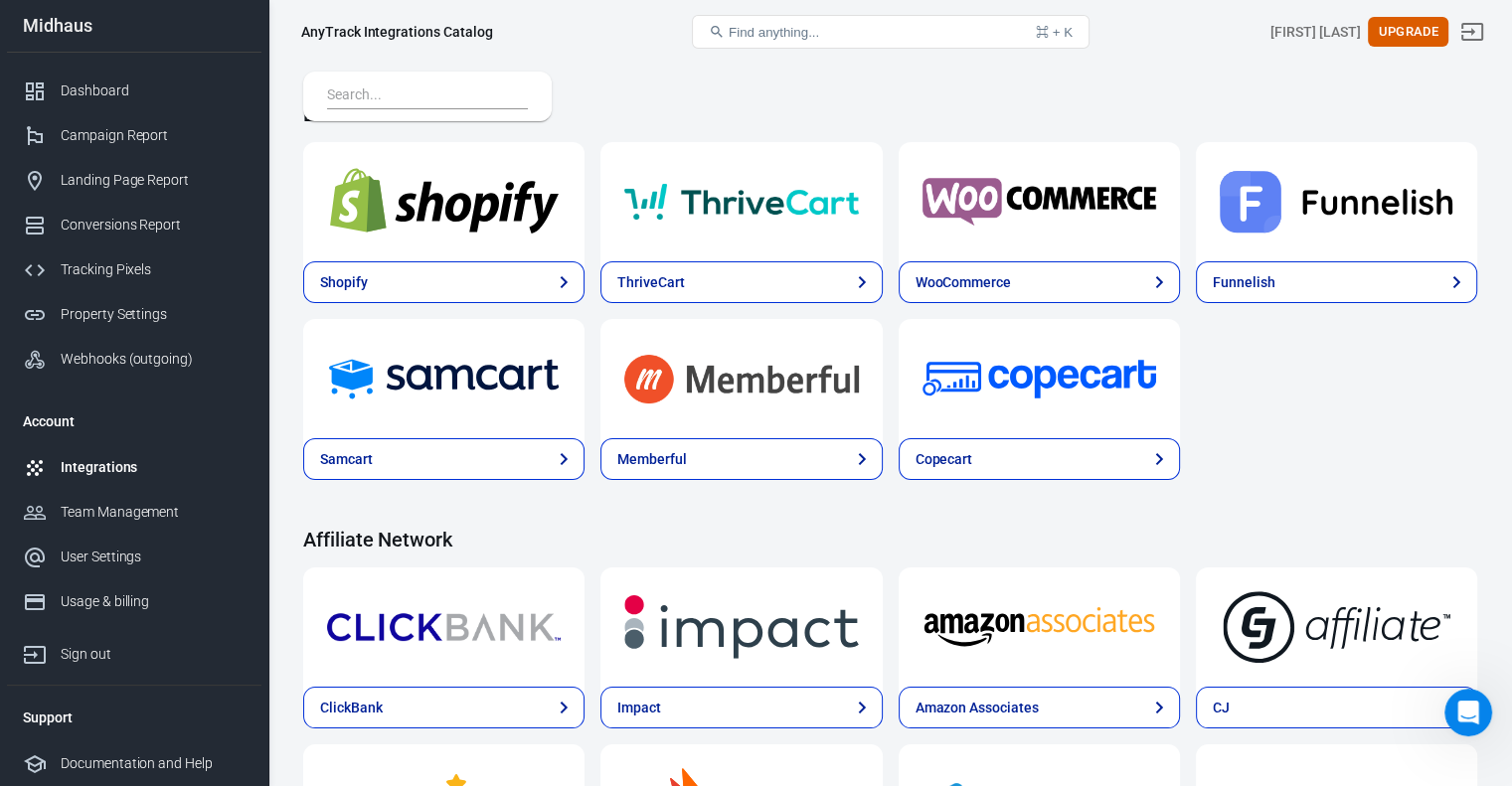 scroll, scrollTop: 0, scrollLeft: 0, axis: both 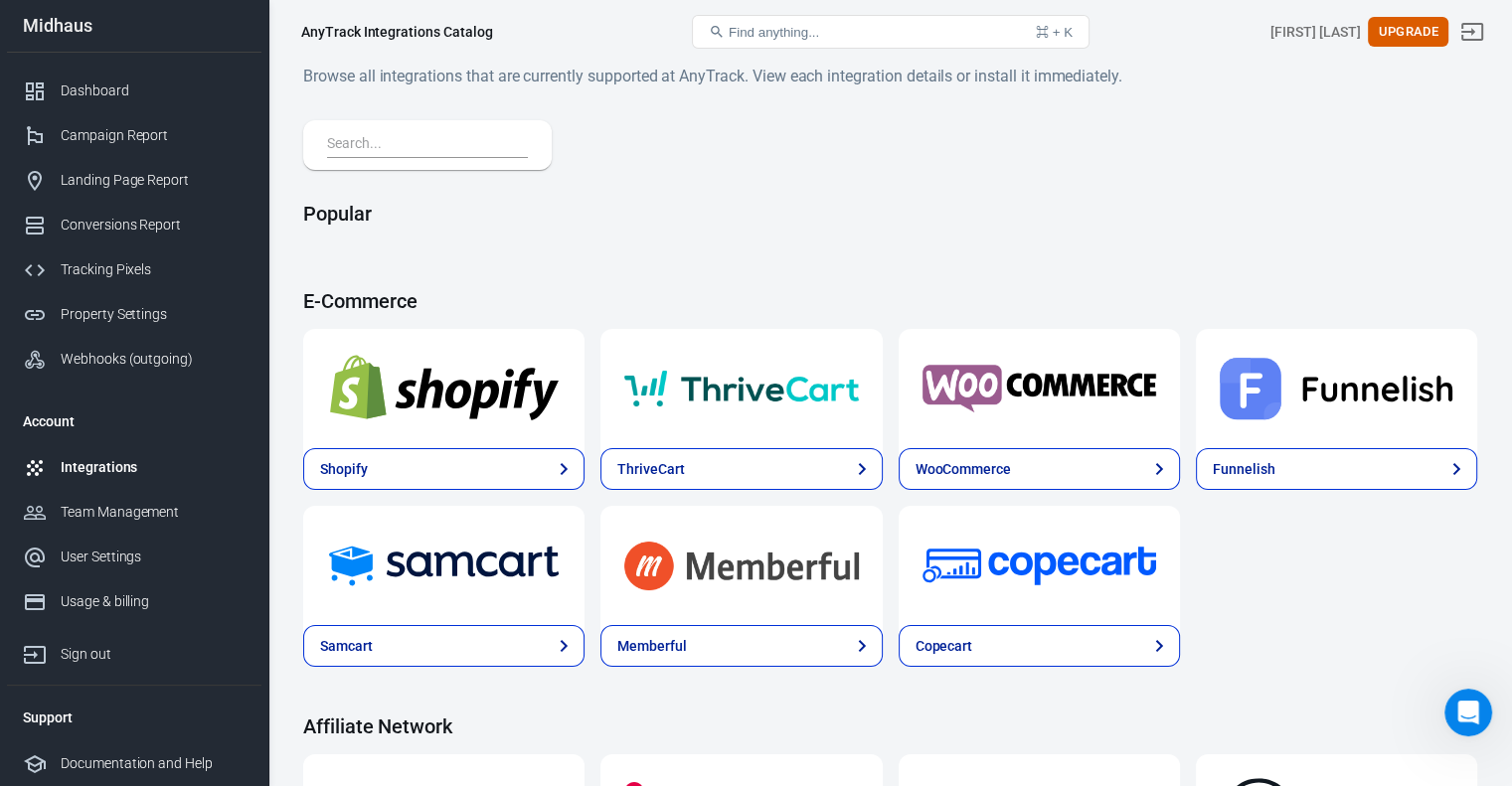 click at bounding box center [423, 145] 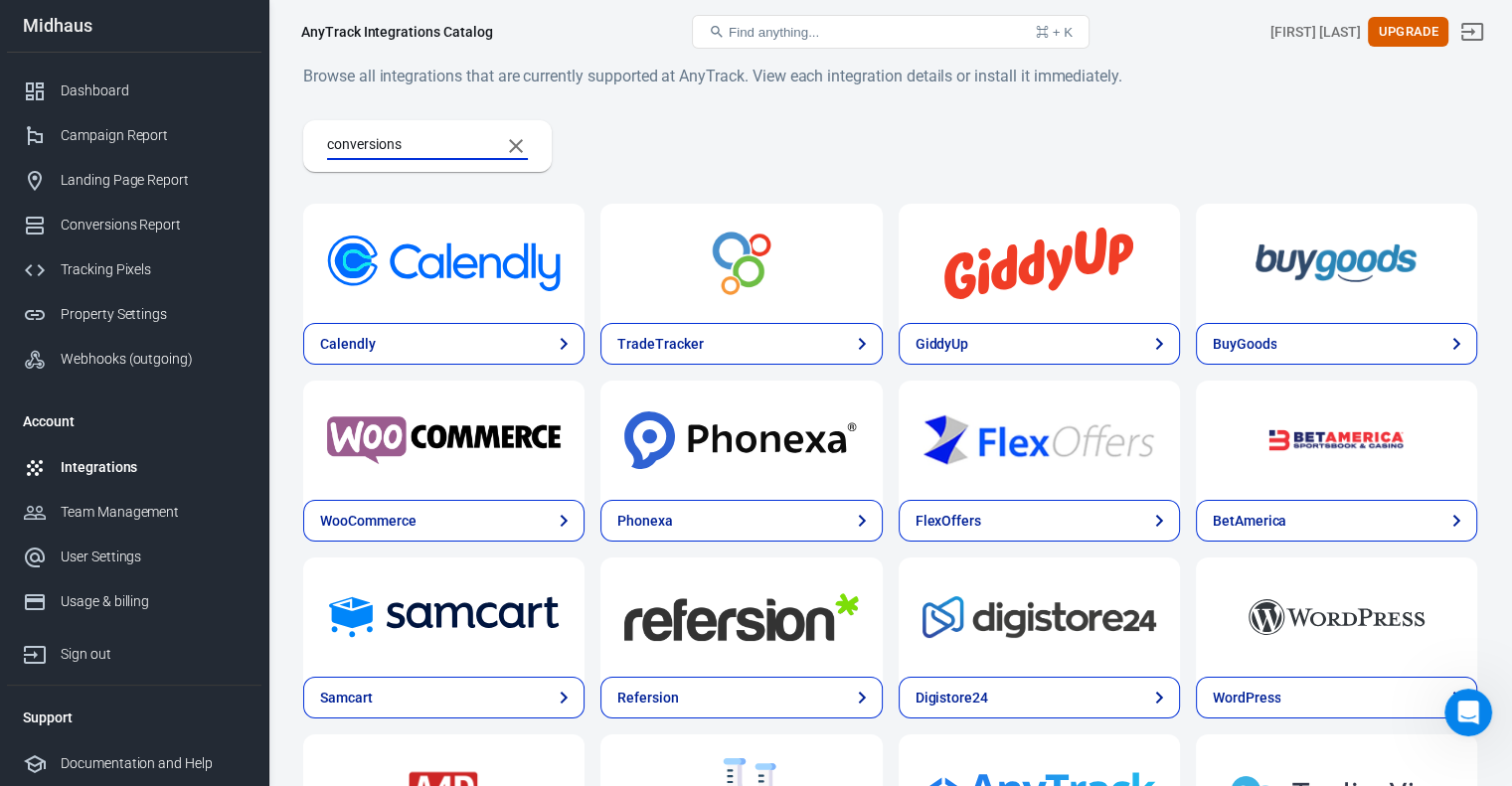 type on "a" 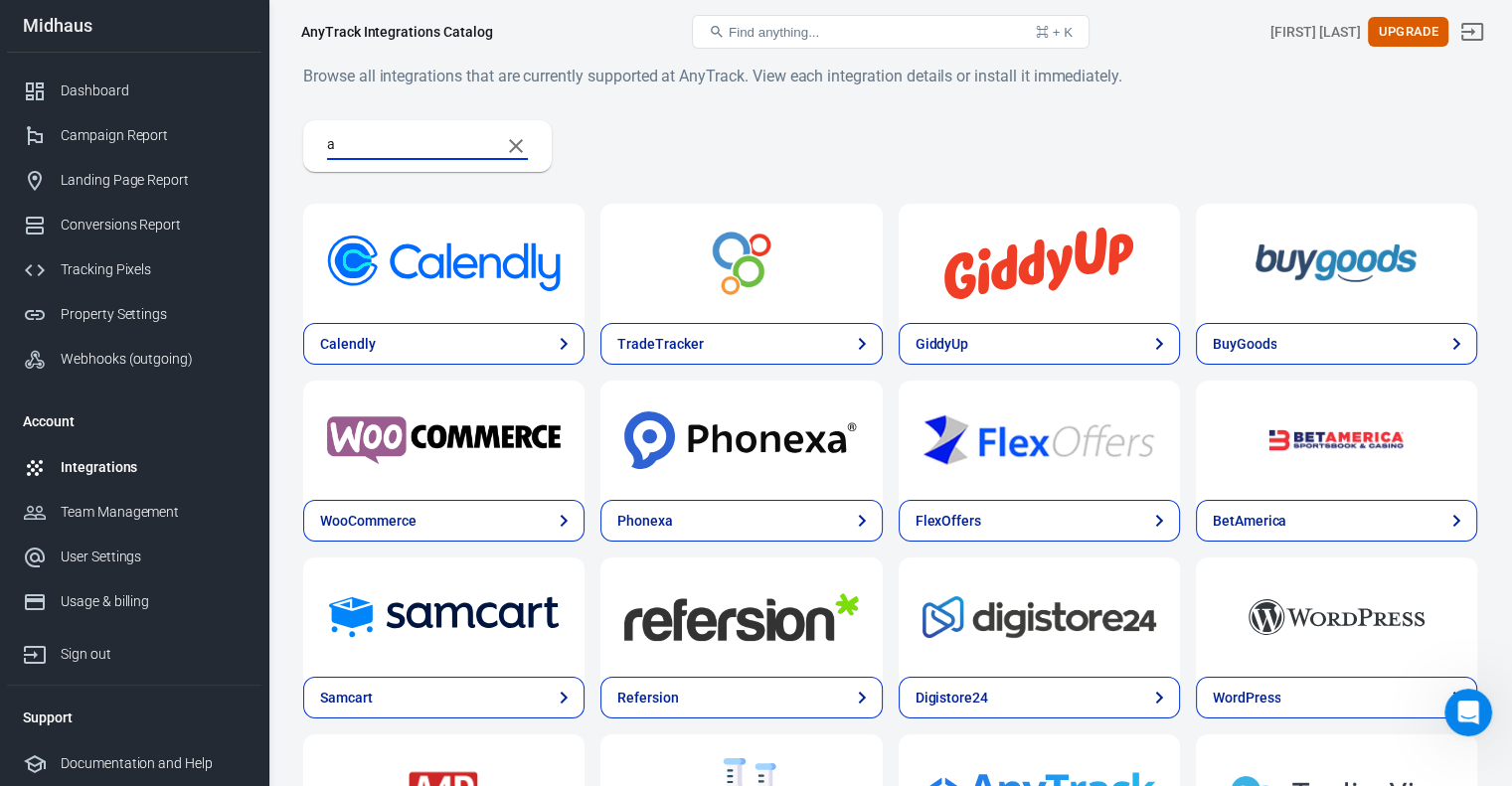 type 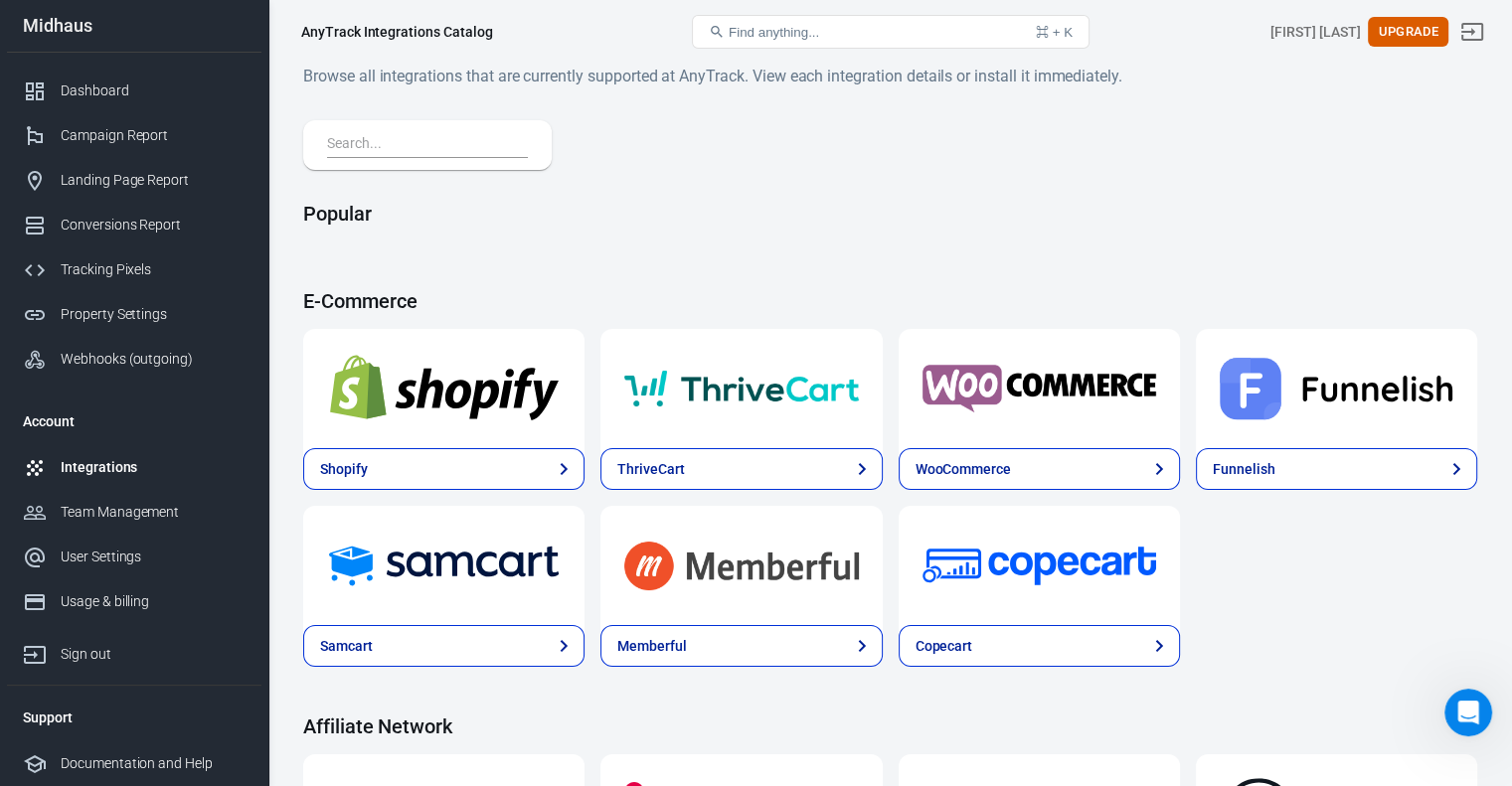 click on "Integrations" at bounding box center [153, 467] 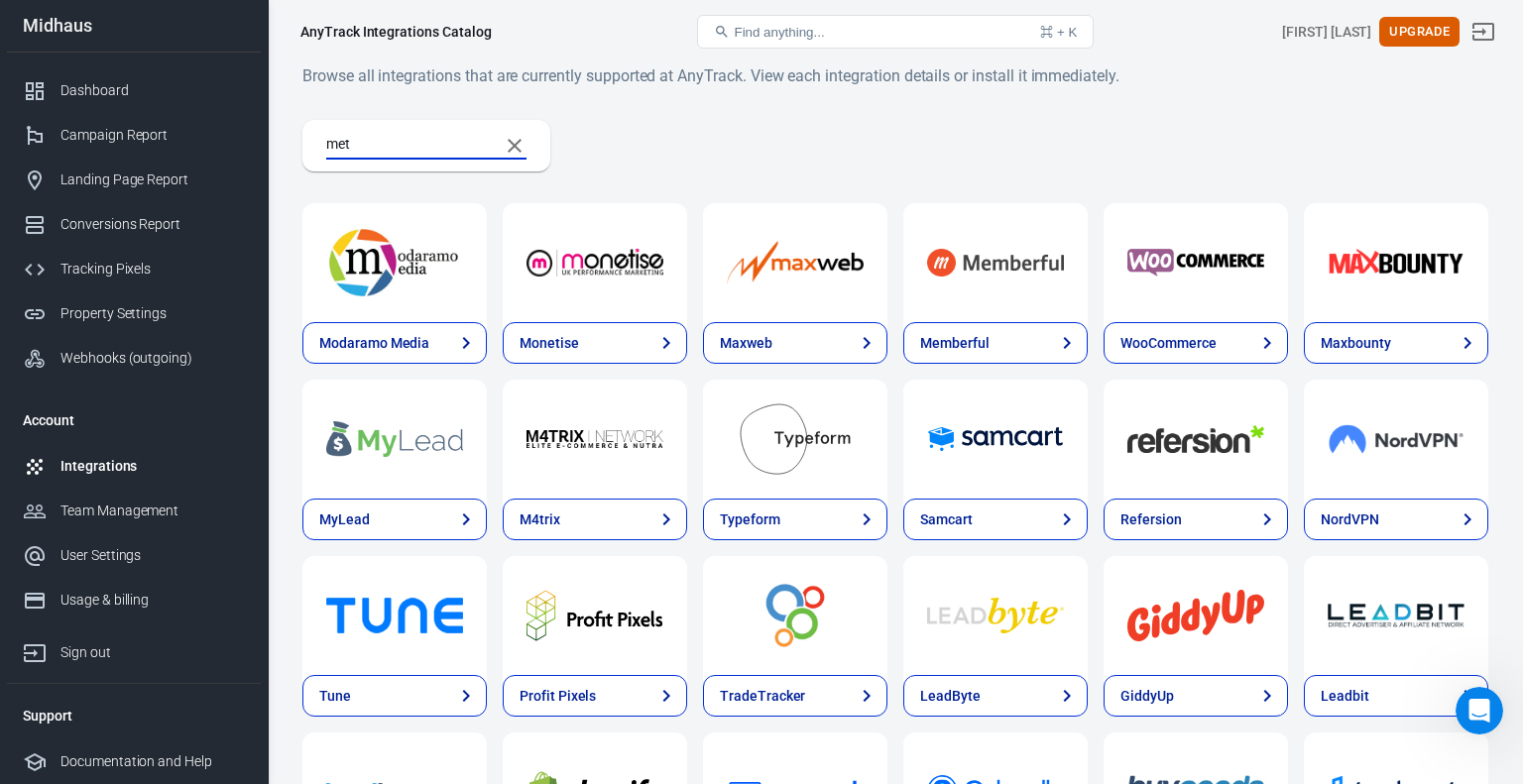 type on "meta" 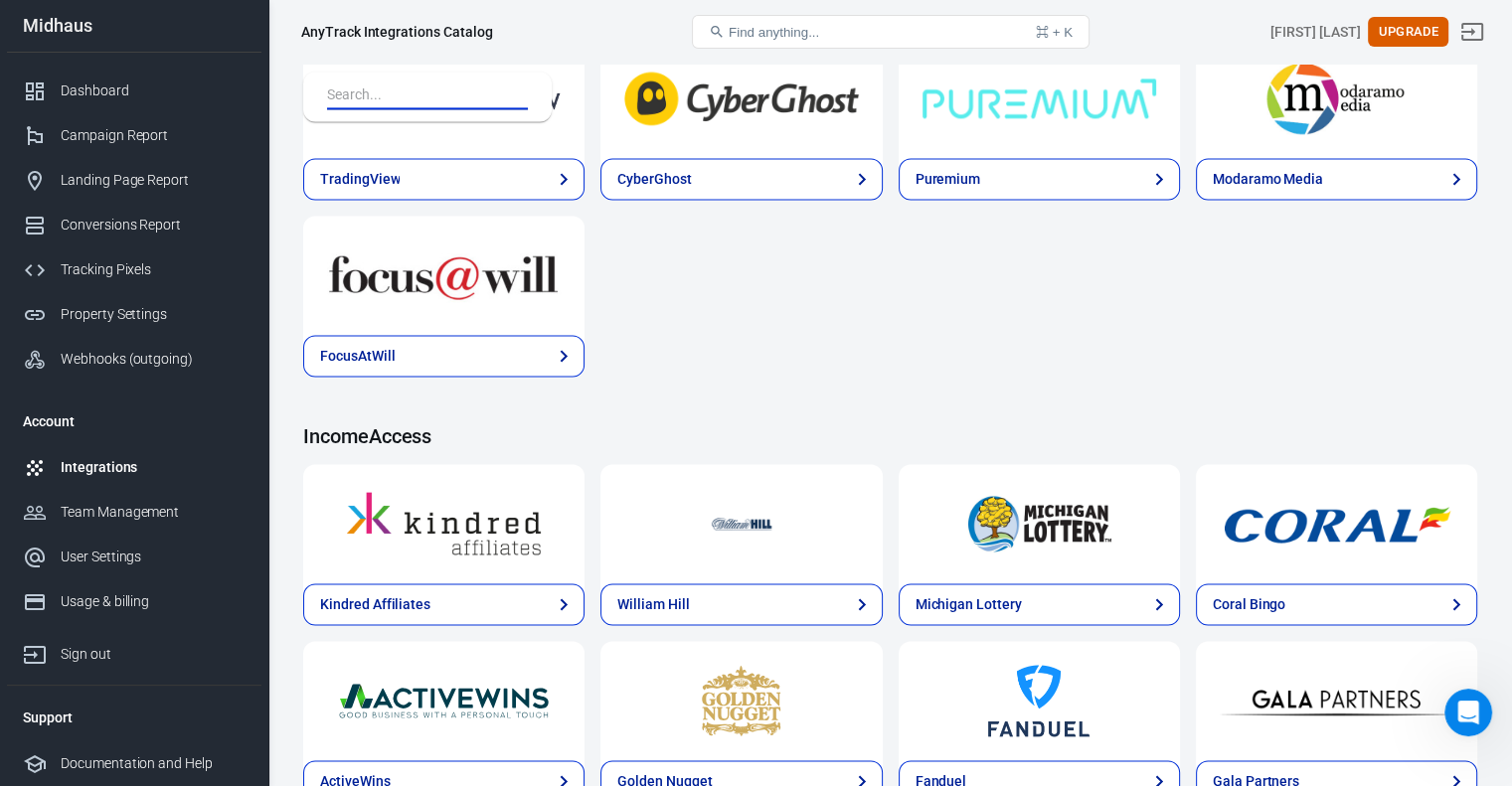 scroll, scrollTop: 3008, scrollLeft: 0, axis: vertical 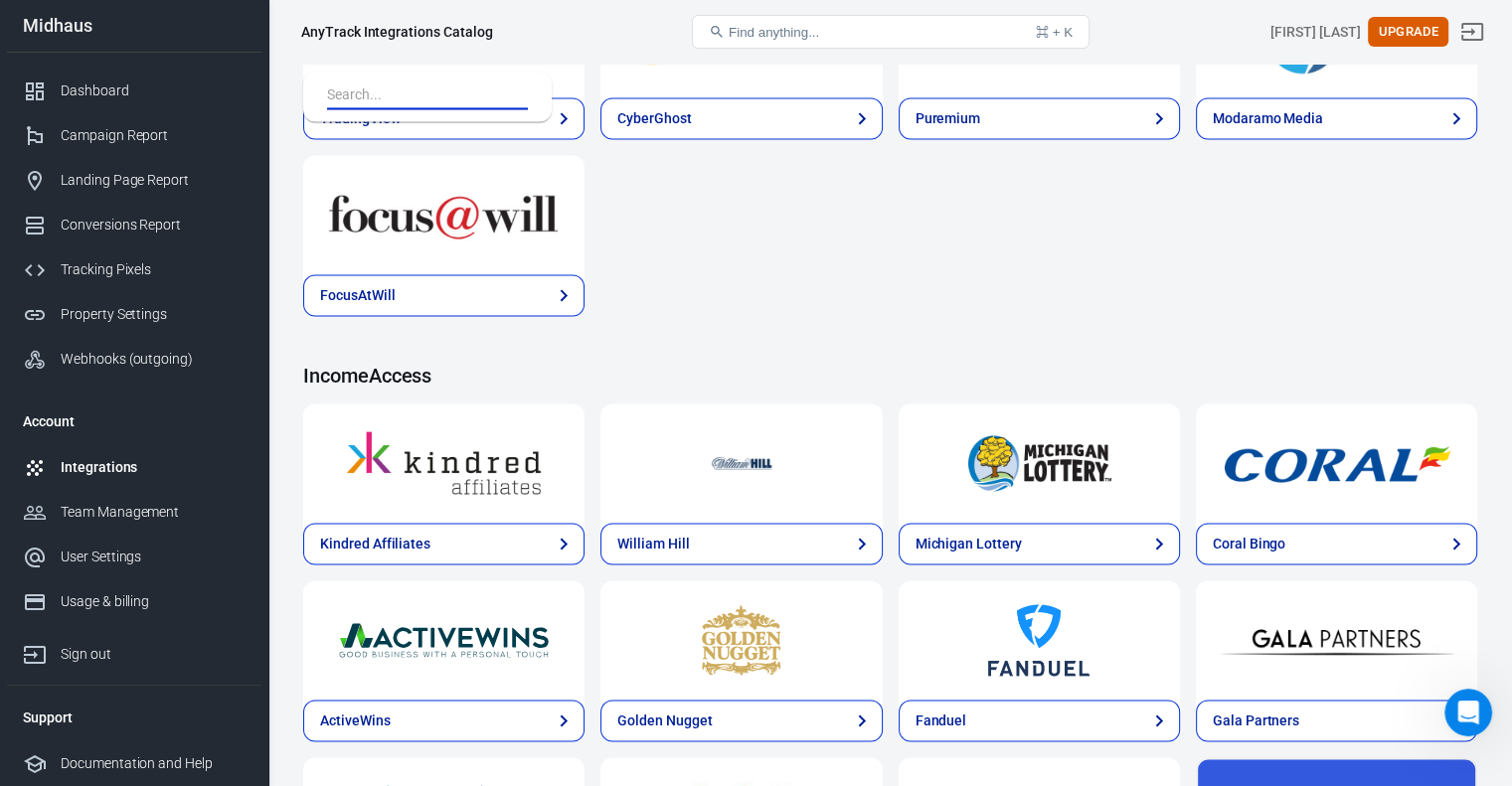 click on "Show All" at bounding box center (1336, 1688) 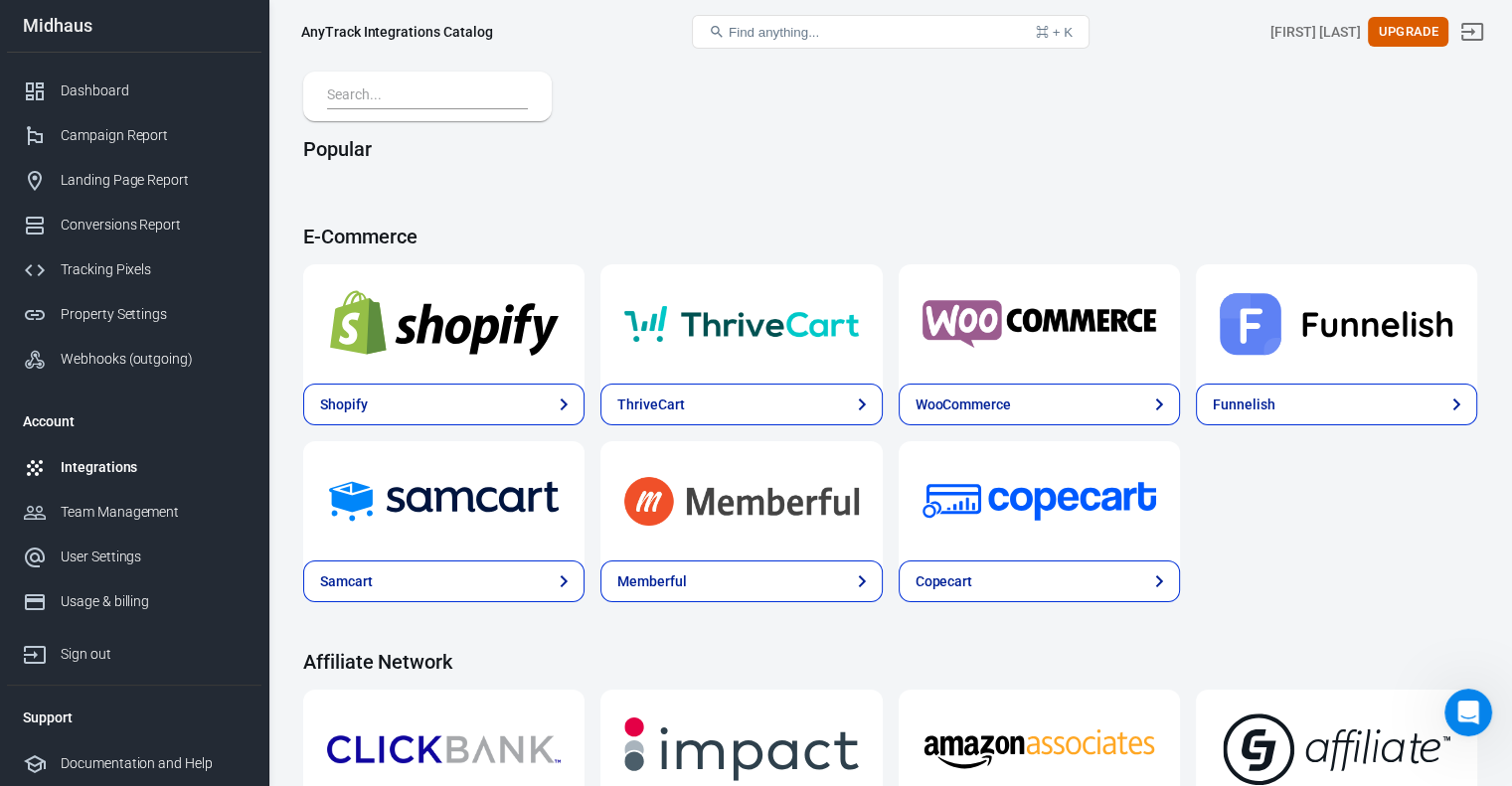 scroll, scrollTop: 0, scrollLeft: 0, axis: both 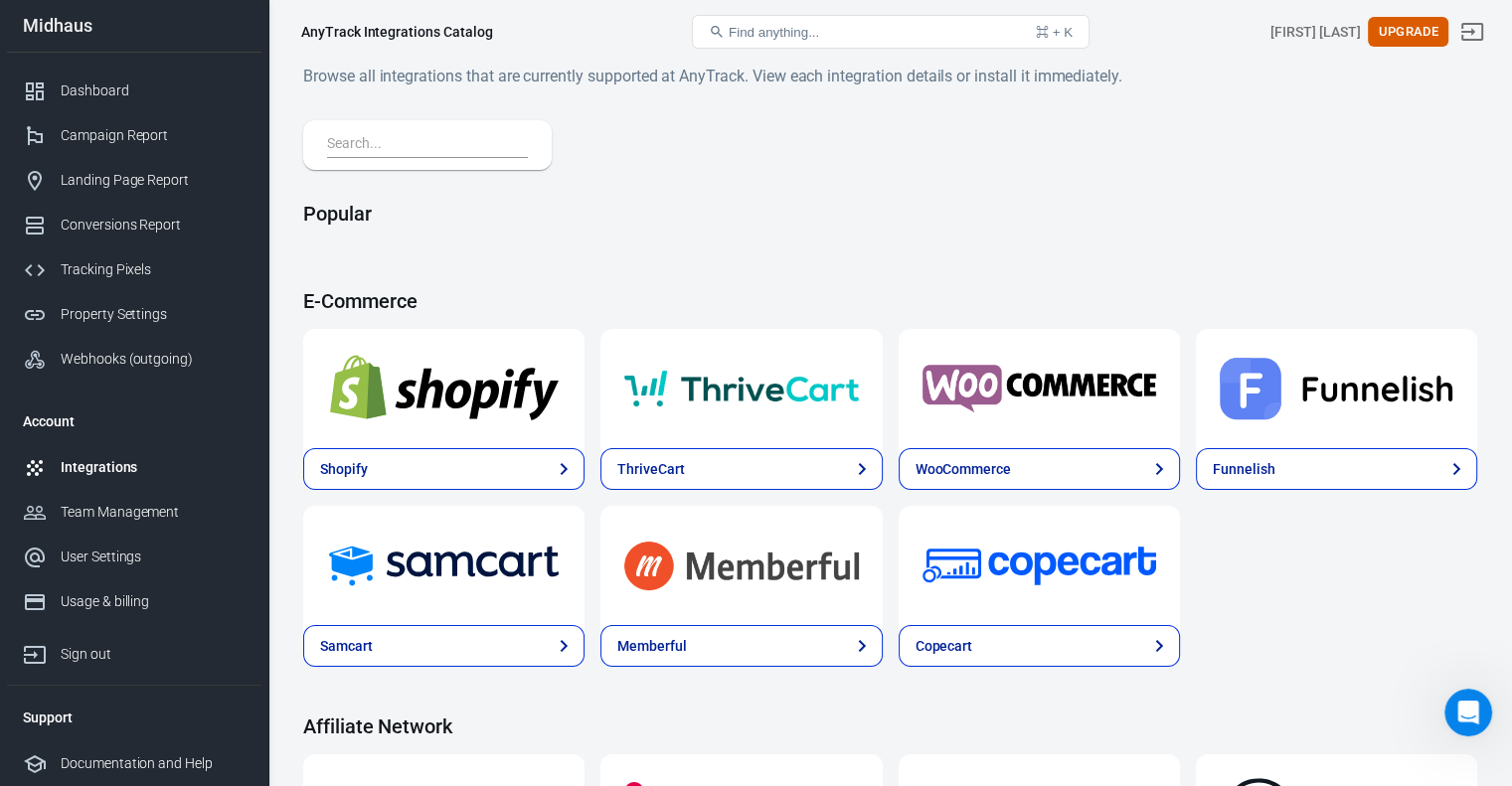 click on "Popular" at bounding box center (890, 214) 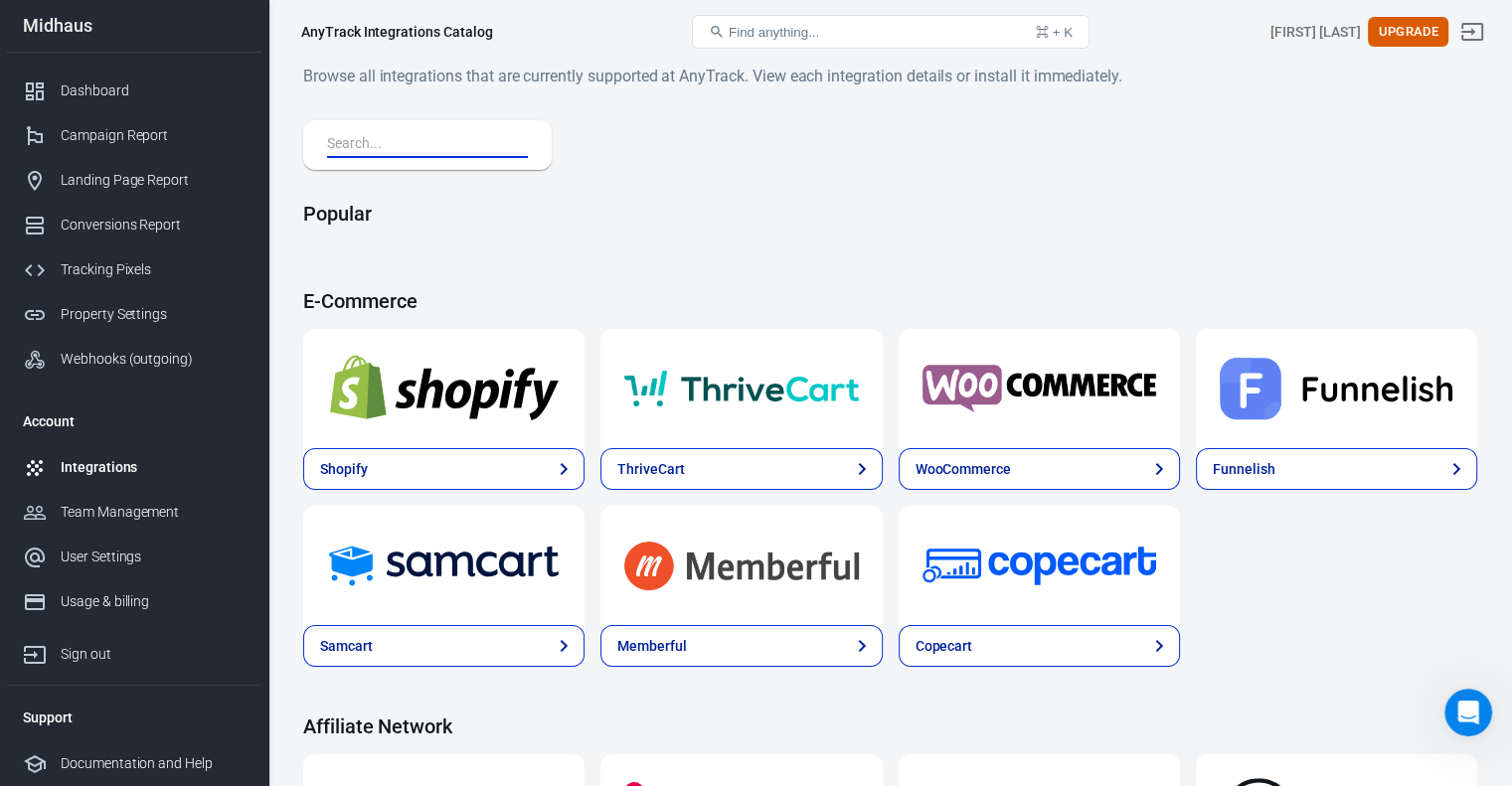 click at bounding box center (423, 145) 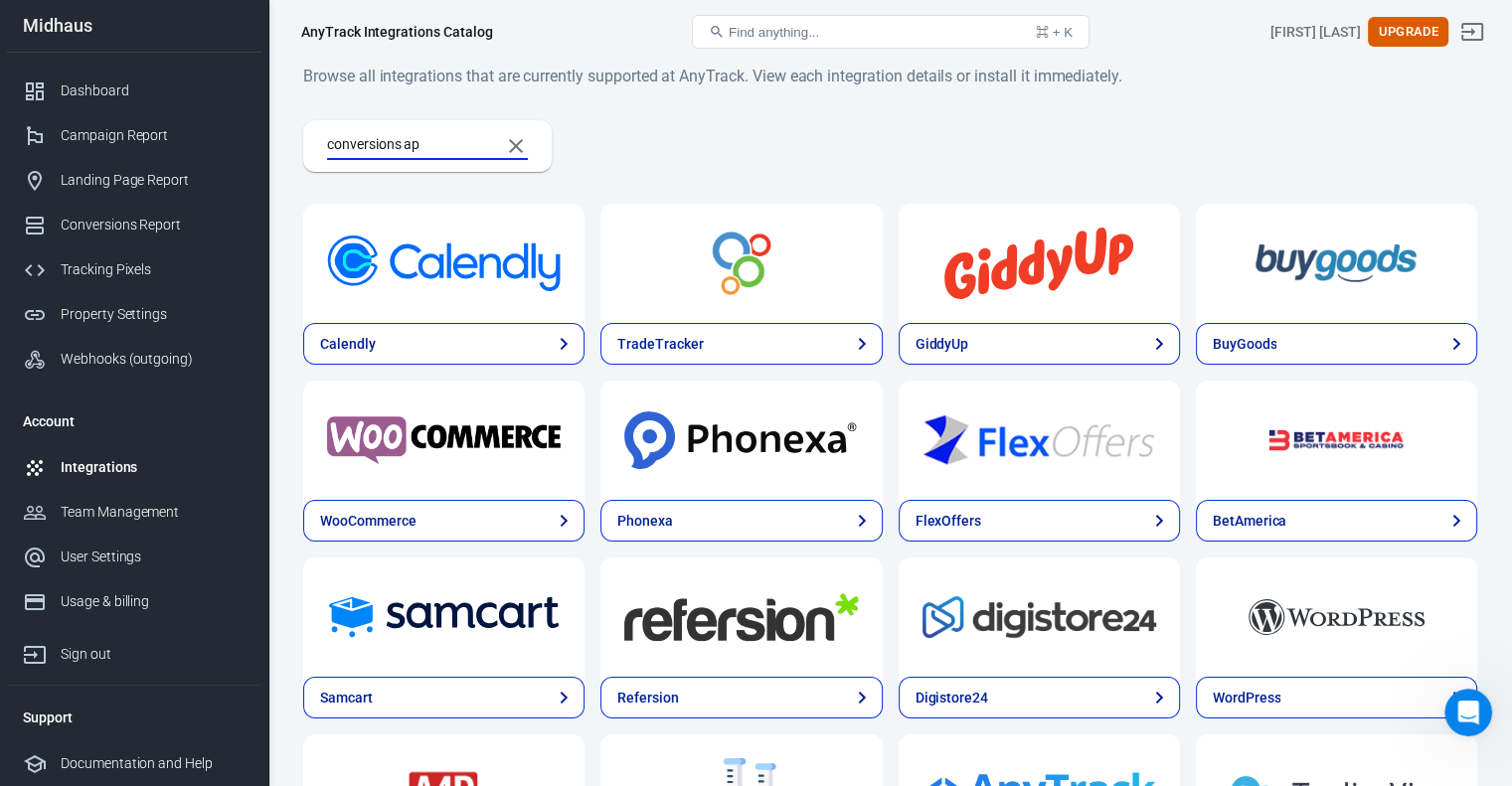 type on "conversions api" 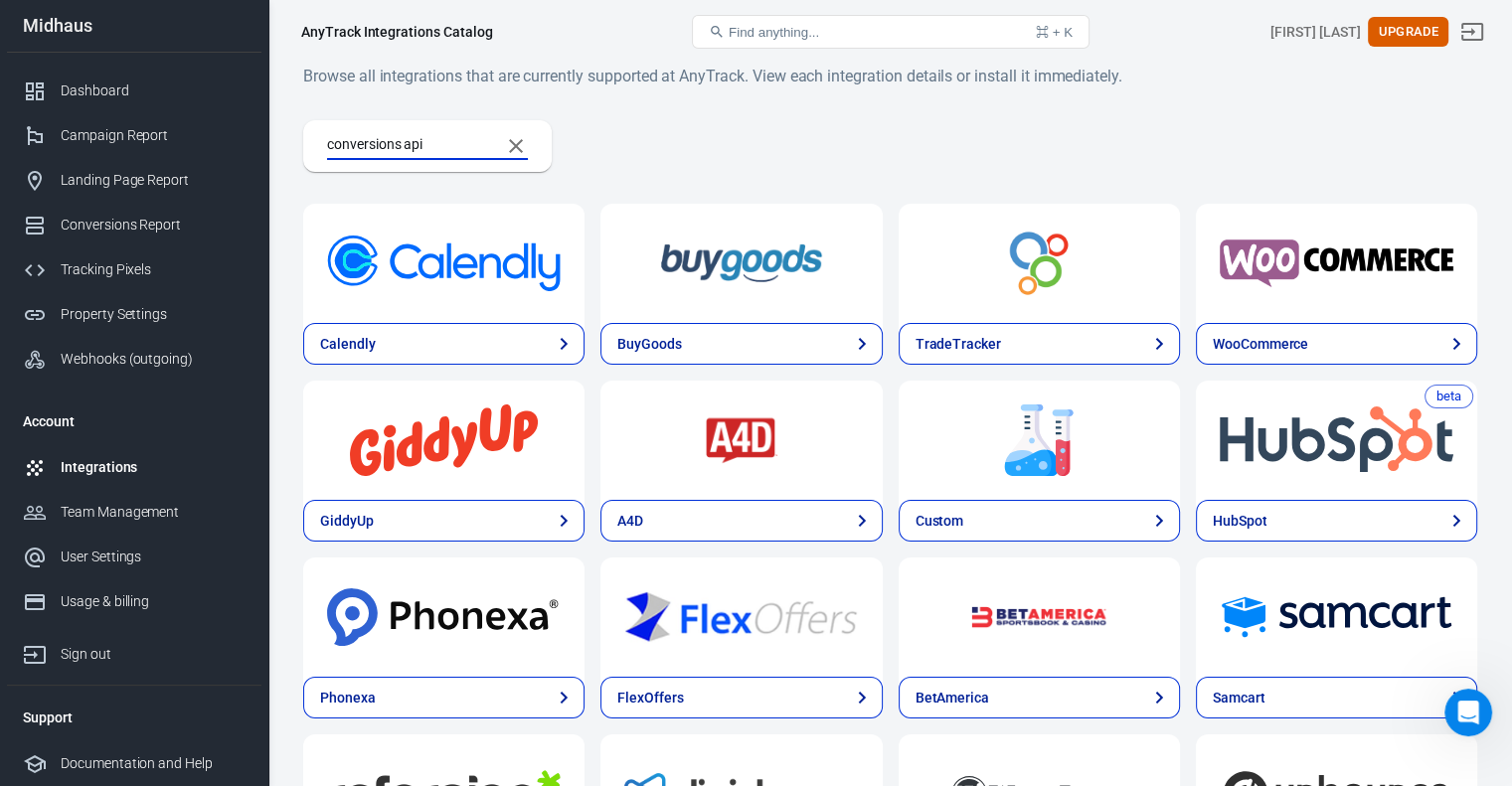 type 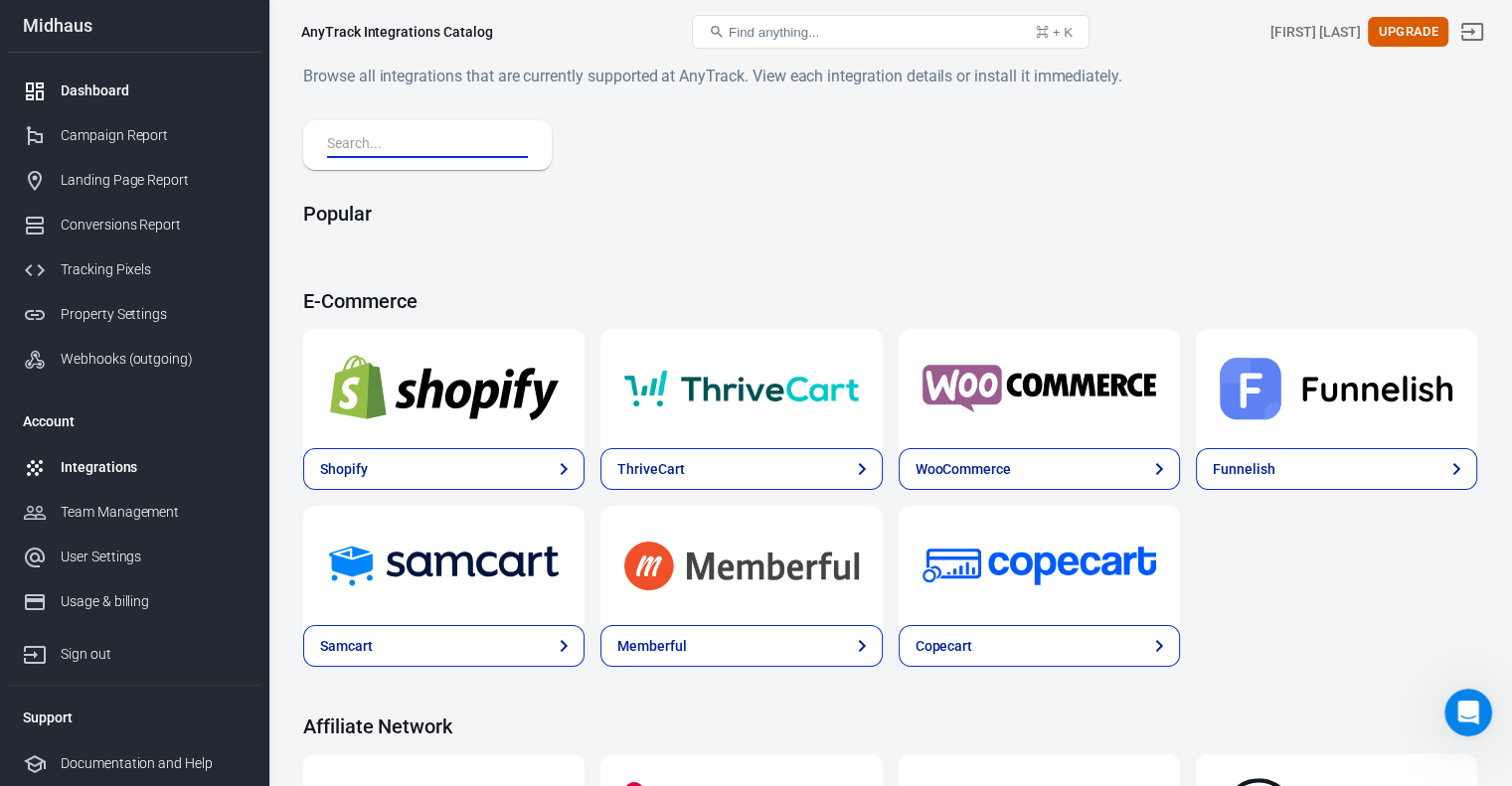click on "Dashboard" at bounding box center [153, 90] 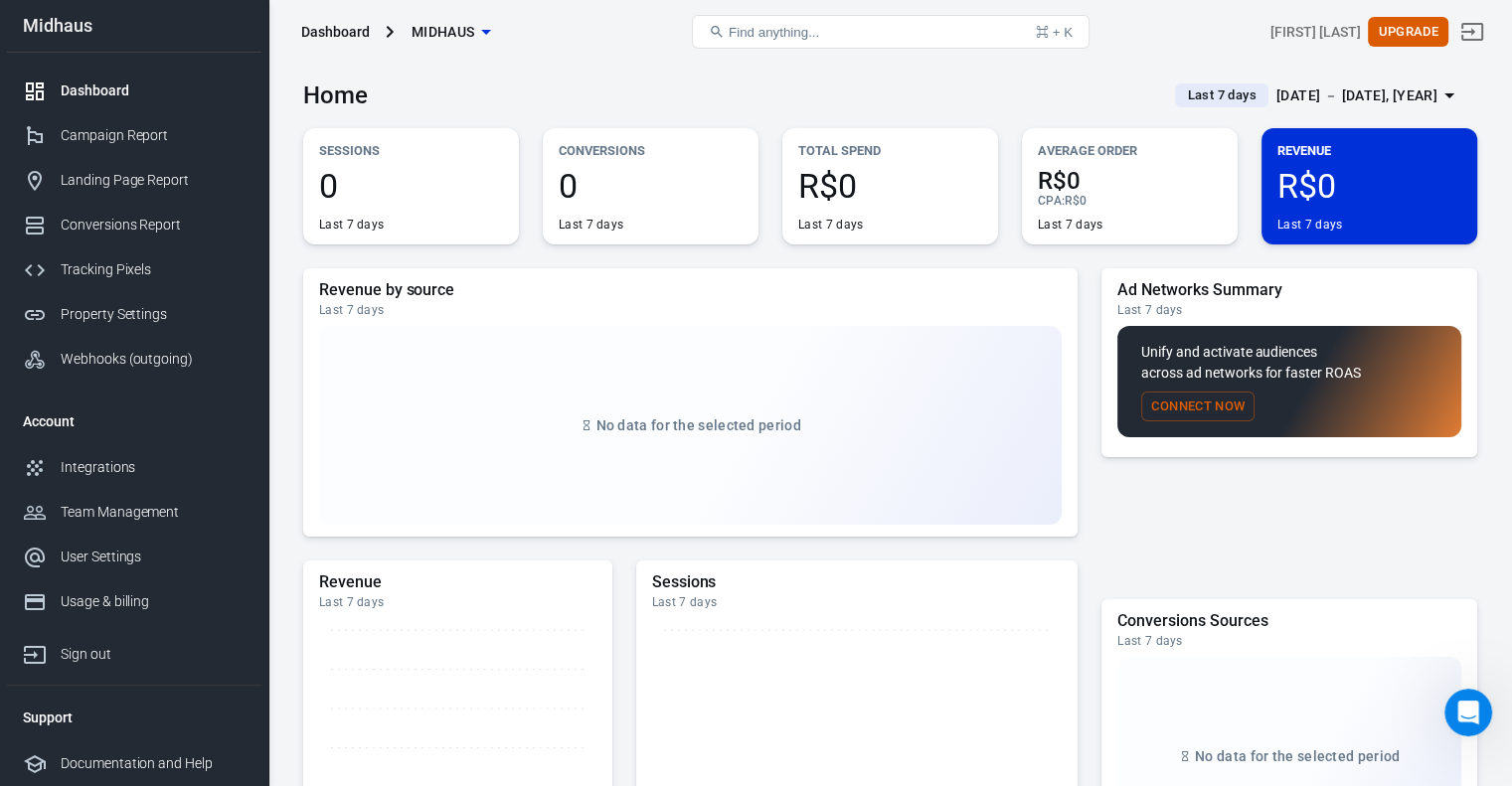 click on "Find anything... ⌘ + K" at bounding box center (891, 32) 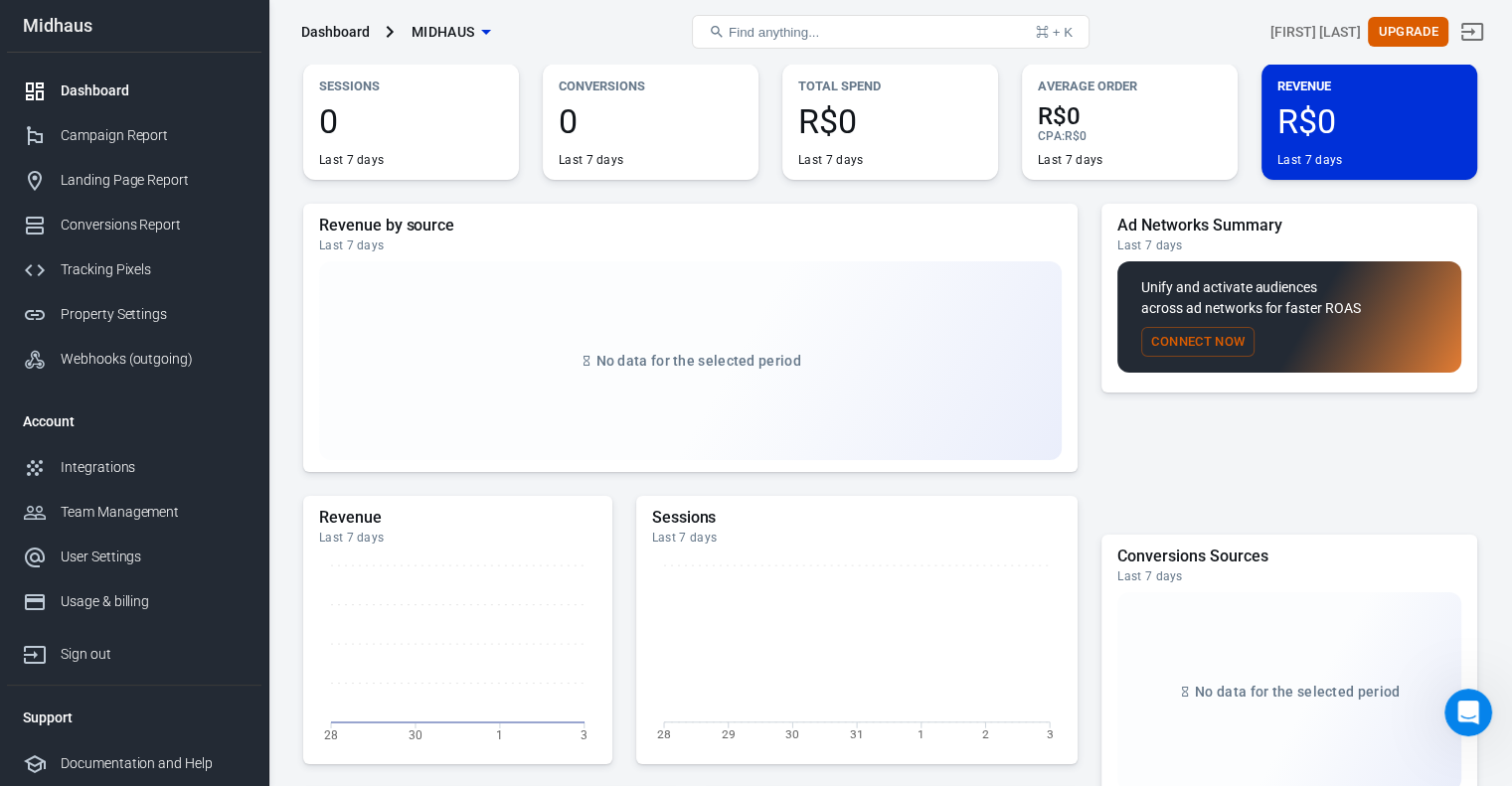 scroll, scrollTop: 99, scrollLeft: 0, axis: vertical 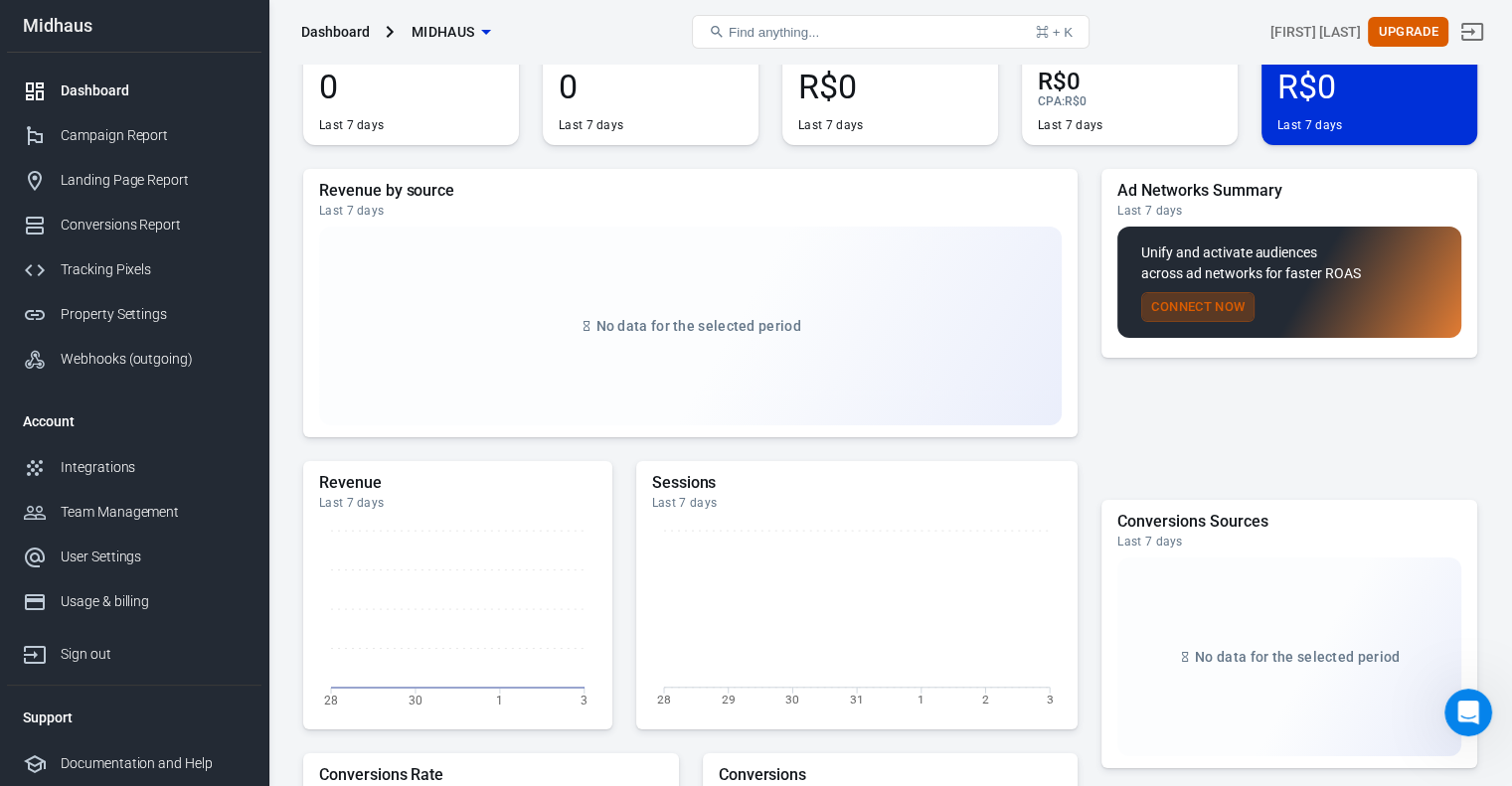 click on "Connect Now" at bounding box center [1198, 307] 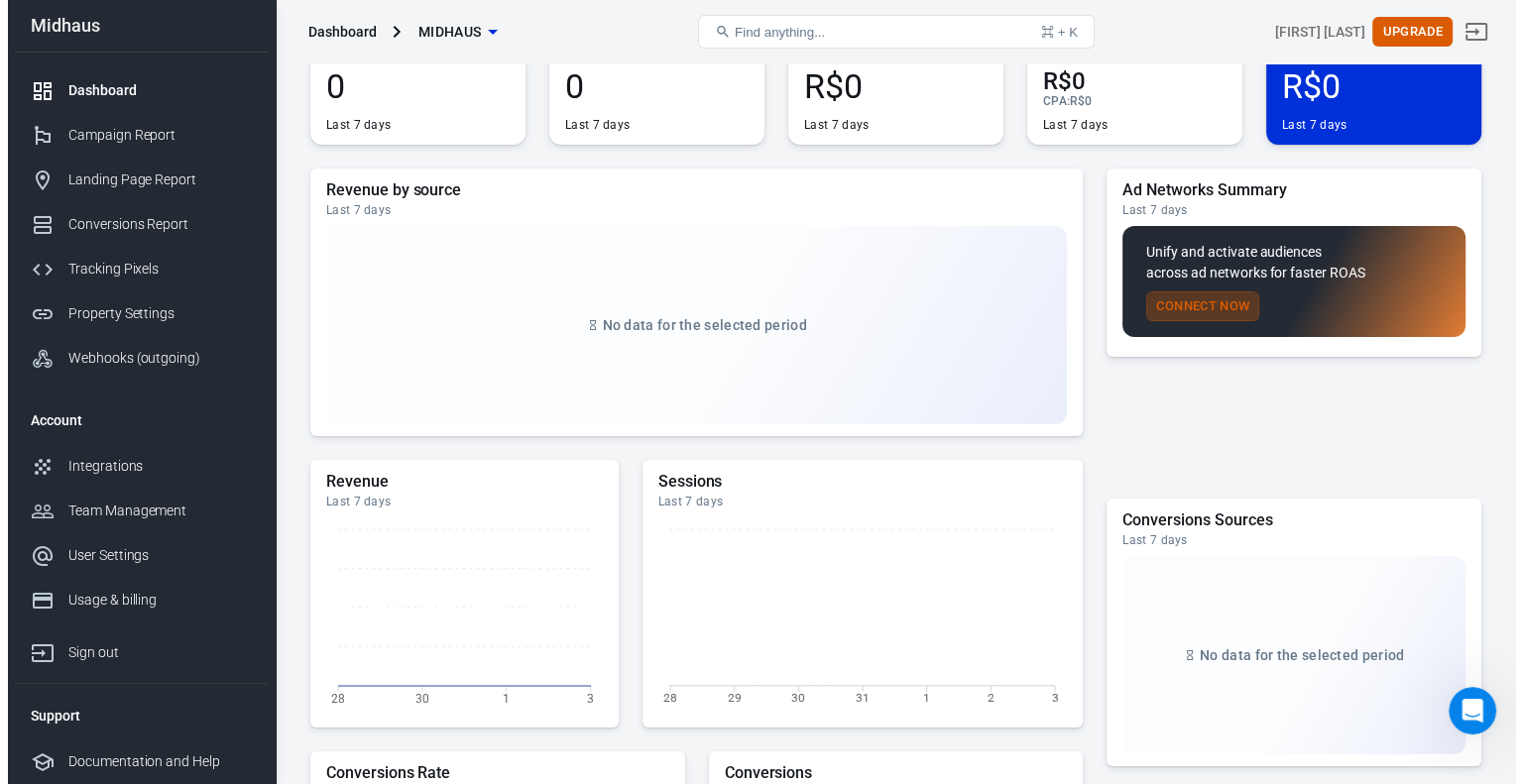 scroll, scrollTop: 0, scrollLeft: 0, axis: both 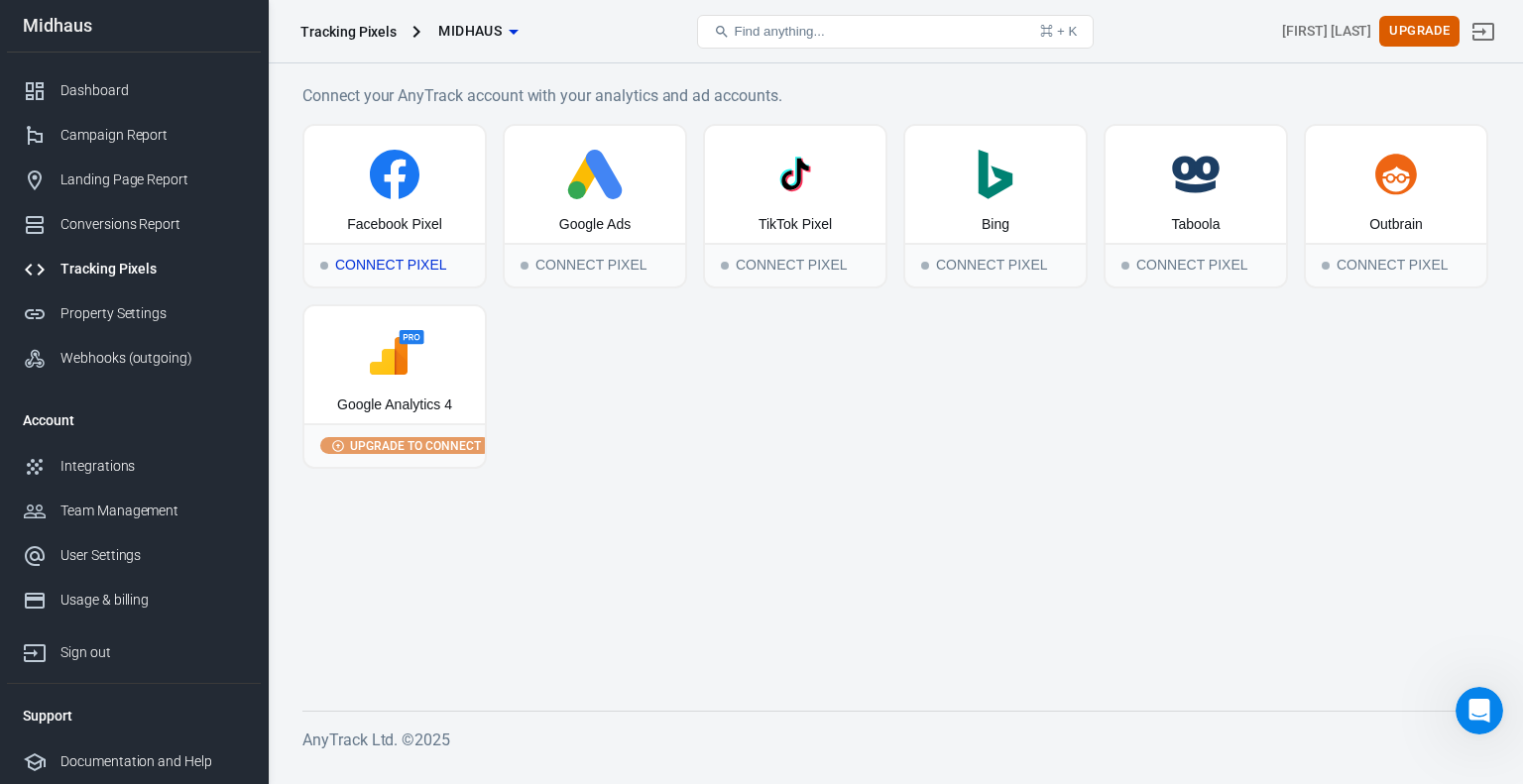 click on "Connect Pixel" at bounding box center [395, 265] 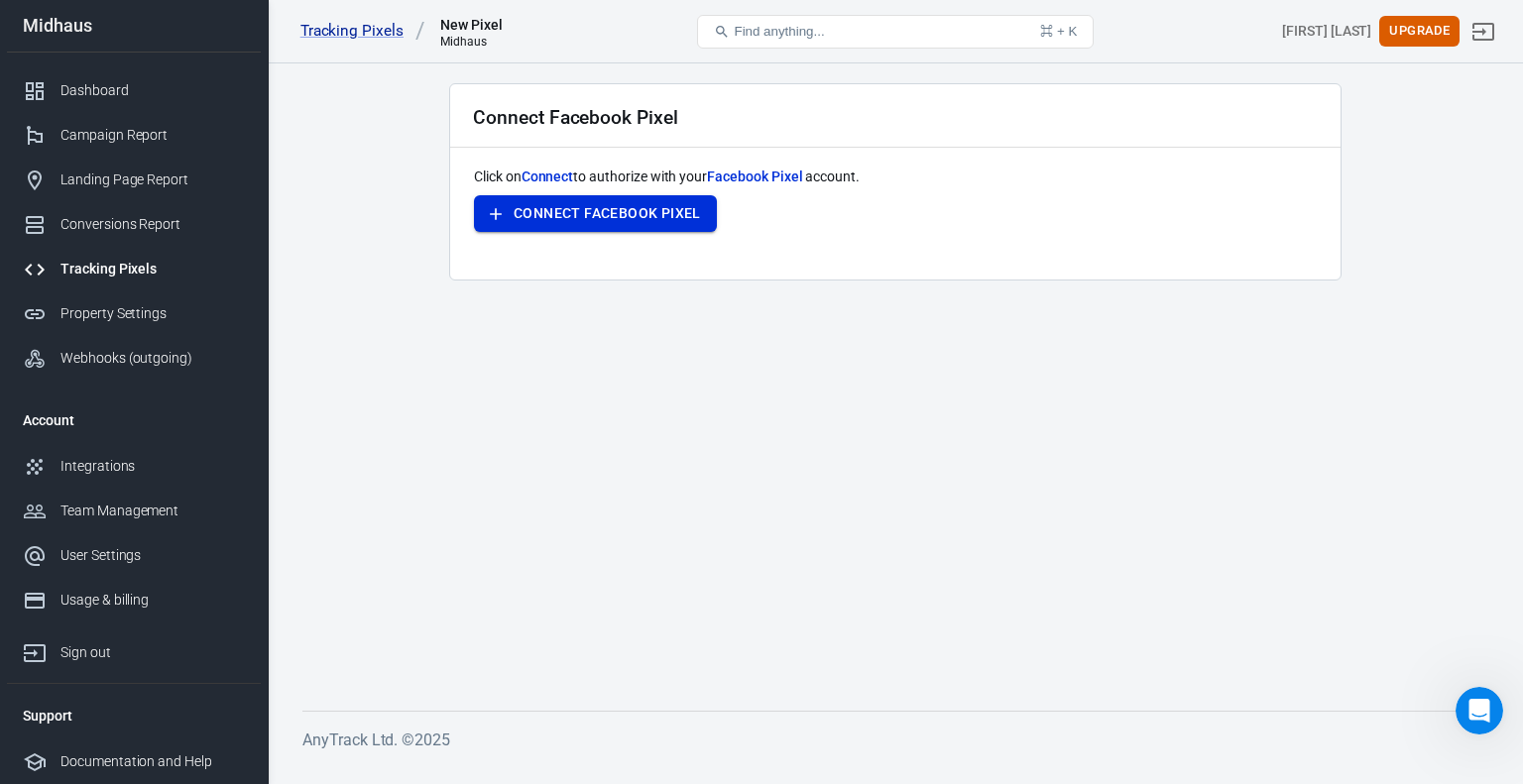 click on "Connect Facebook Pixel" at bounding box center [595, 213] 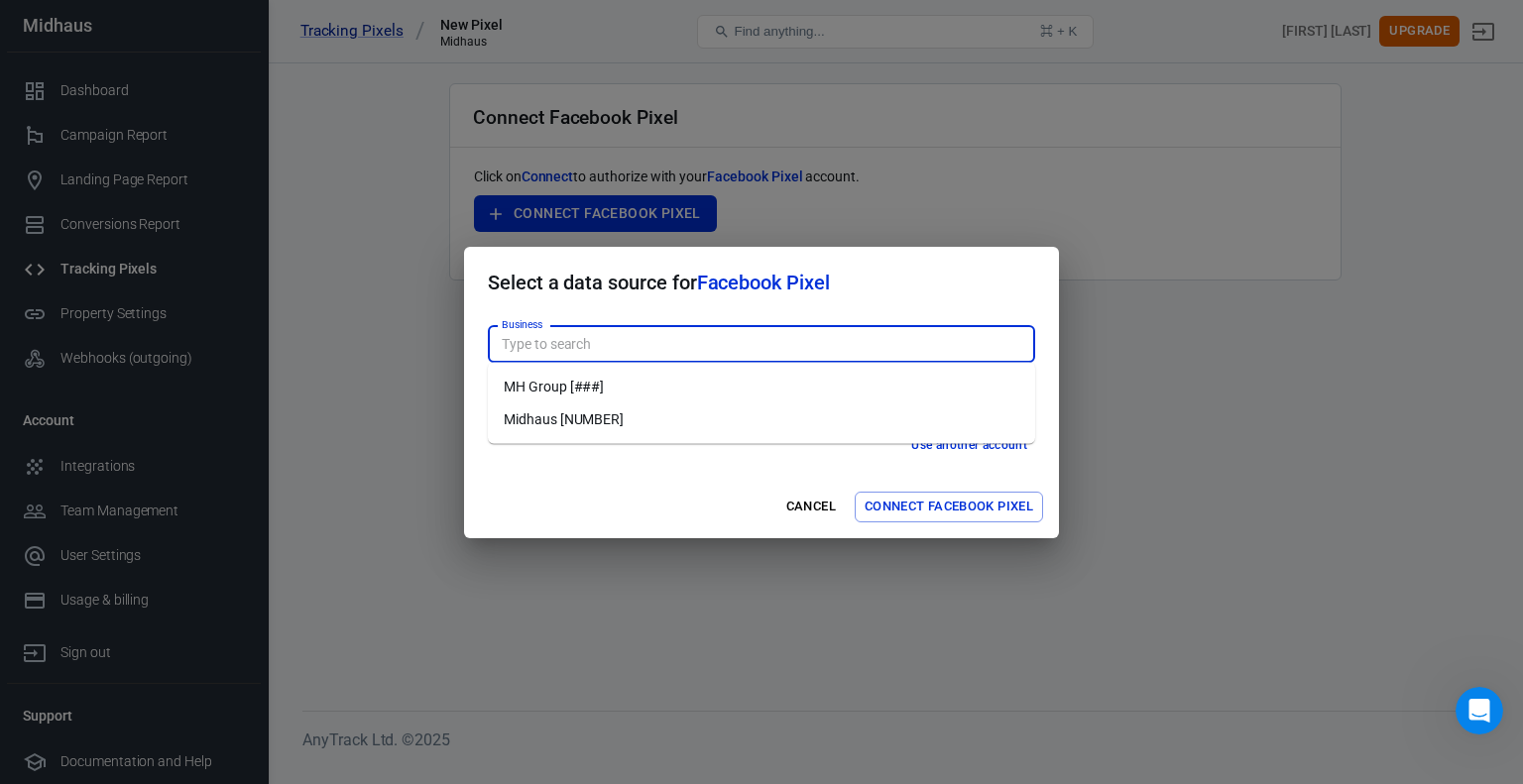 click on "Business" at bounding box center (760, 344) 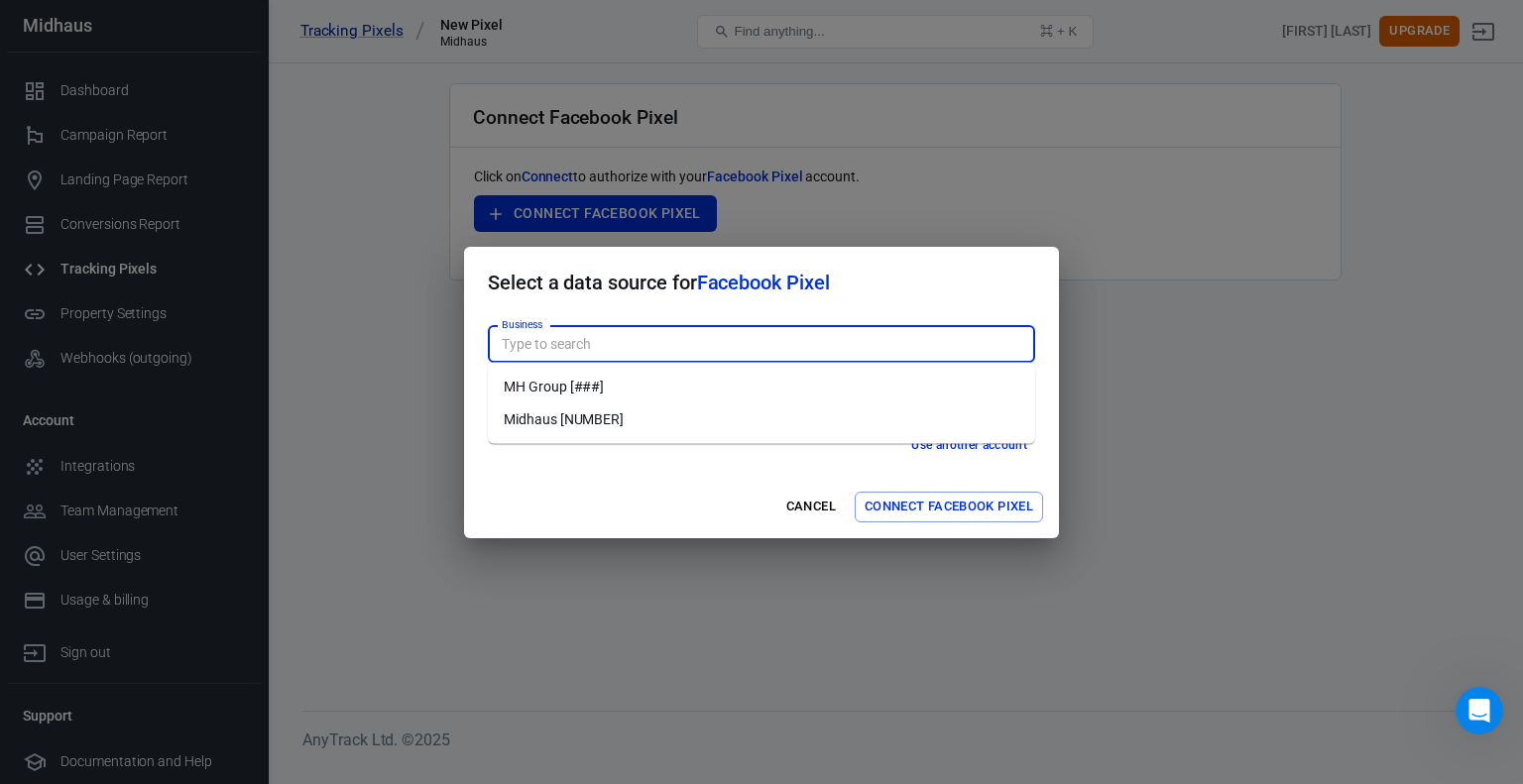 click on "Midhaus [1077686018908103]" at bounding box center [762, 419] 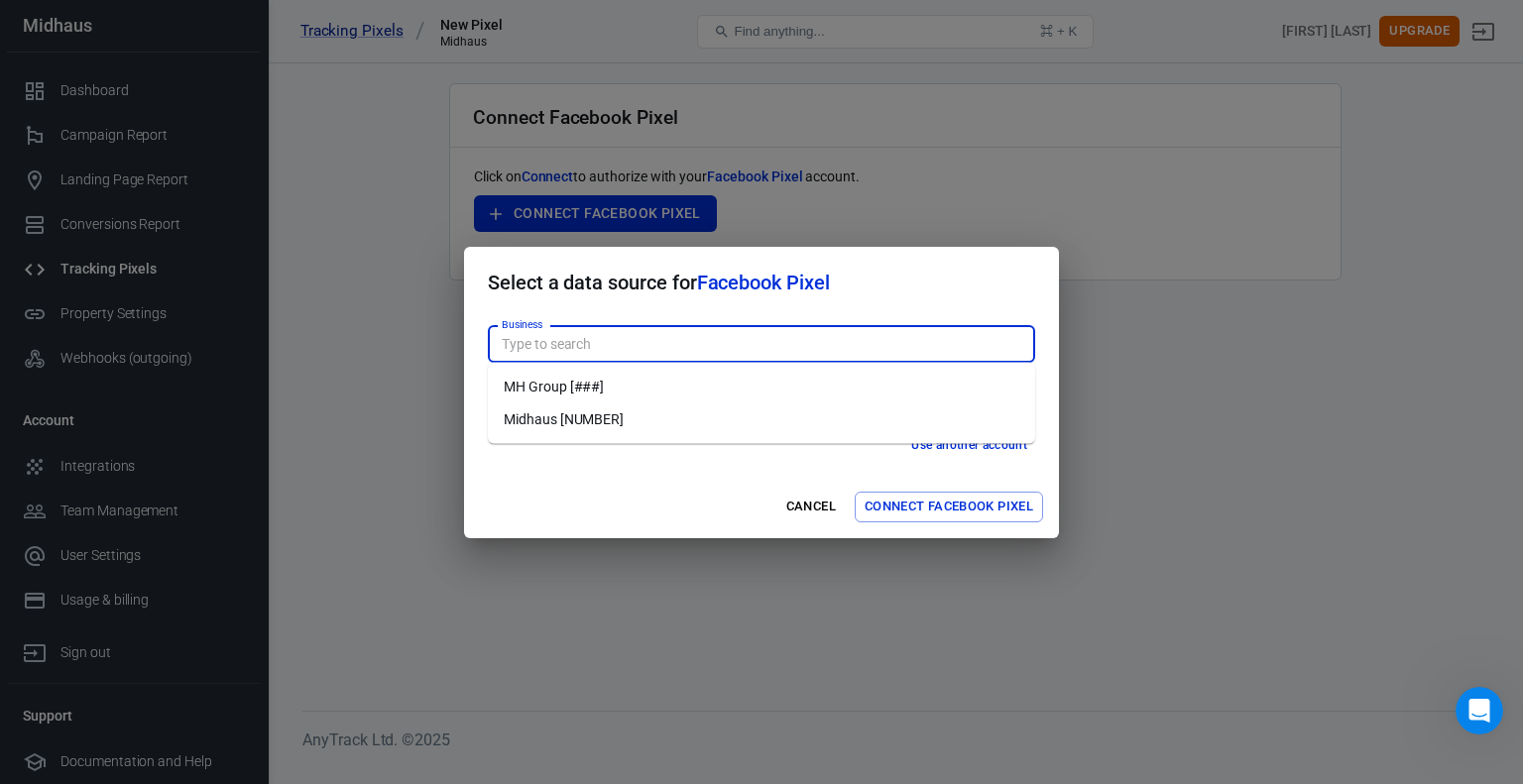 type on "Midhaus [1077686018908103]" 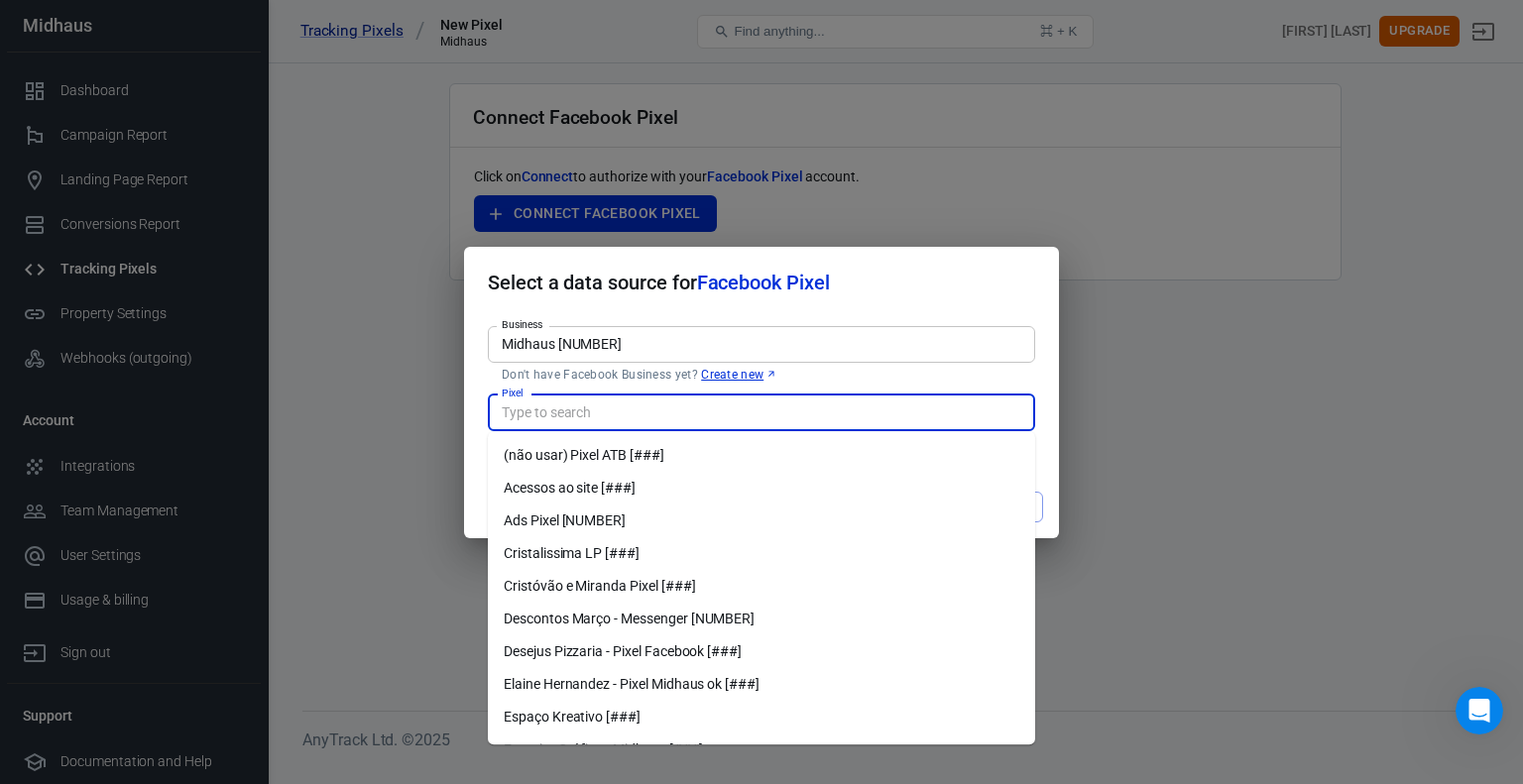 click on "Pixel" at bounding box center [760, 412] 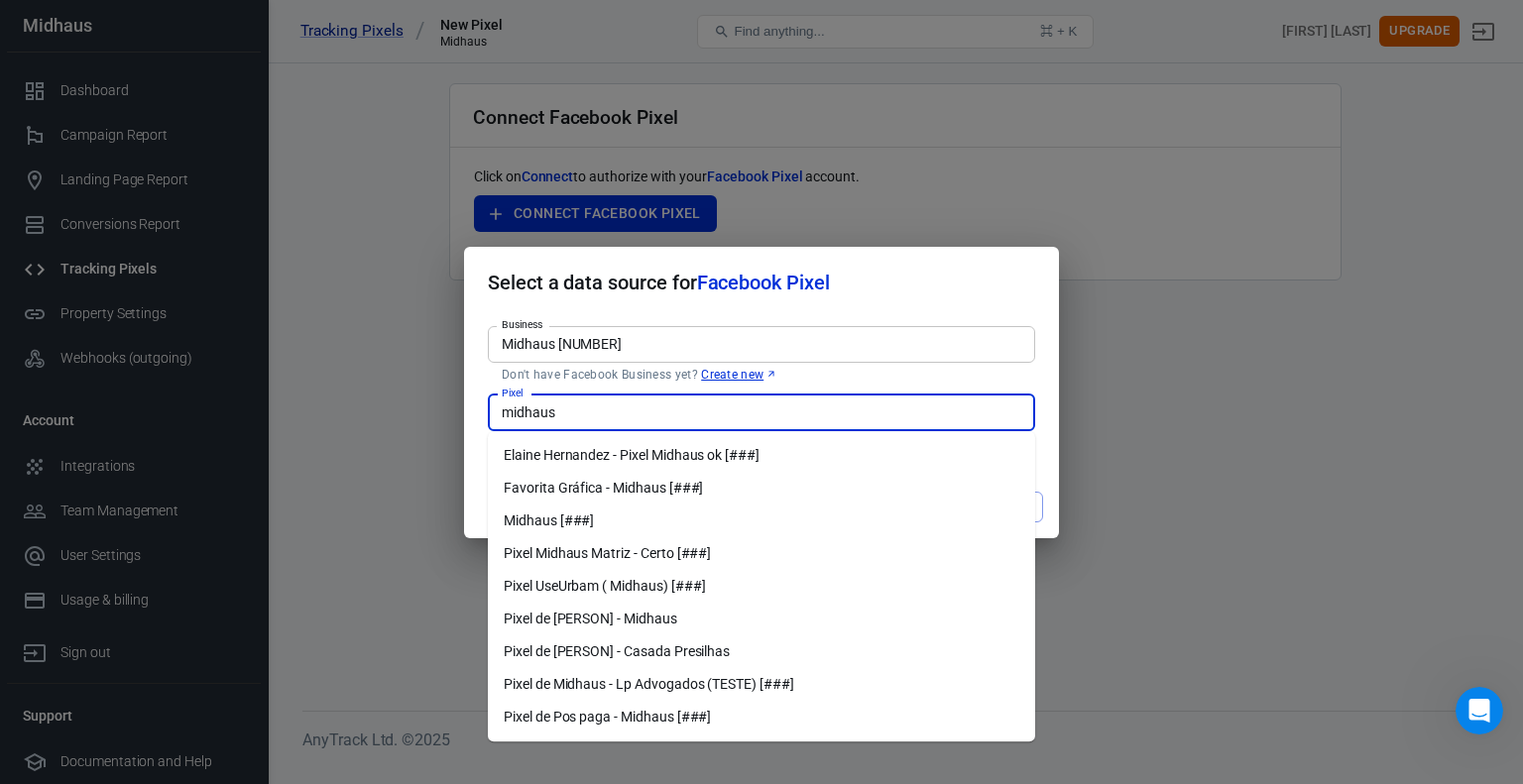 click on "Pixel  Midhaus Matriz - Certo [2149642241987867]" at bounding box center [762, 553] 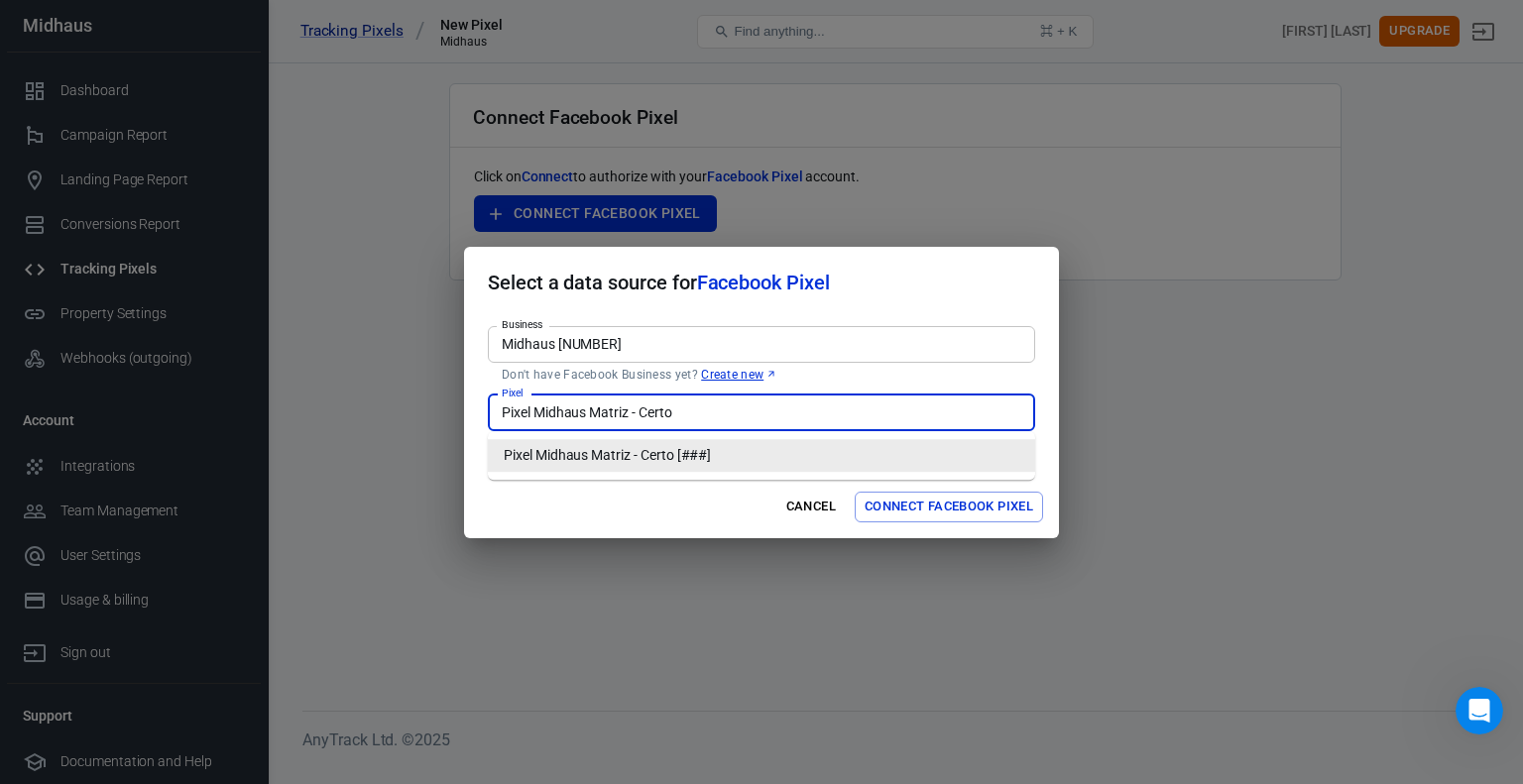 scroll, scrollTop: 0, scrollLeft: 0, axis: both 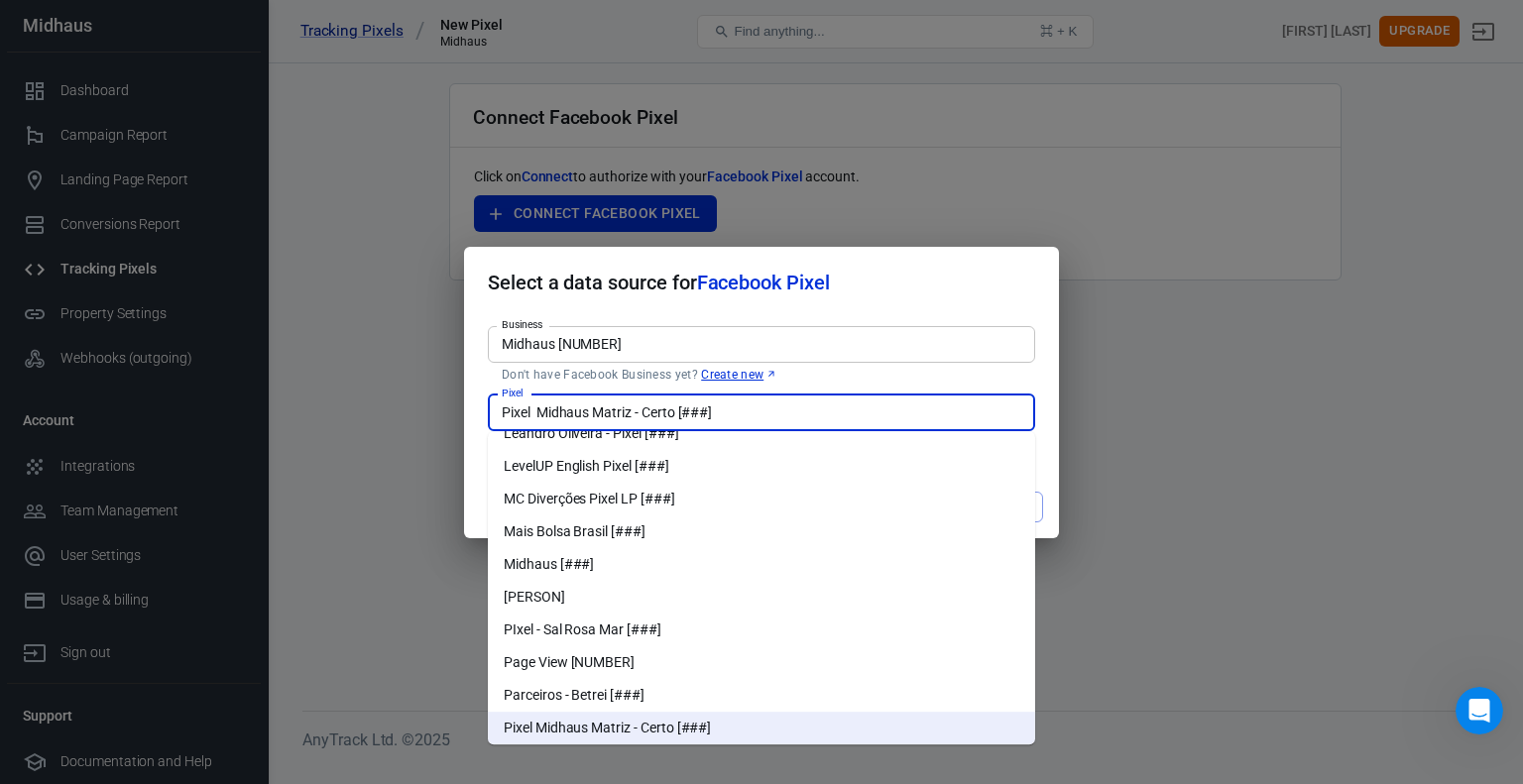 click on "Select a data source for  Facebook Pixel" at bounding box center [762, 282] 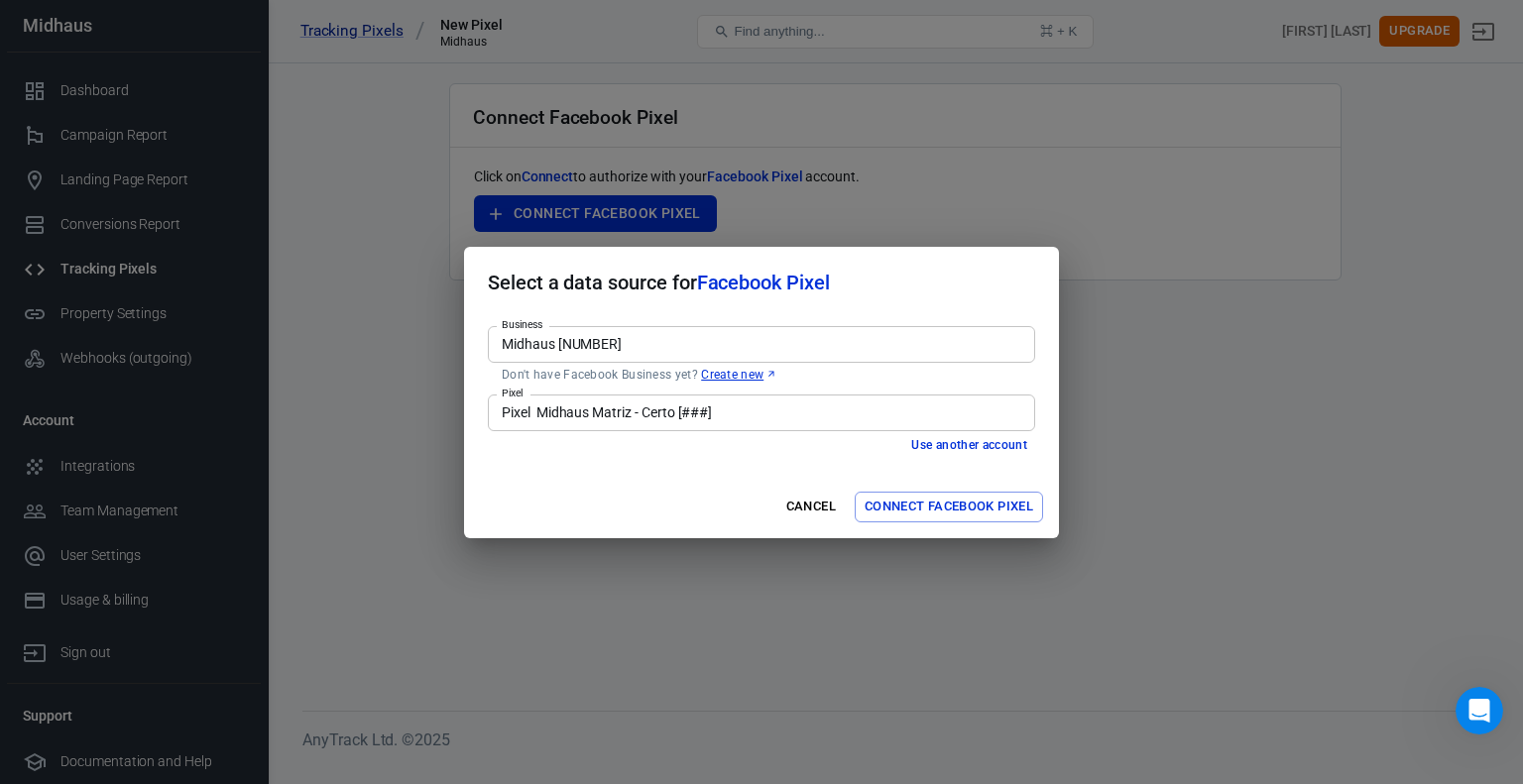 click on "Connect Facebook Pixel" at bounding box center [949, 506] 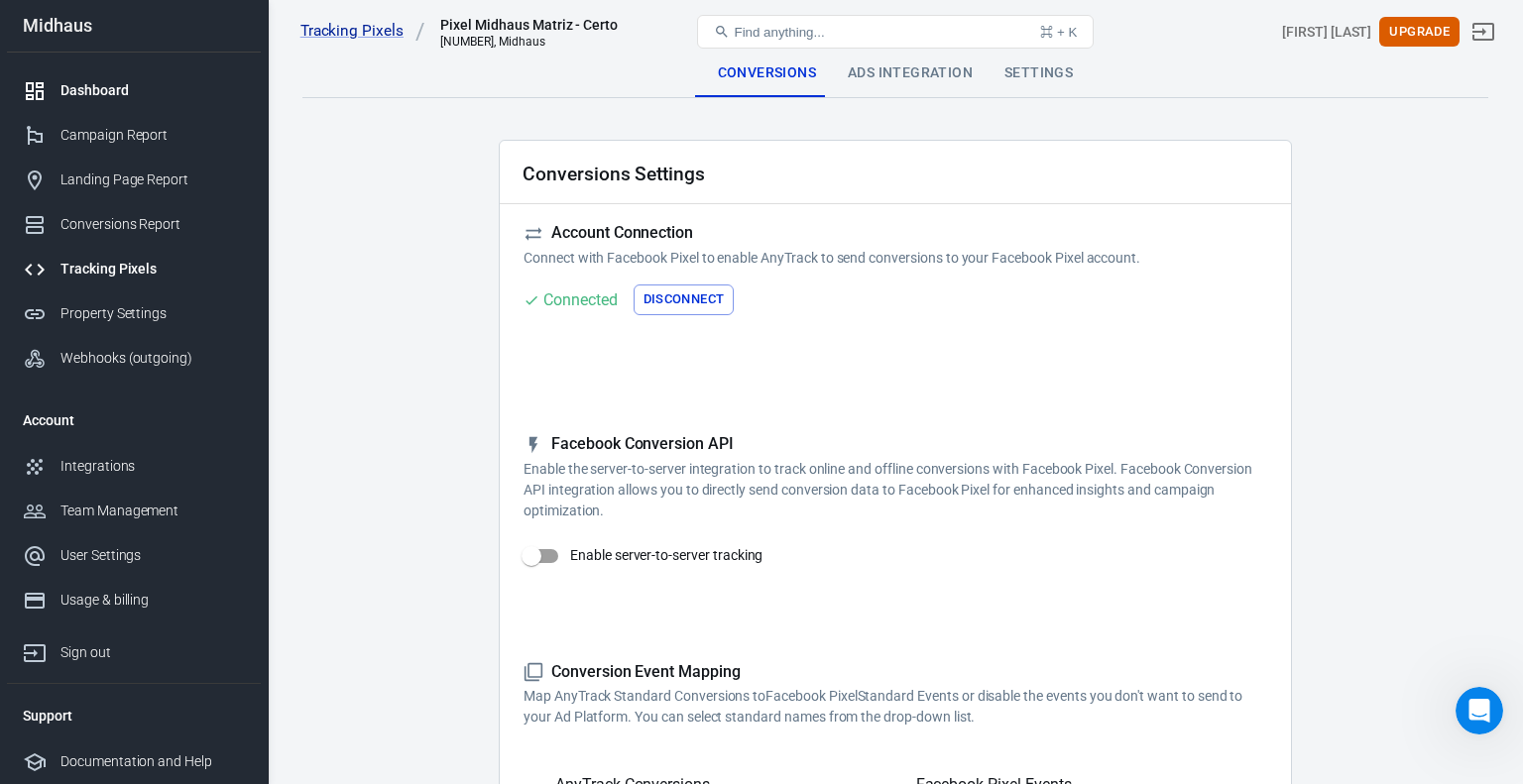 checkbox on "true" 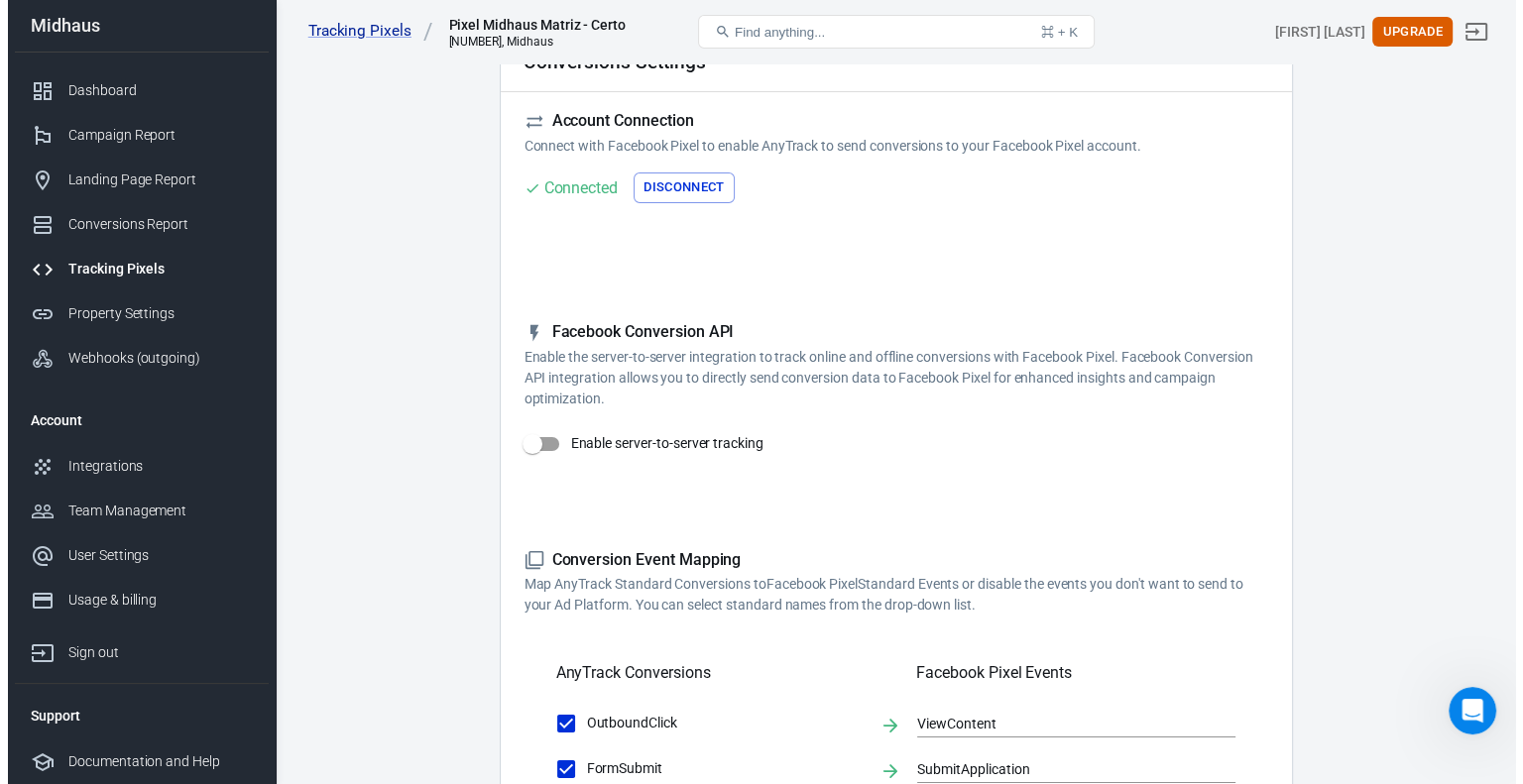 scroll, scrollTop: 198, scrollLeft: 0, axis: vertical 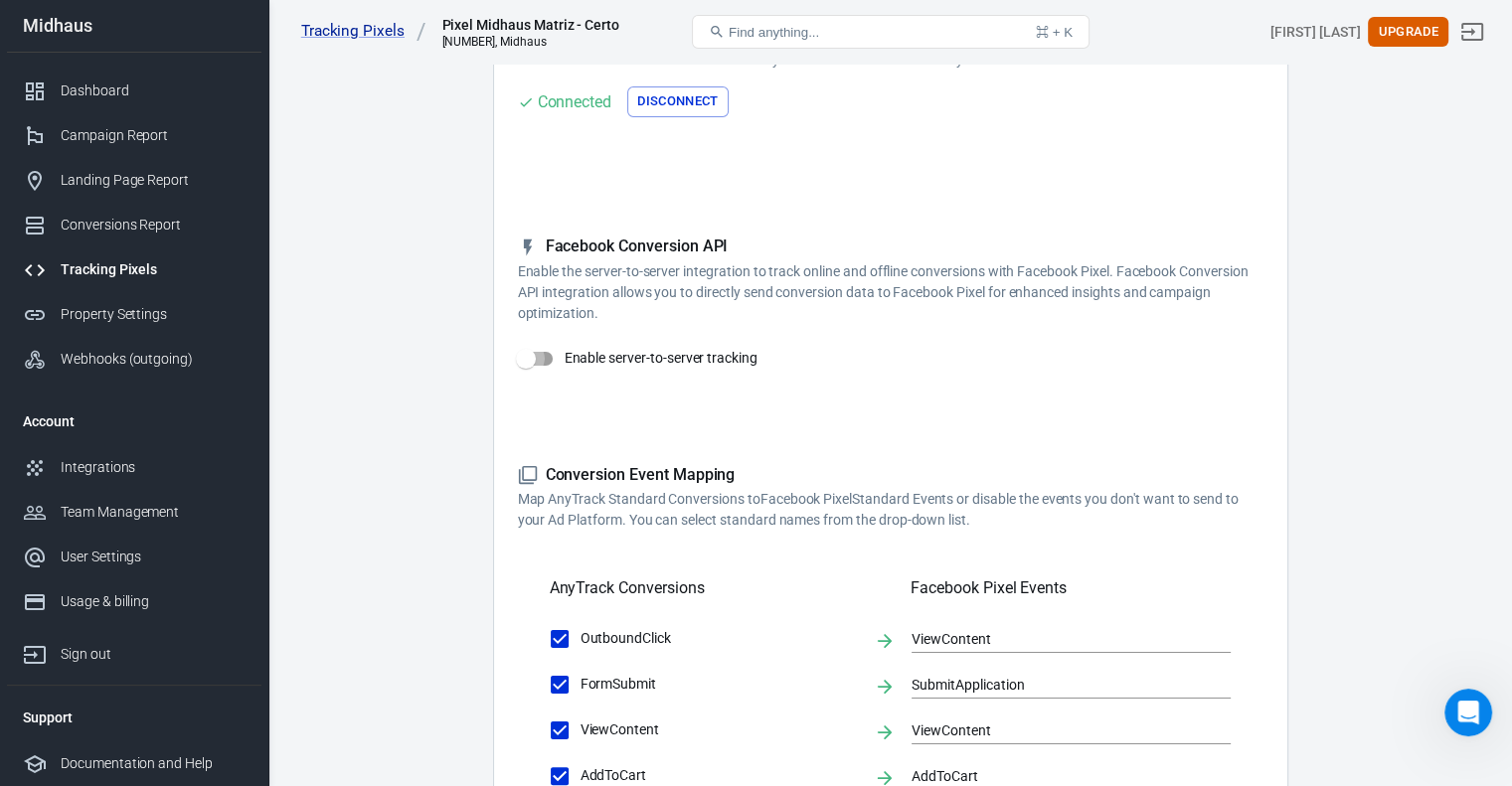 click on "Enable server-to-server tracking" at bounding box center [526, 359] 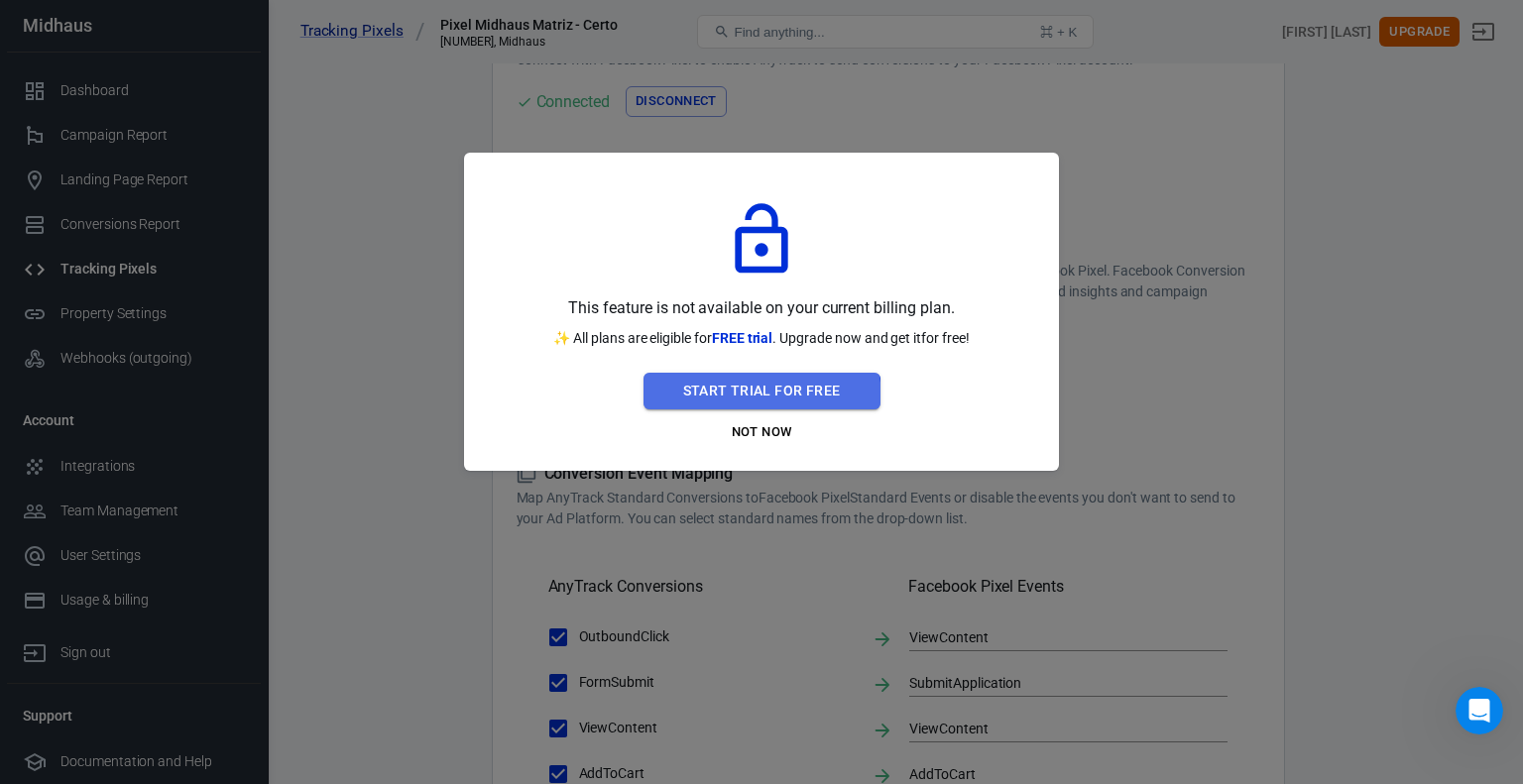 click on "Start Trial For Free" at bounding box center (762, 391) 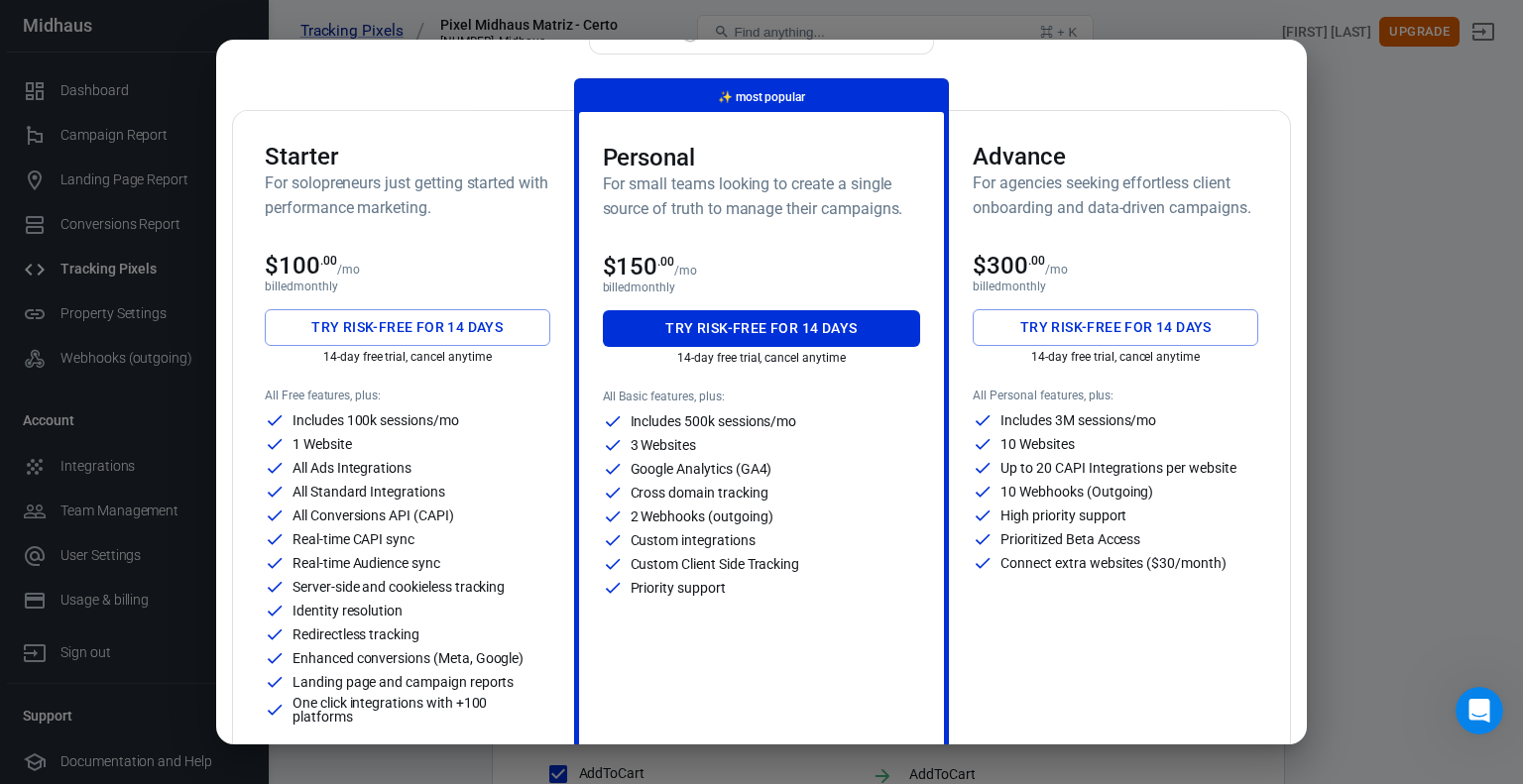 scroll, scrollTop: 99, scrollLeft: 0, axis: vertical 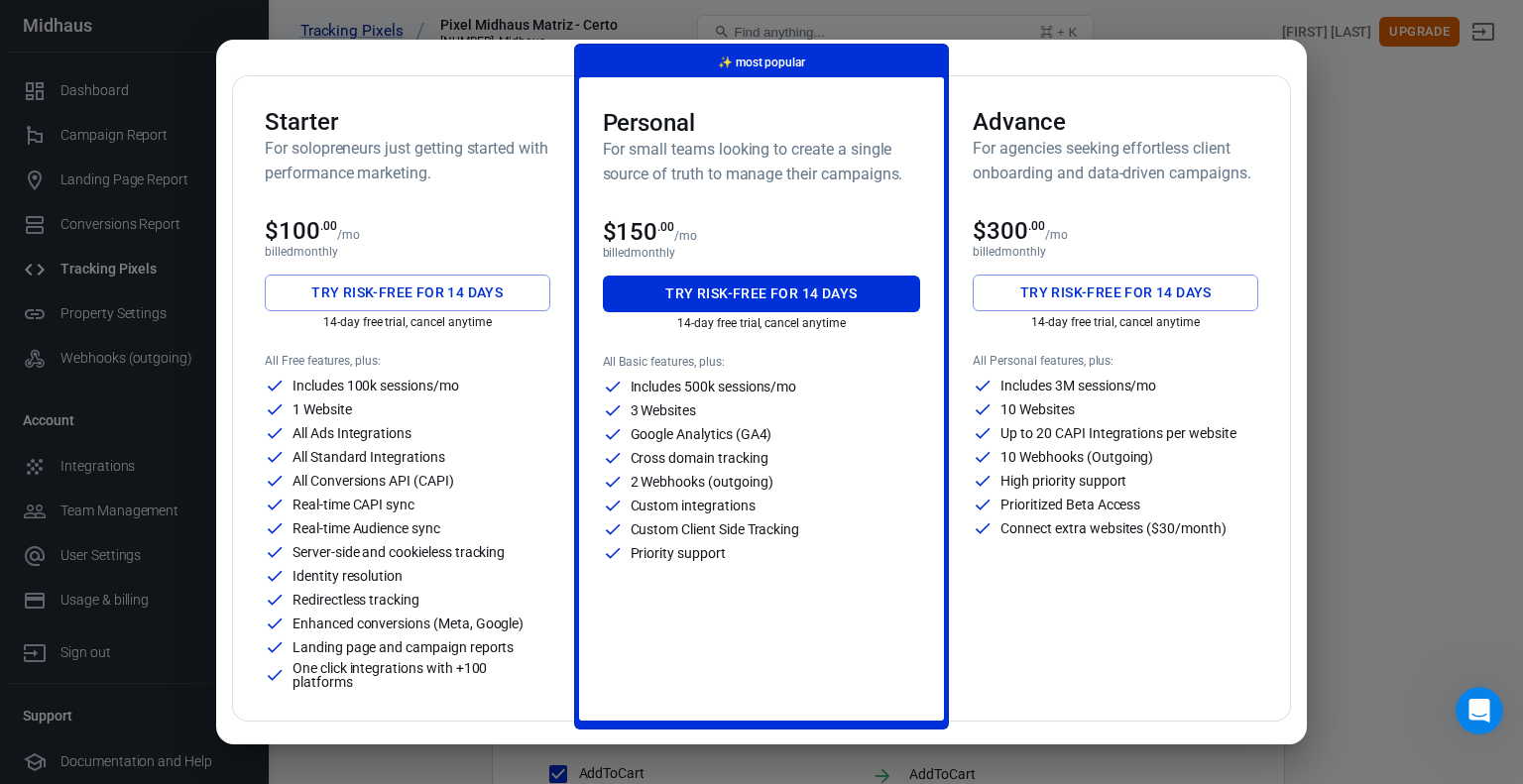 click on "Try risk-free for 14 days" at bounding box center [408, 292] 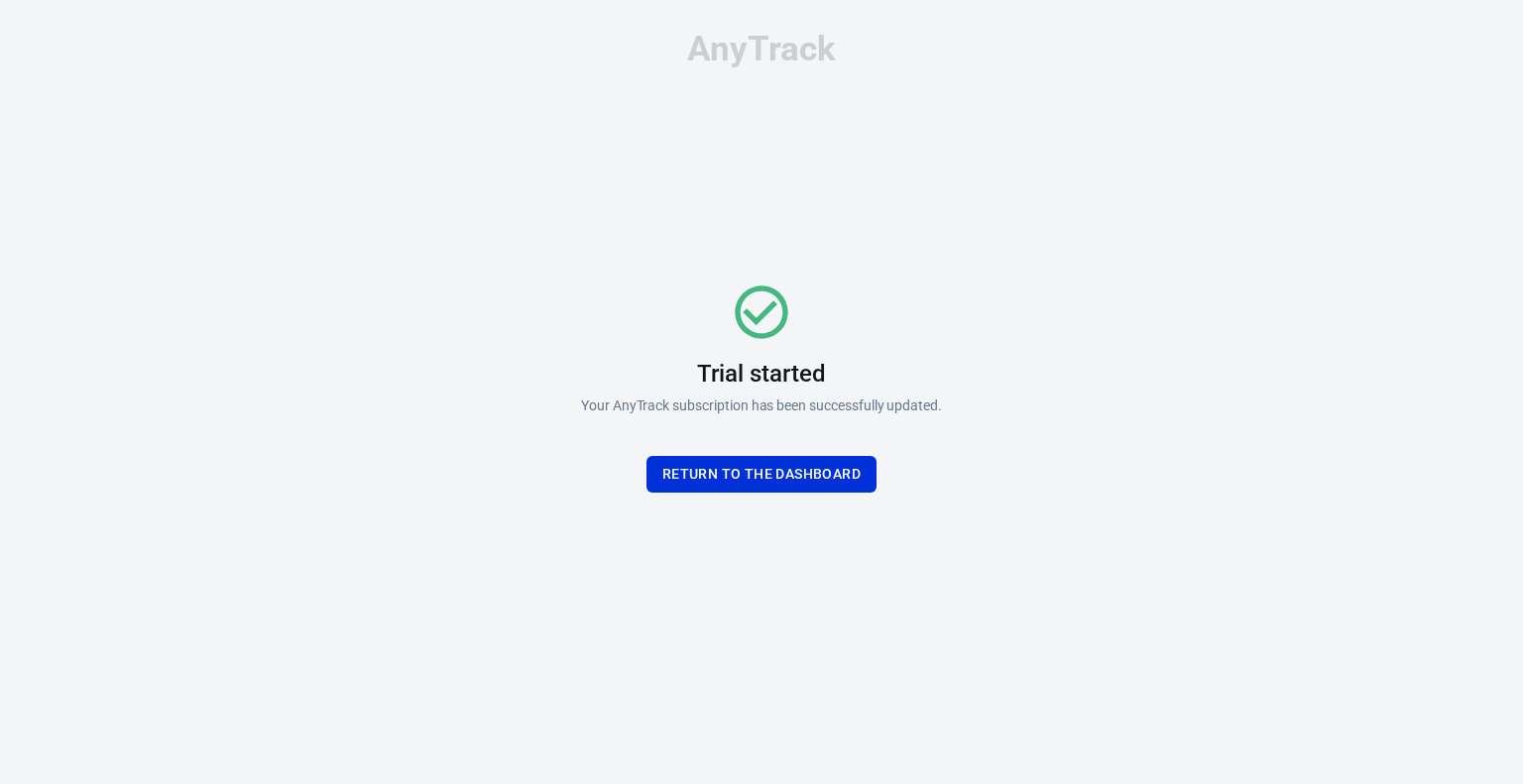 scroll, scrollTop: 0, scrollLeft: 0, axis: both 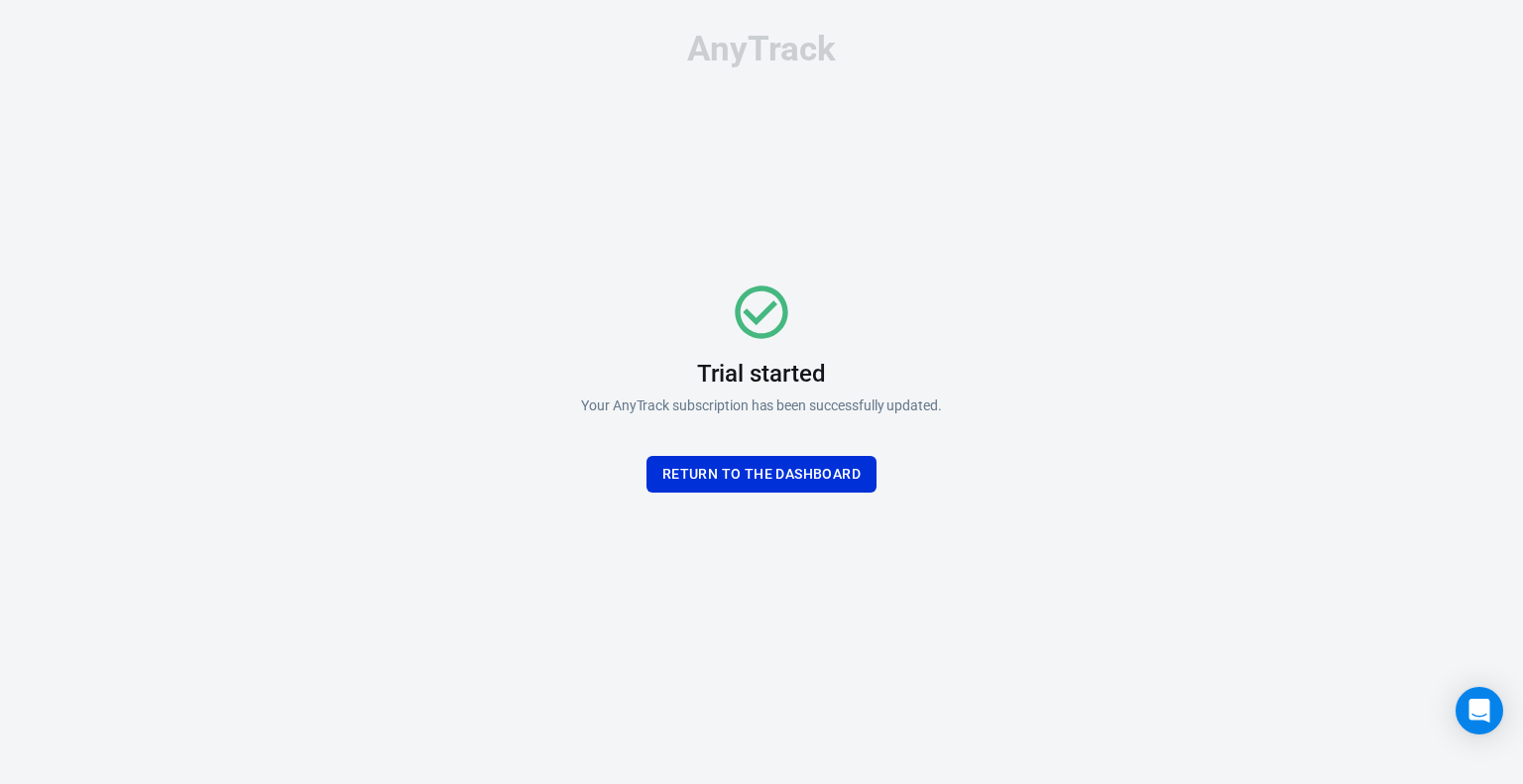 click on "Trial started Your AnyTrack subscription has been successfully updated. Return To the dashboard" at bounding box center (762, 387) 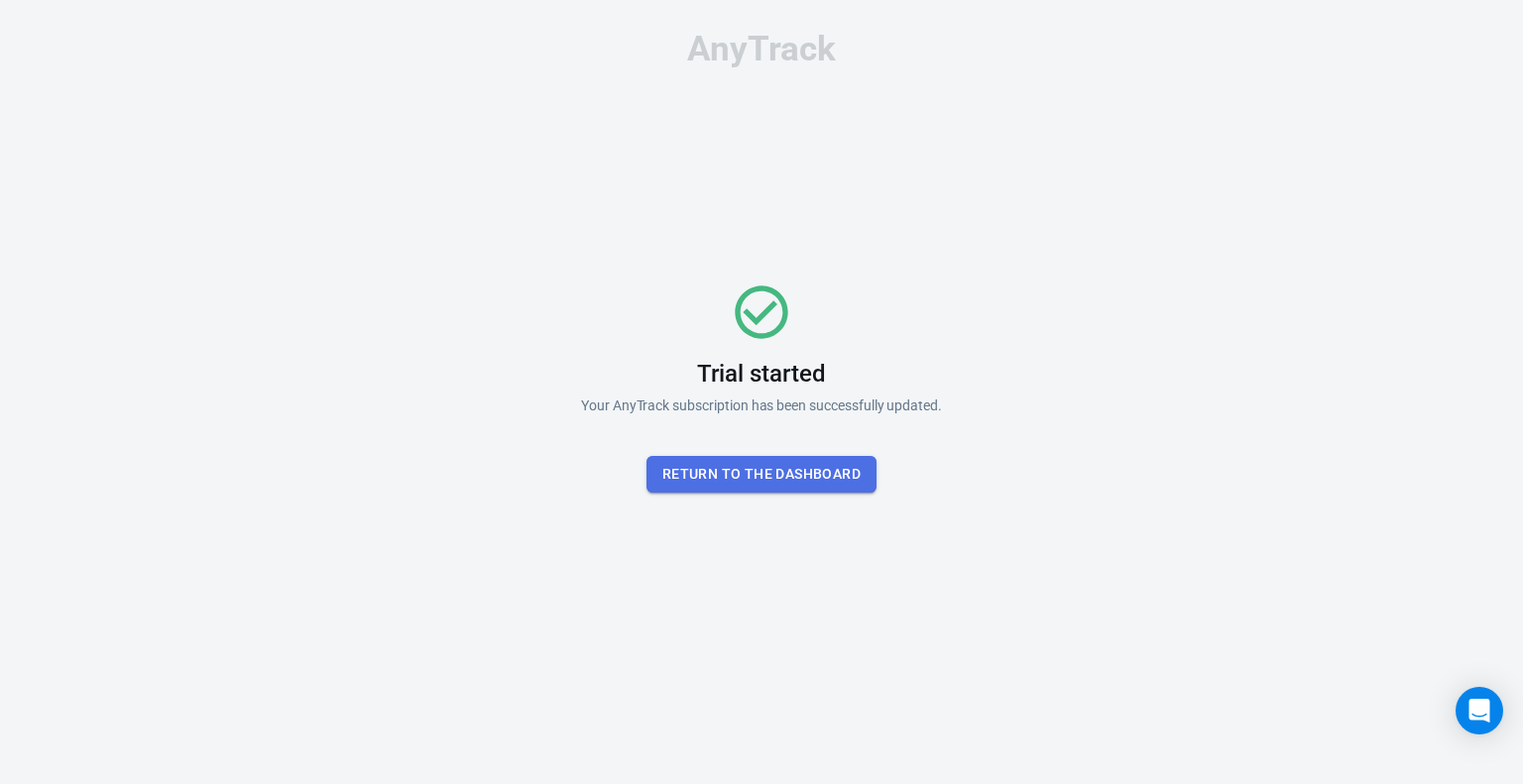 click on "Return To the dashboard" at bounding box center [762, 474] 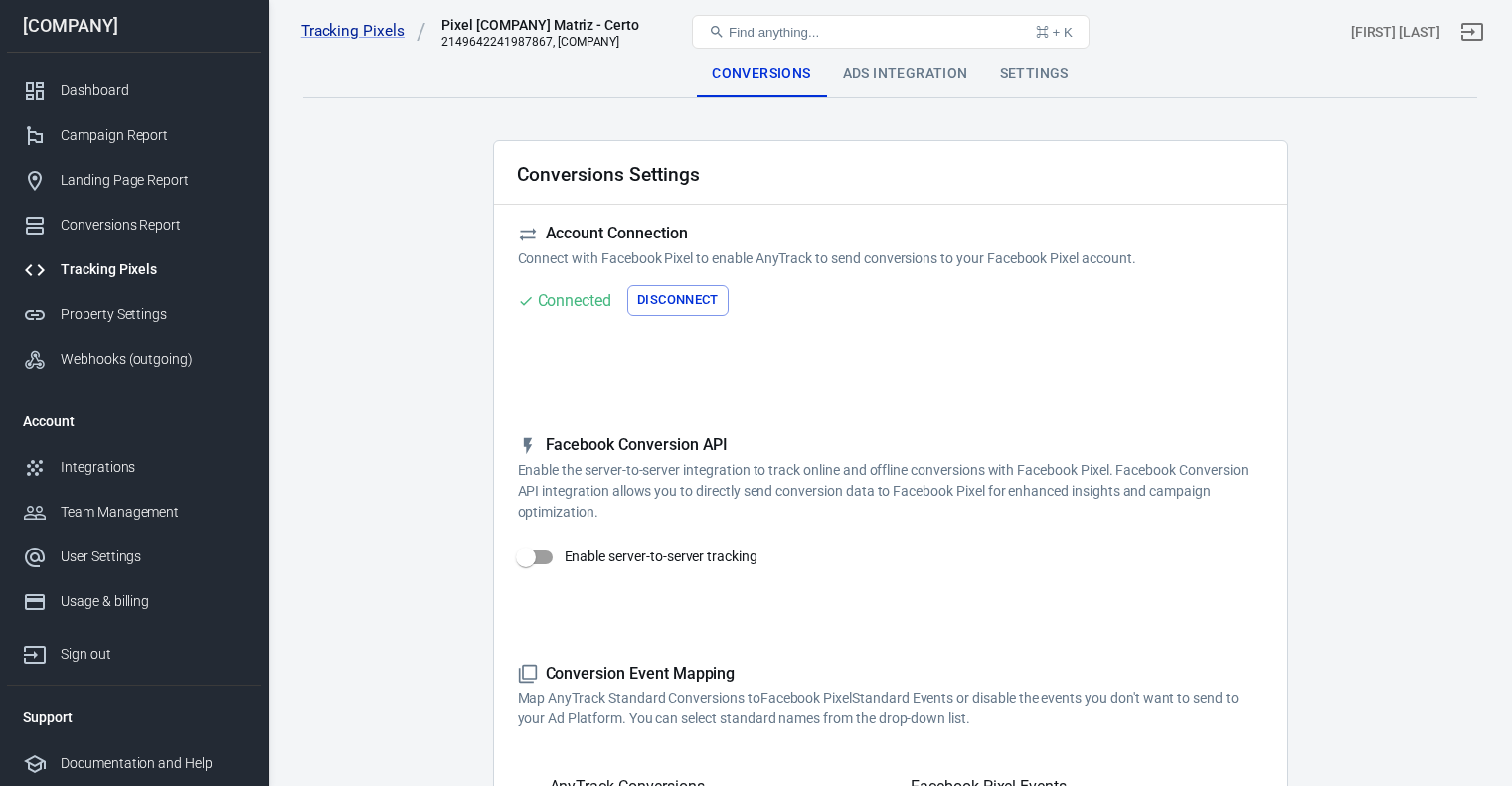 scroll, scrollTop: 0, scrollLeft: 0, axis: both 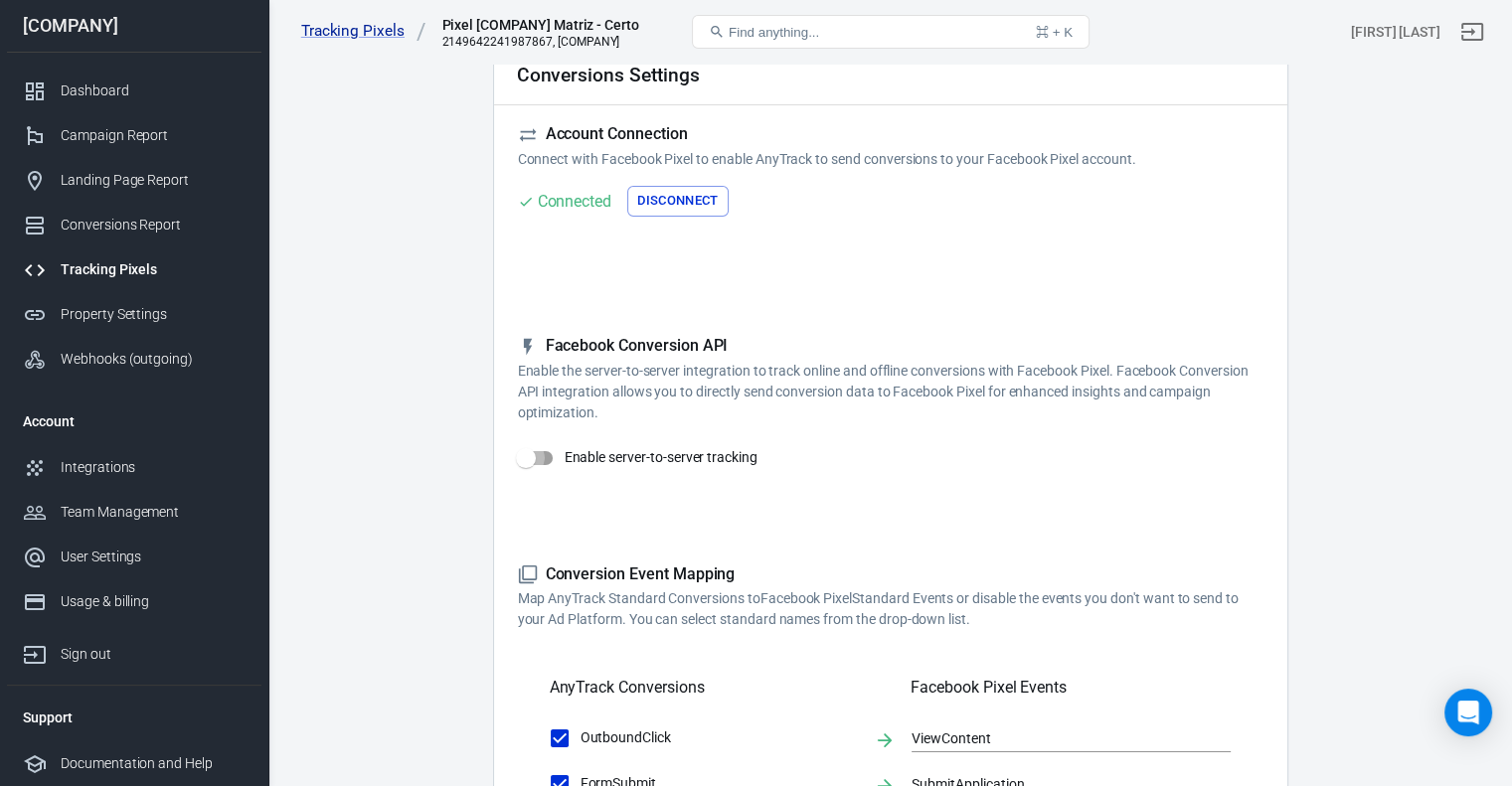 click on "Enable server-to-server tracking" at bounding box center (526, 458) 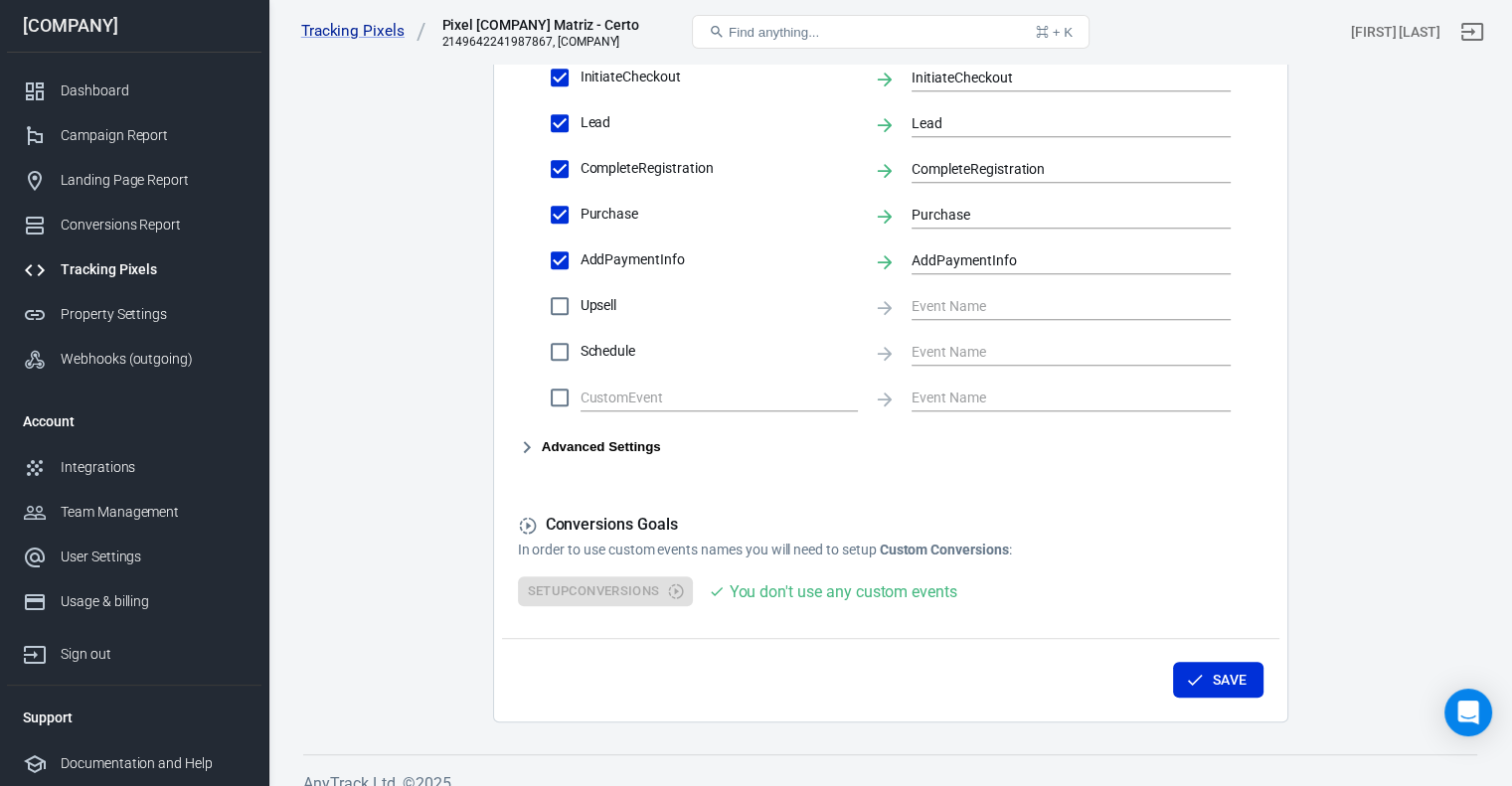 scroll, scrollTop: 1034, scrollLeft: 0, axis: vertical 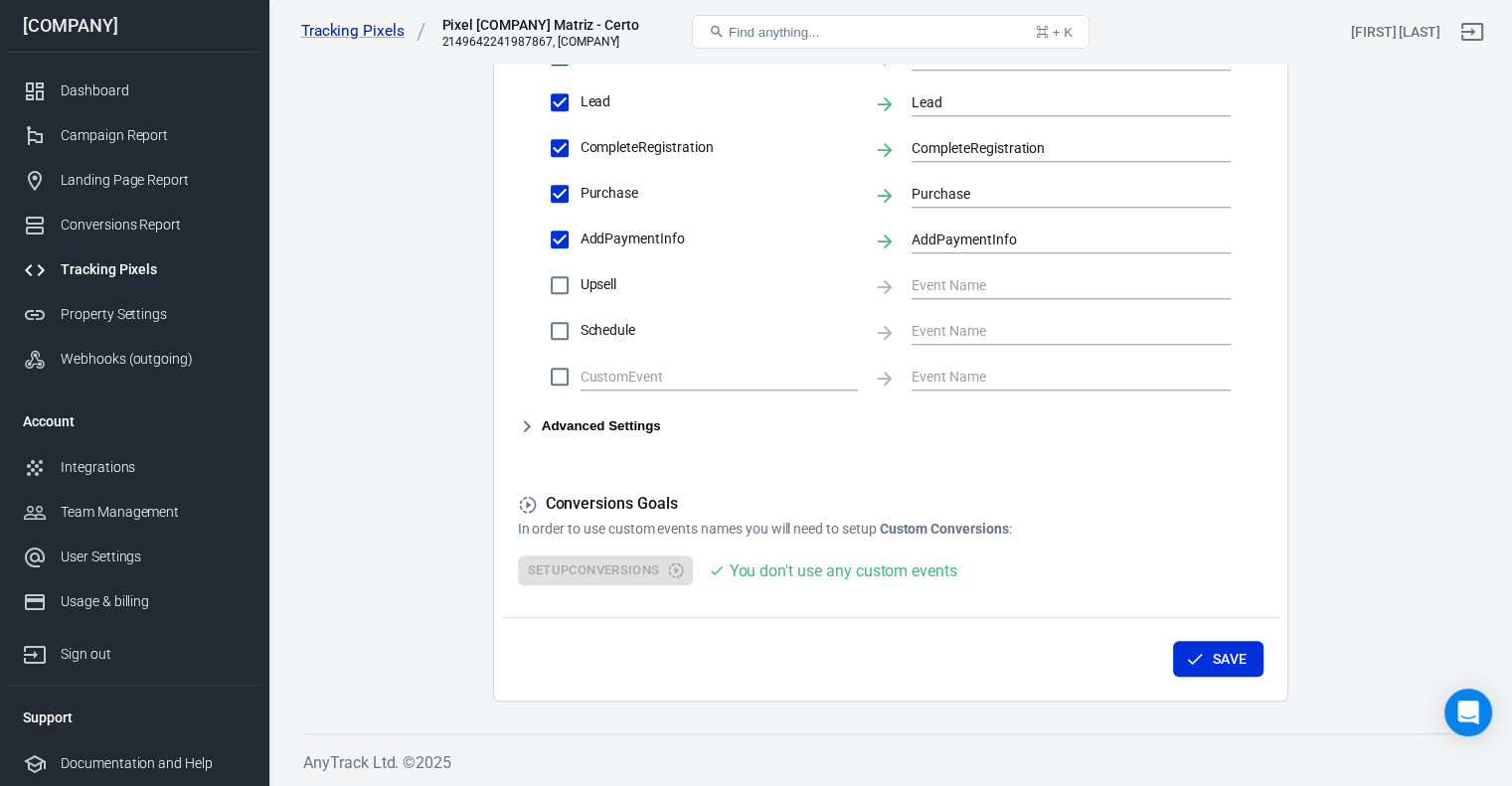 click on "Account Connection Connect with Facebook Pixel to enable AnyTrack to send conversions to your Facebook Pixel account. Connected Disconnect Reminder: Don't forget to   add the recommended UTM Tracking Template to your ads   and verify your ads settings. Event Deduplication Disable or remove any TikTok Pixel Code from your website in order to benefit from accurate Conversion Deduplication. Facebook Conversion API Enable the server-to-server integration to track online and offline conversions with Facebook Pixel. Facebook Conversion API integration allows you to directly send conversion data to Facebook Pixel for enhanced insights and campaign optimization. Enable server-to-server tracking Please Note: All conversions are sent to your Ad Pixels & Conversion API in Real Time, however the attribution is processed and affected by each ad platform attribution windows, limitations and data privacy restrictions.   Learn more »   Conversion Event Mapping Map AnyTrack Standard Conversions to  Facebook Pixel ViewContent" at bounding box center [891, -113] 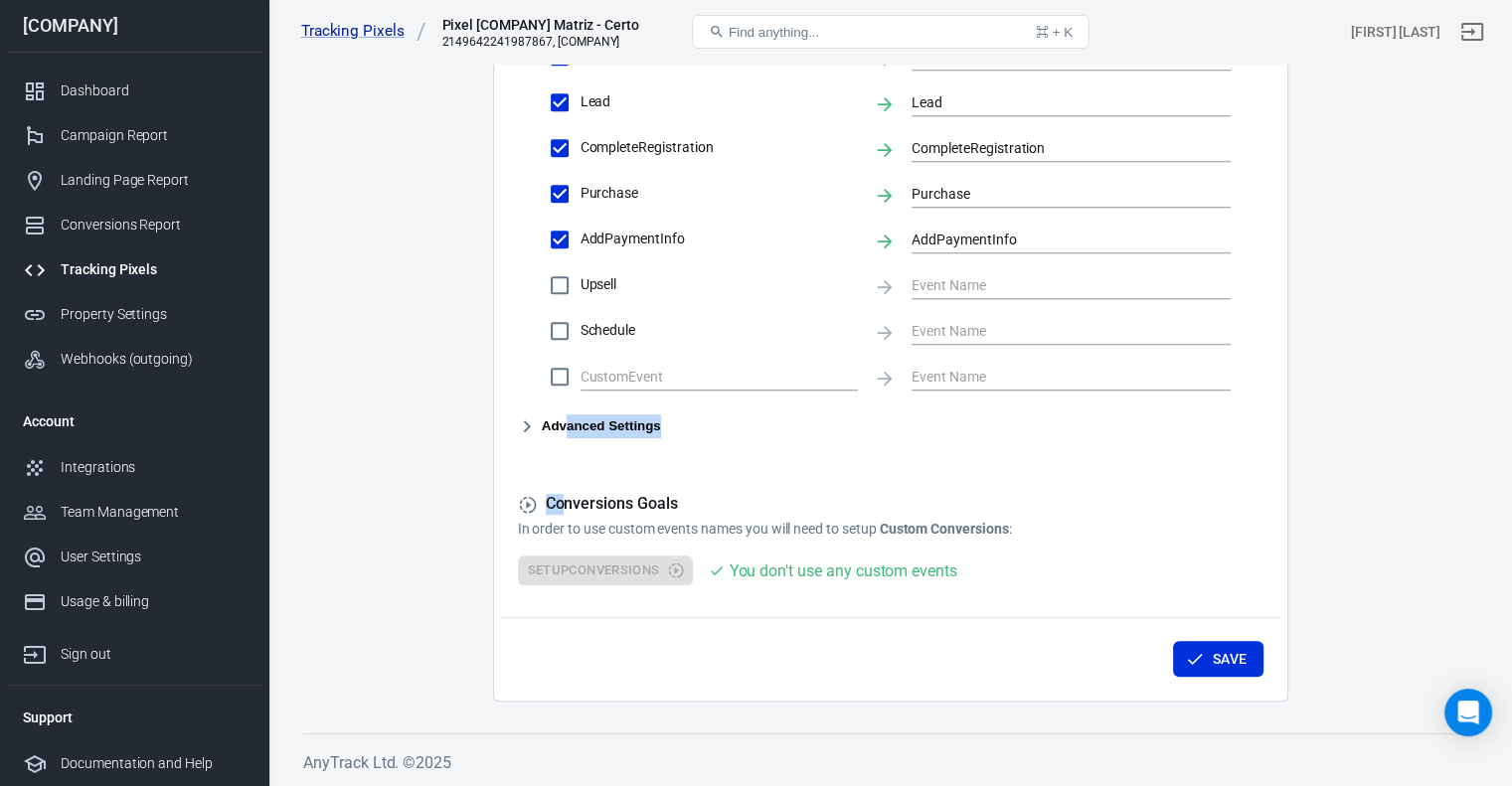 click on "Advanced Settings" at bounding box center [589, 426] 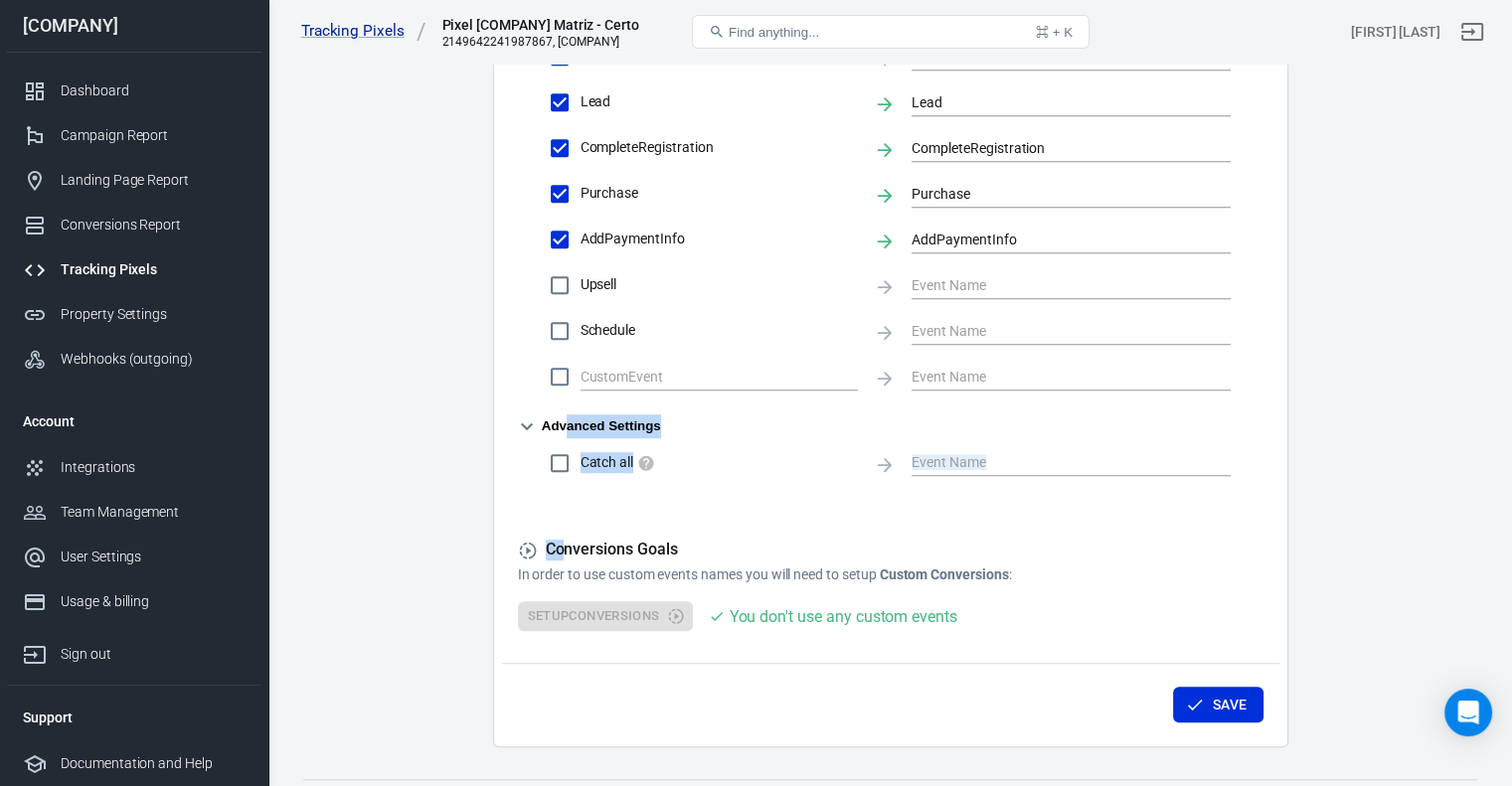 click on "Advanced Settings" at bounding box center [589, 426] 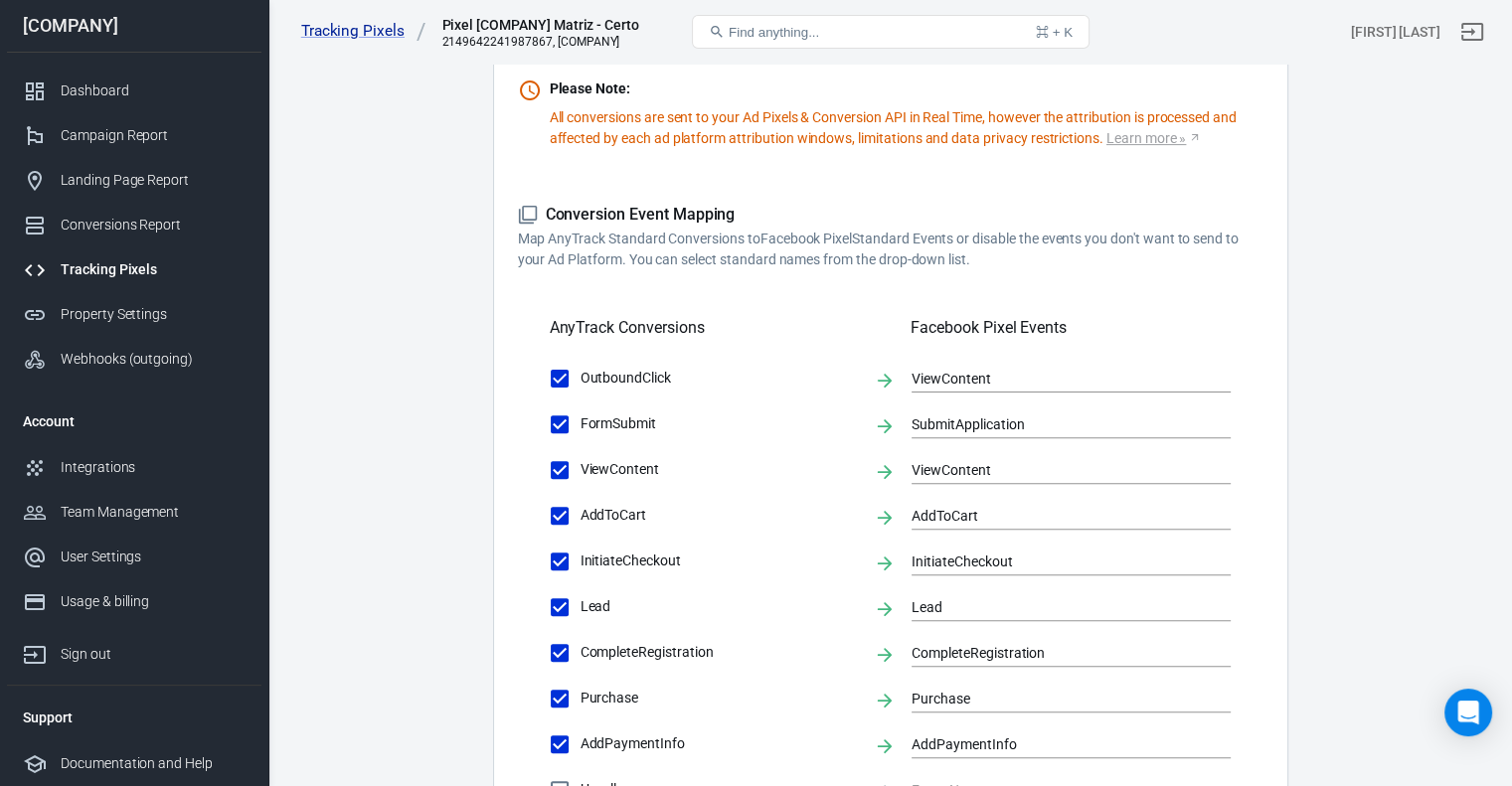 scroll, scrollTop: 637, scrollLeft: 0, axis: vertical 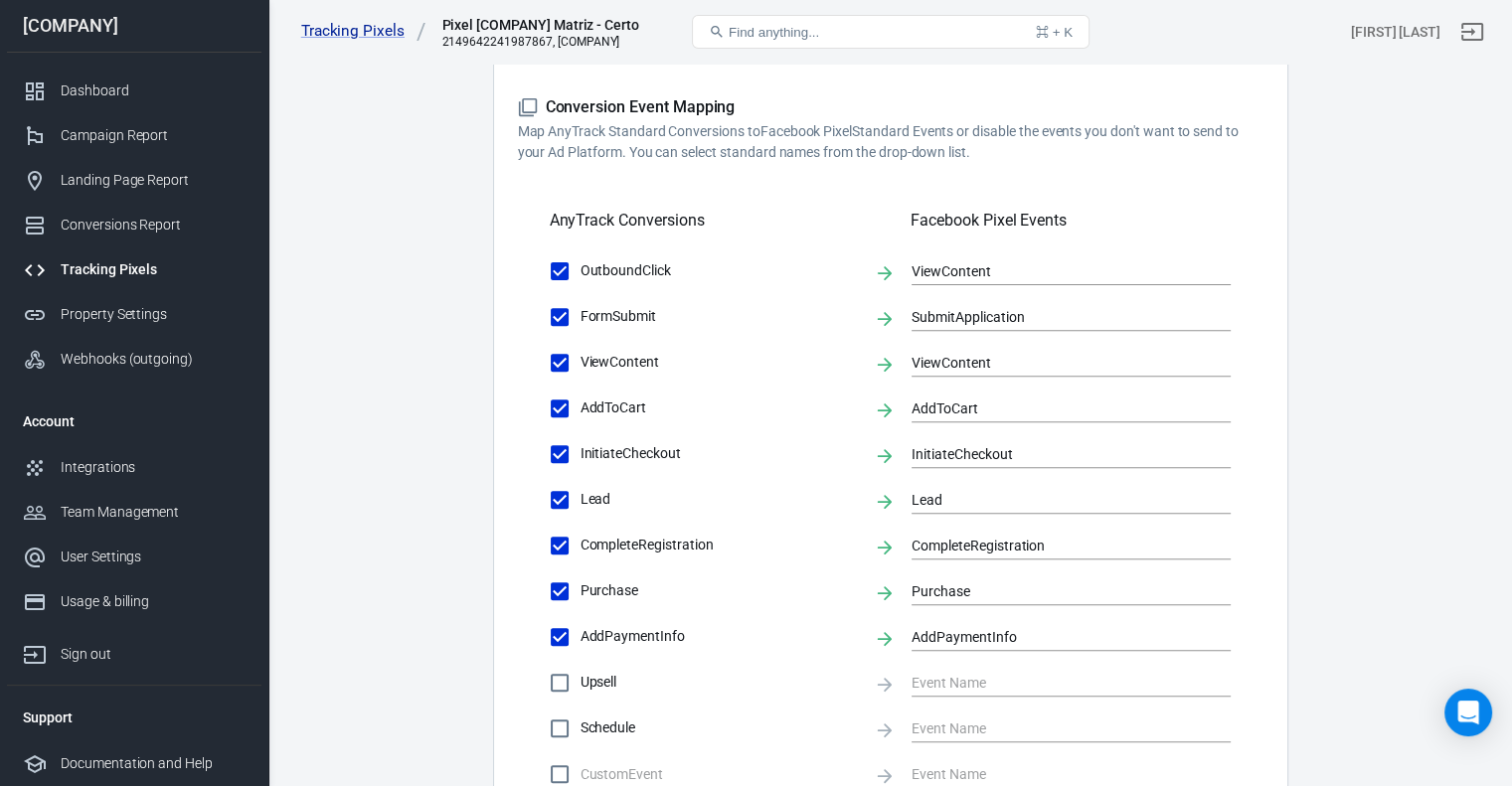 type 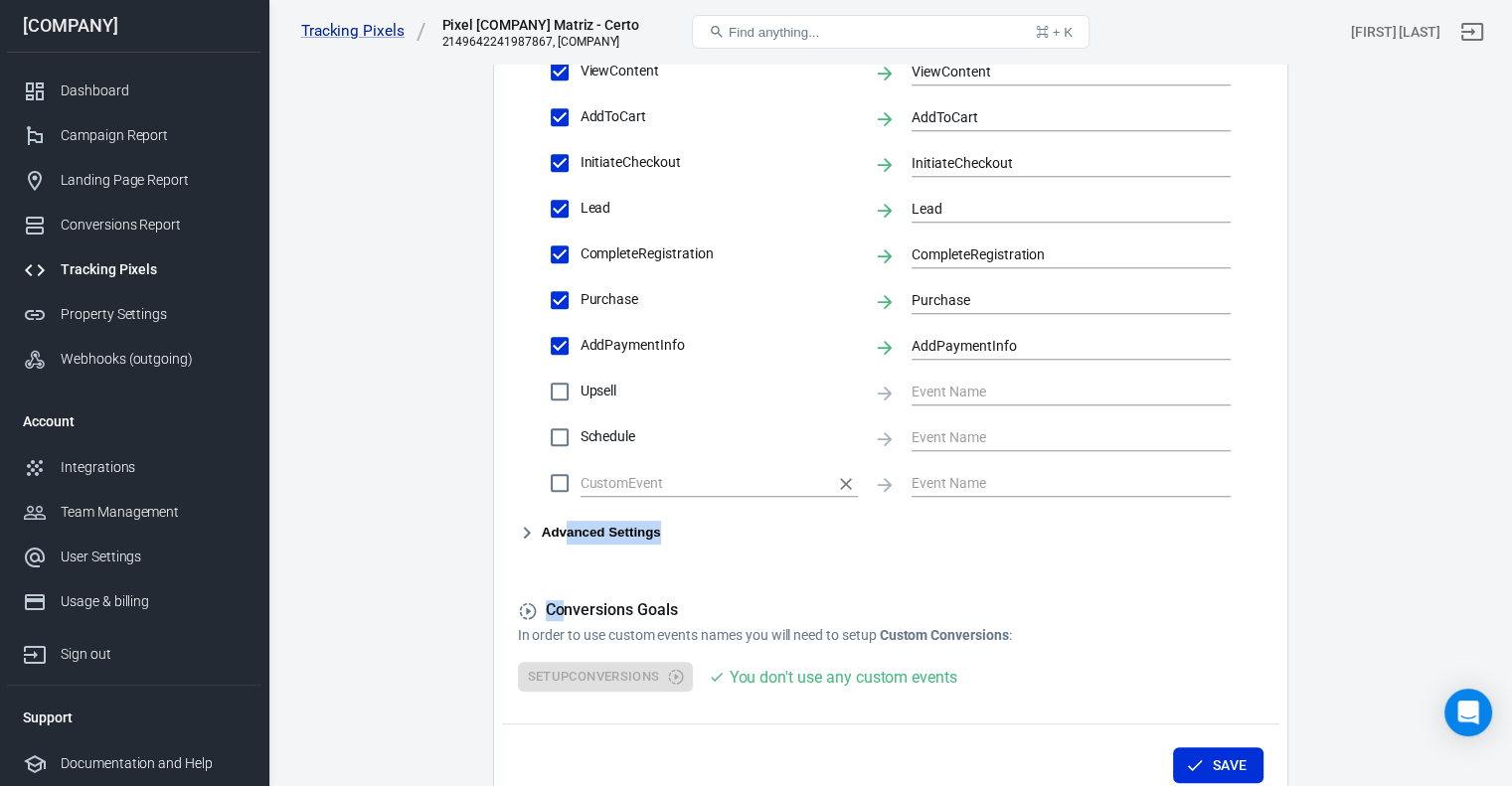 scroll, scrollTop: 1034, scrollLeft: 0, axis: vertical 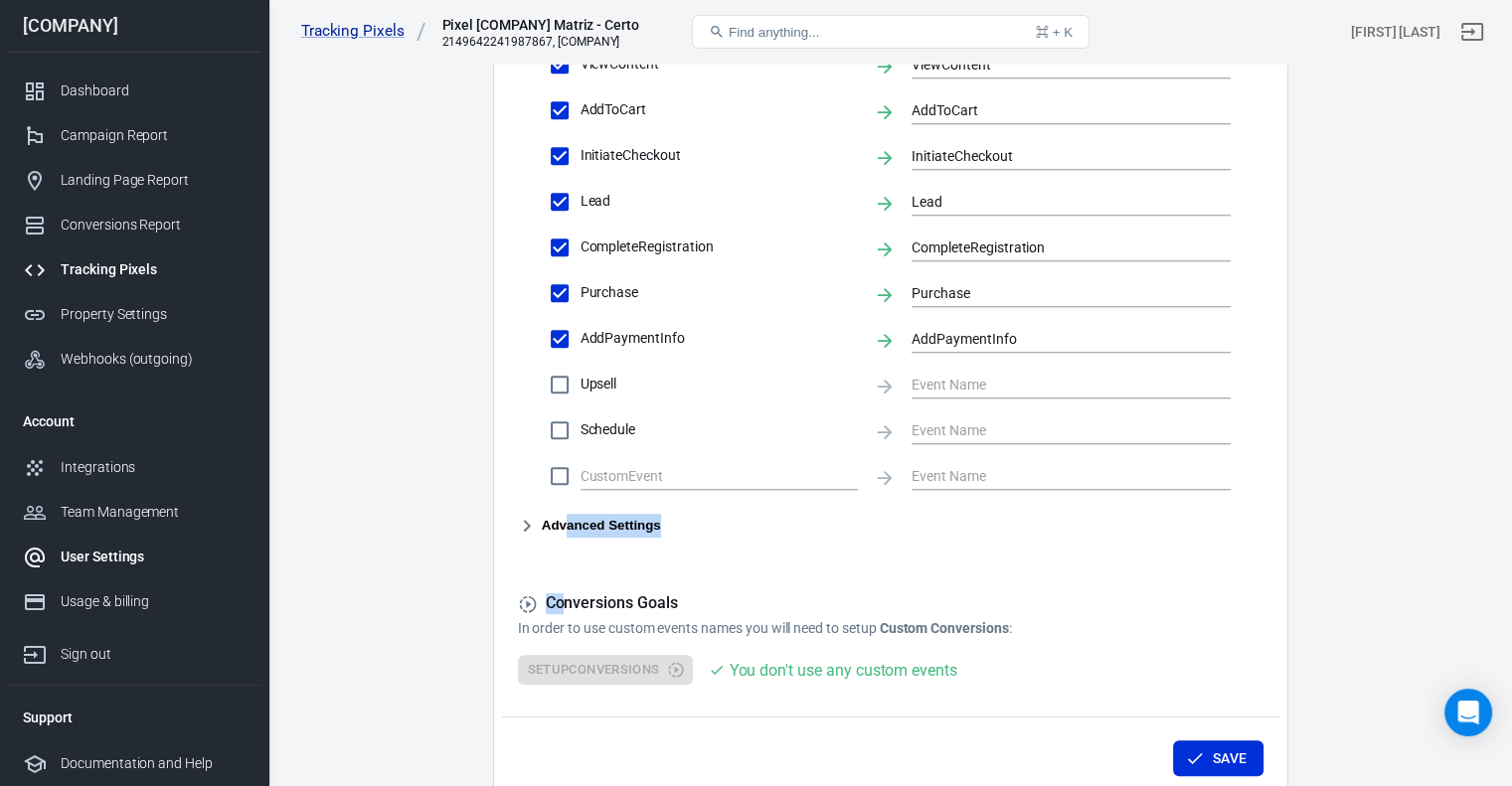 click on "User Settings" at bounding box center (153, 556) 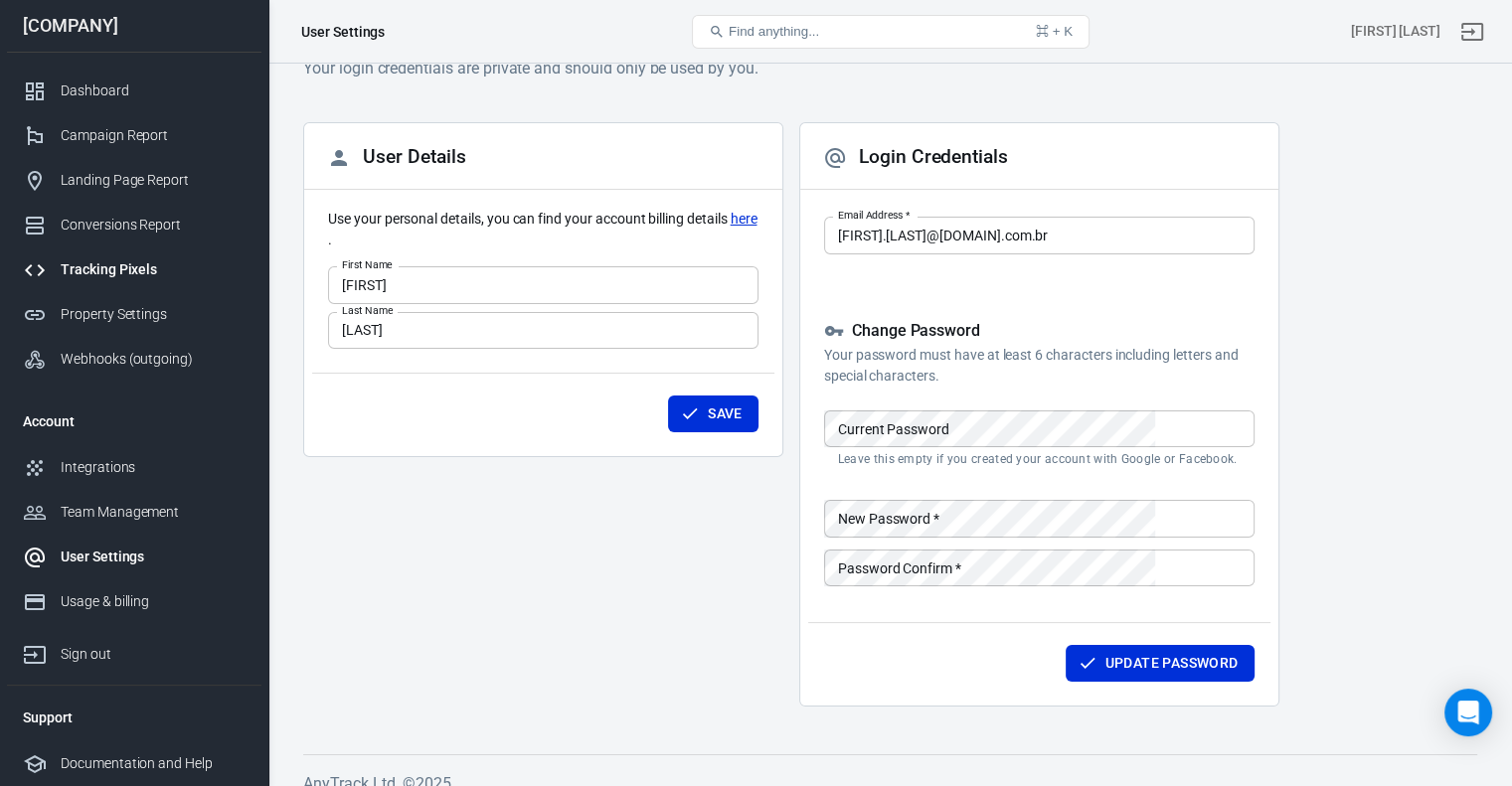 scroll, scrollTop: 0, scrollLeft: 0, axis: both 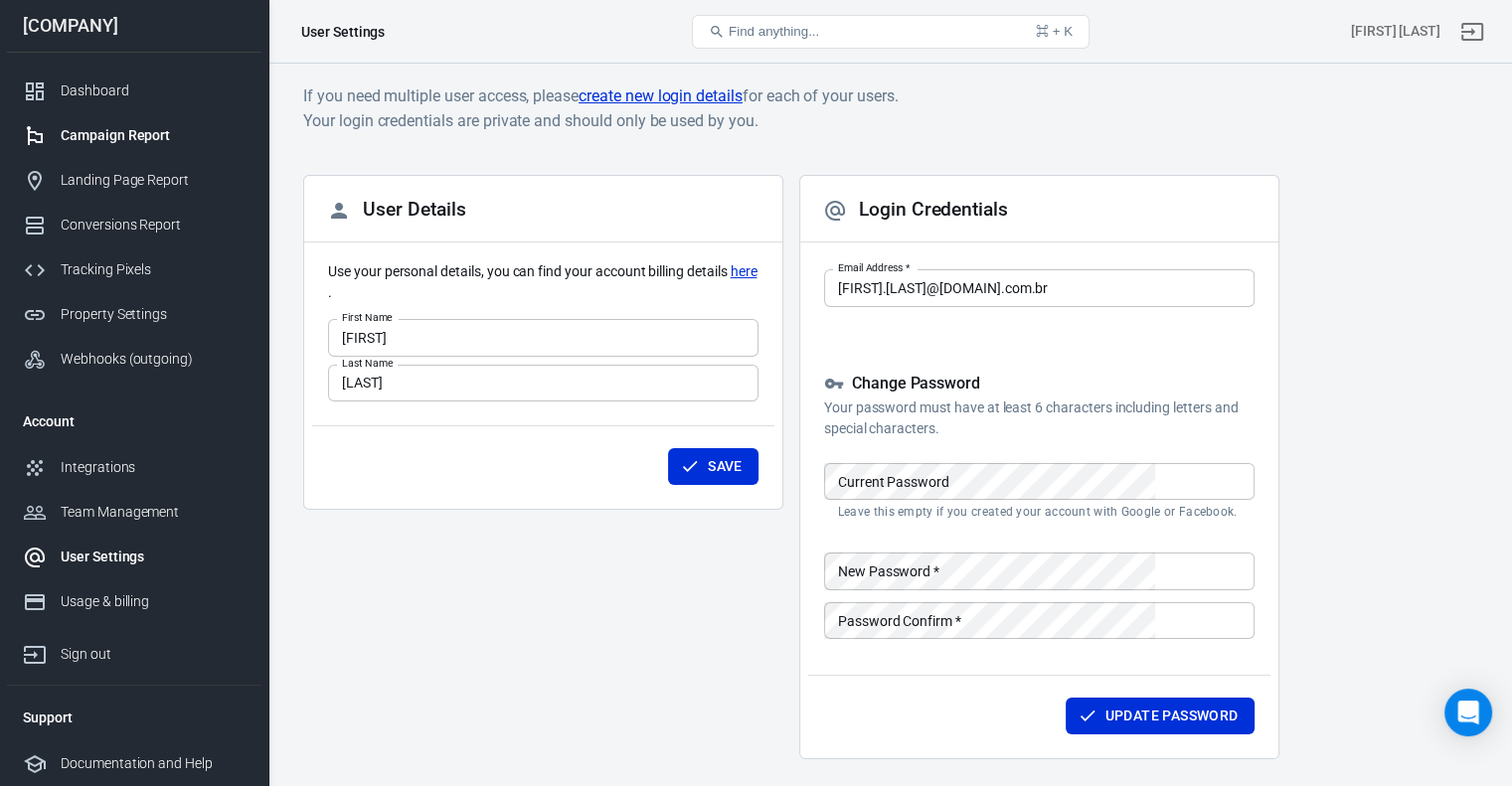 click on "Campaign Report" at bounding box center (134, 135) 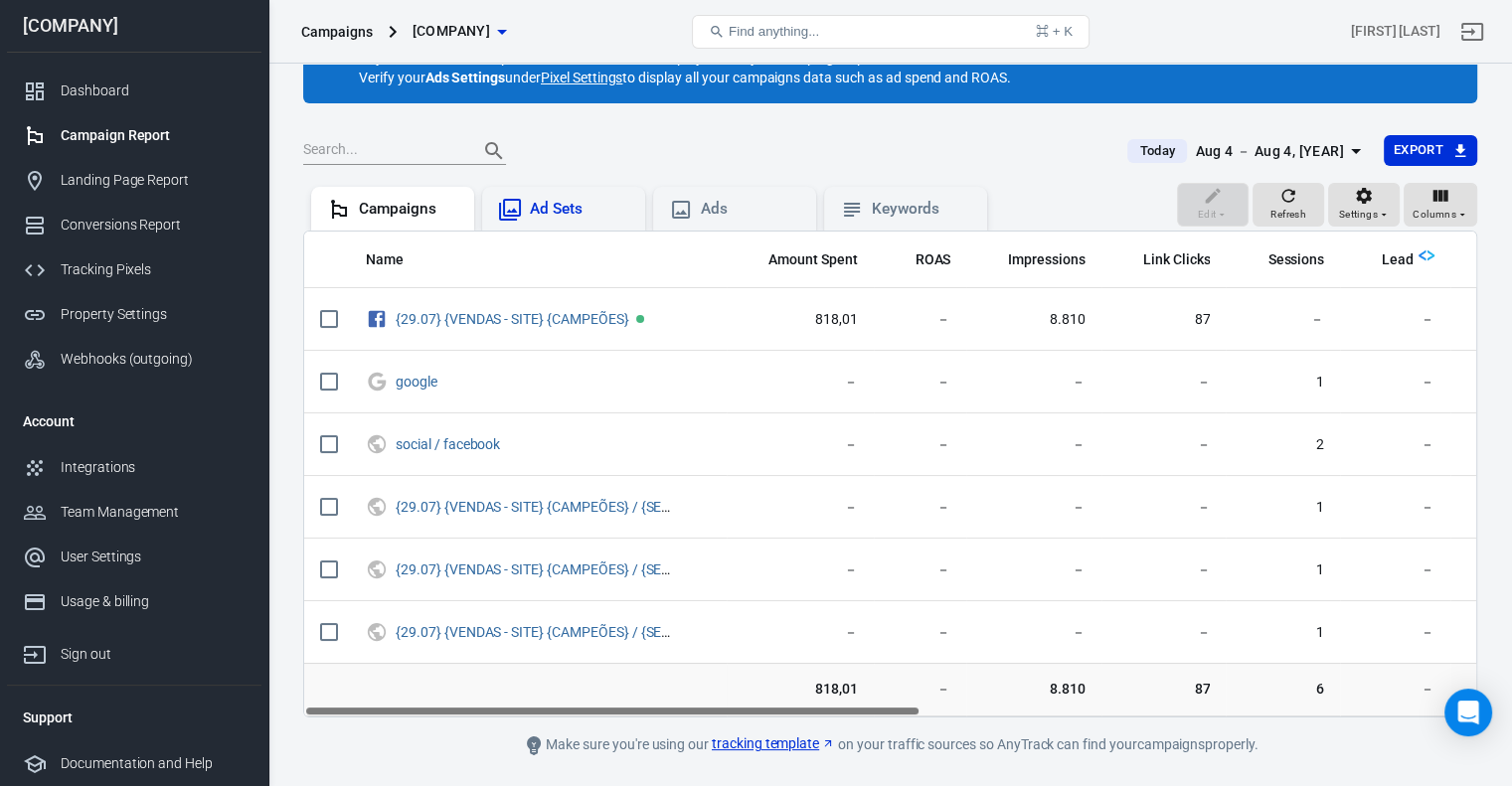 scroll, scrollTop: 0, scrollLeft: 0, axis: both 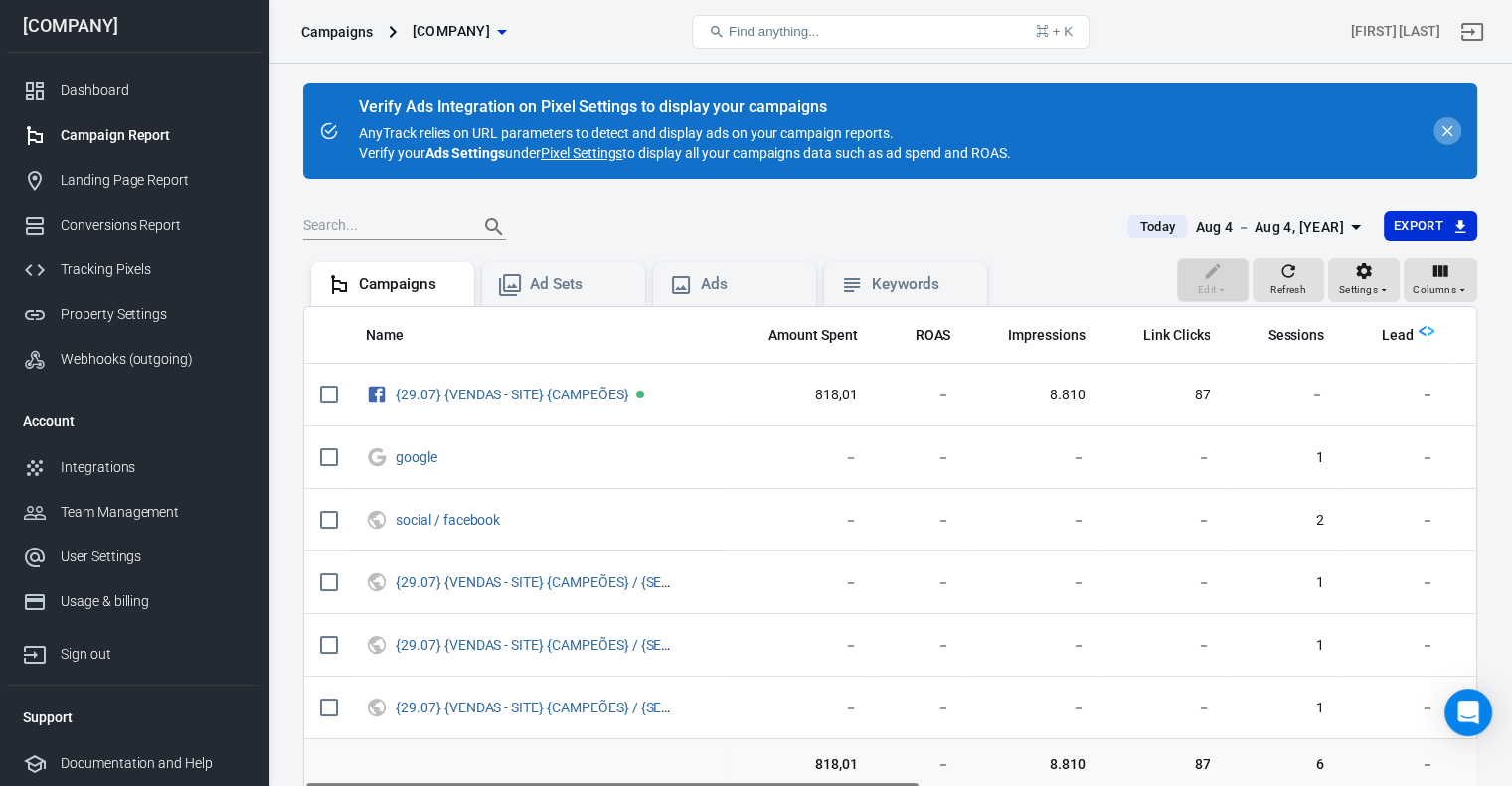 click 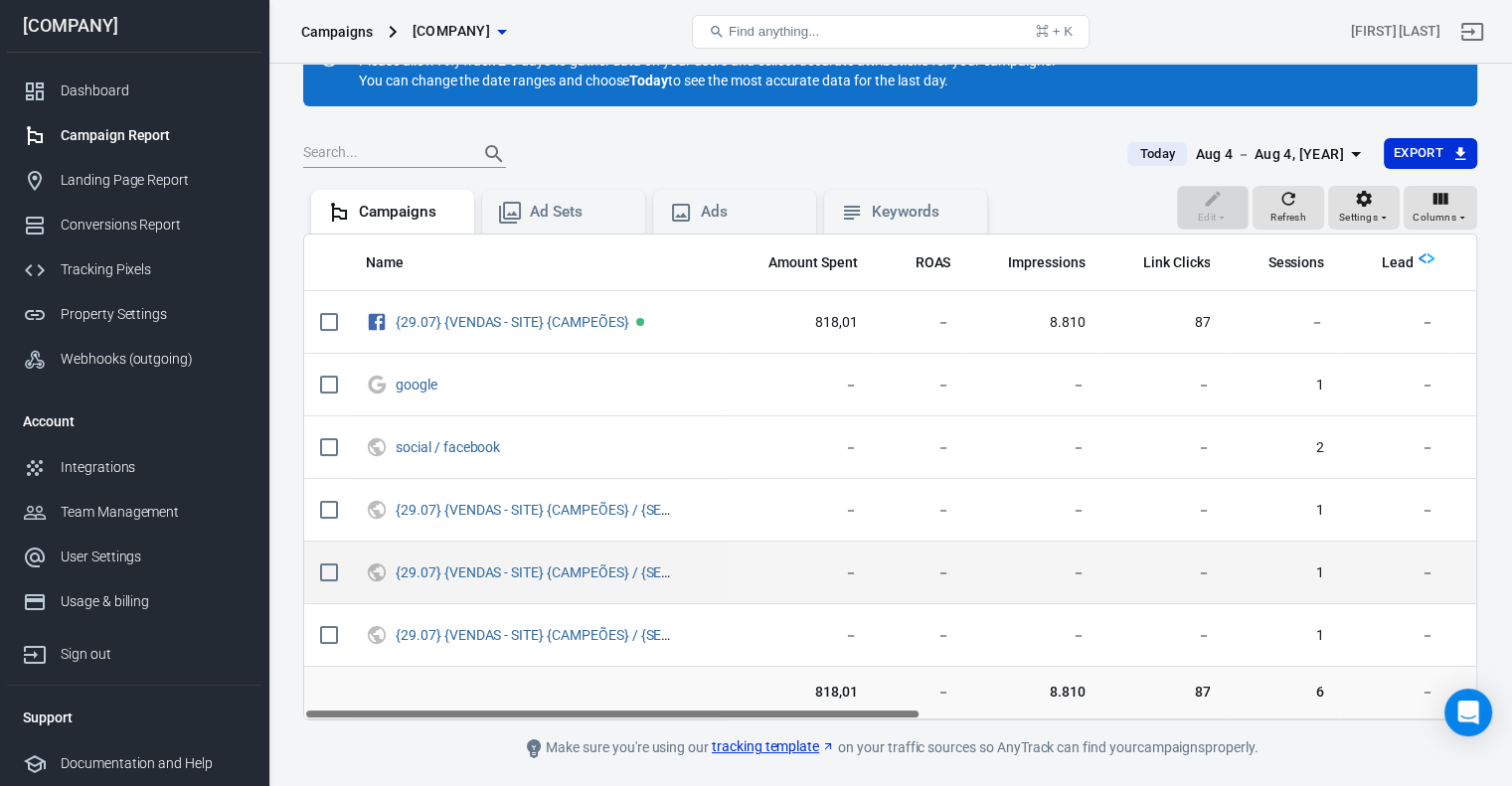 scroll, scrollTop: 130, scrollLeft: 0, axis: vertical 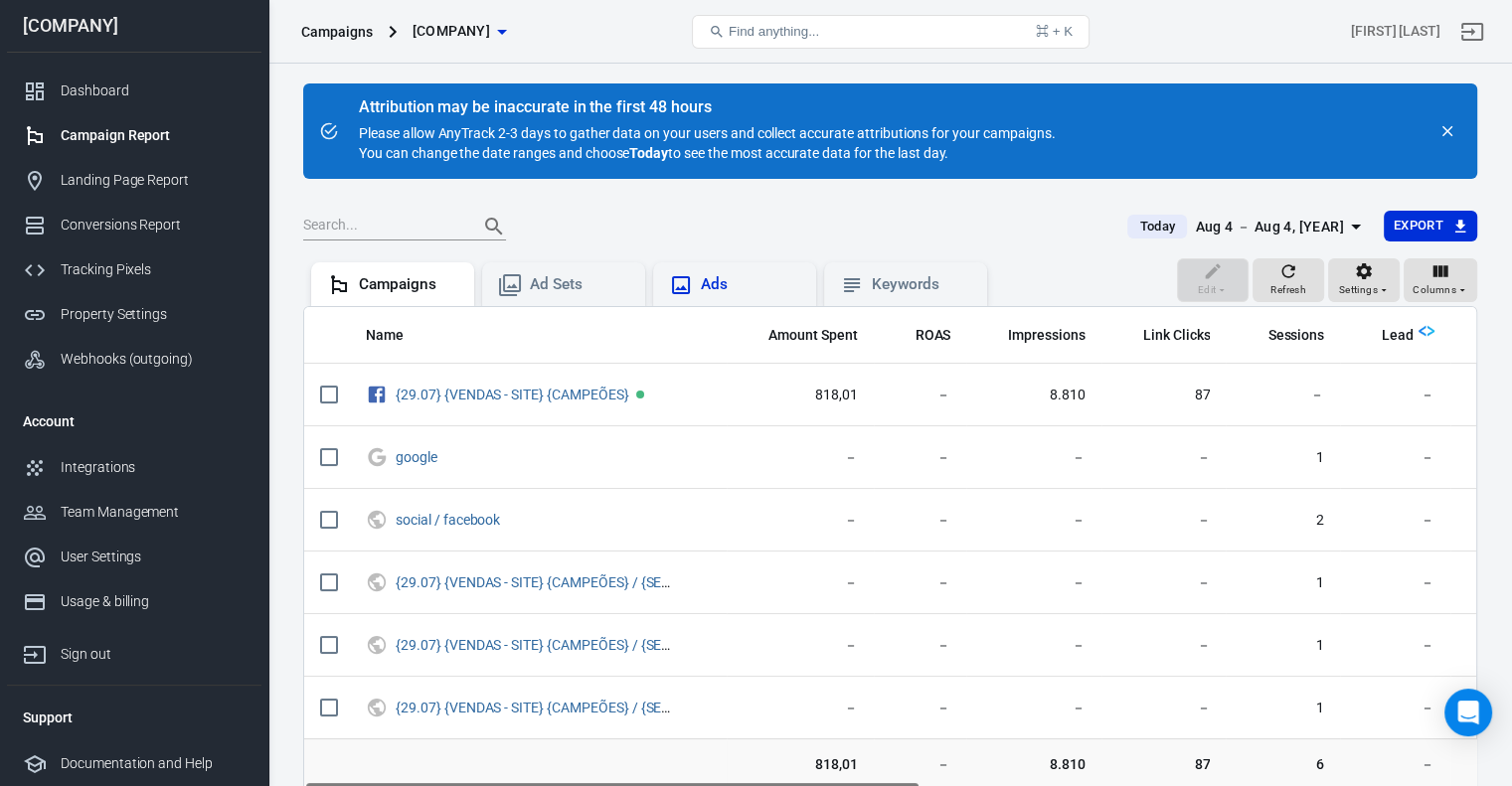 click on "Ads" at bounding box center (751, 284) 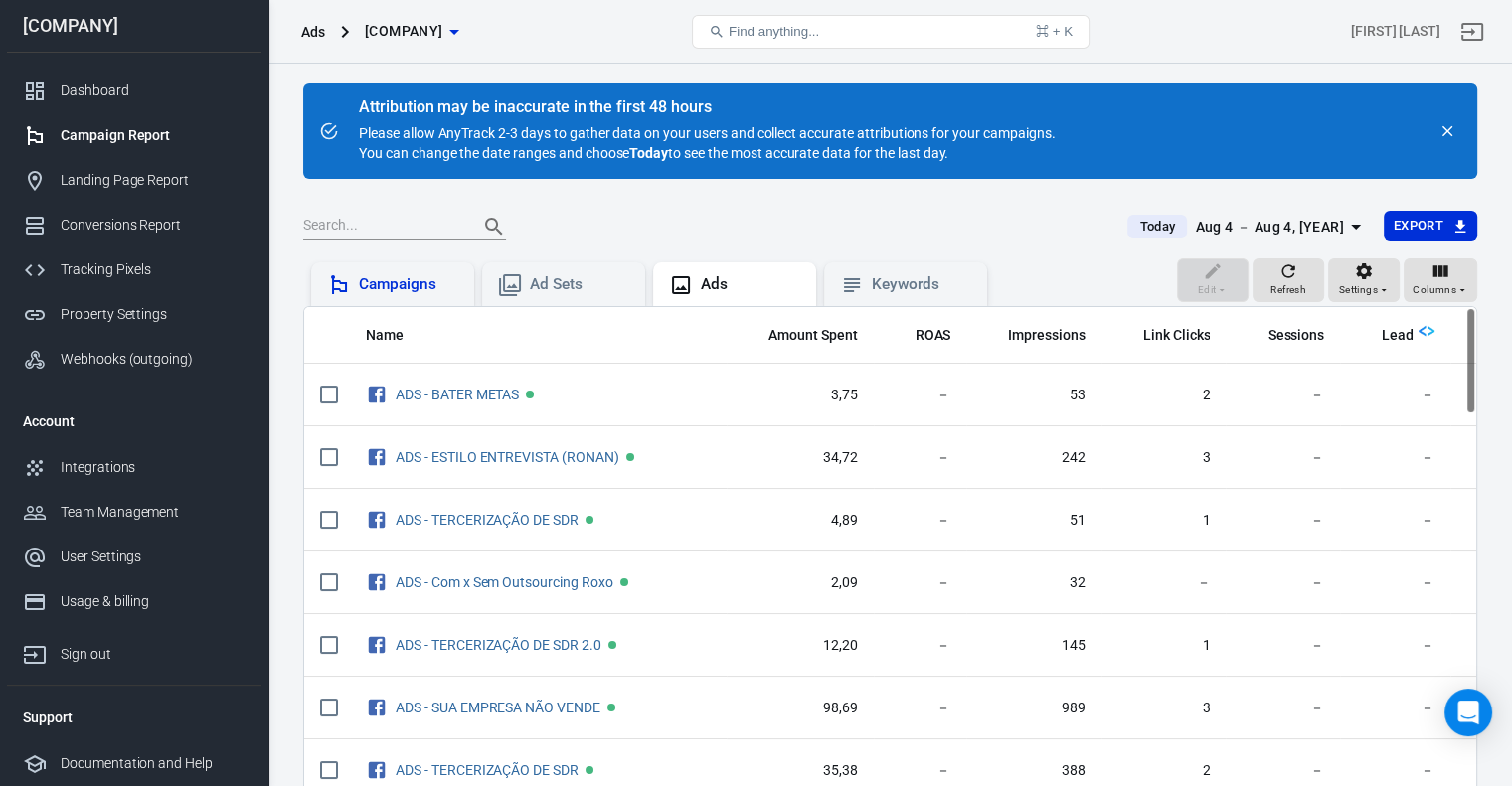 click on "Campaigns" at bounding box center [409, 284] 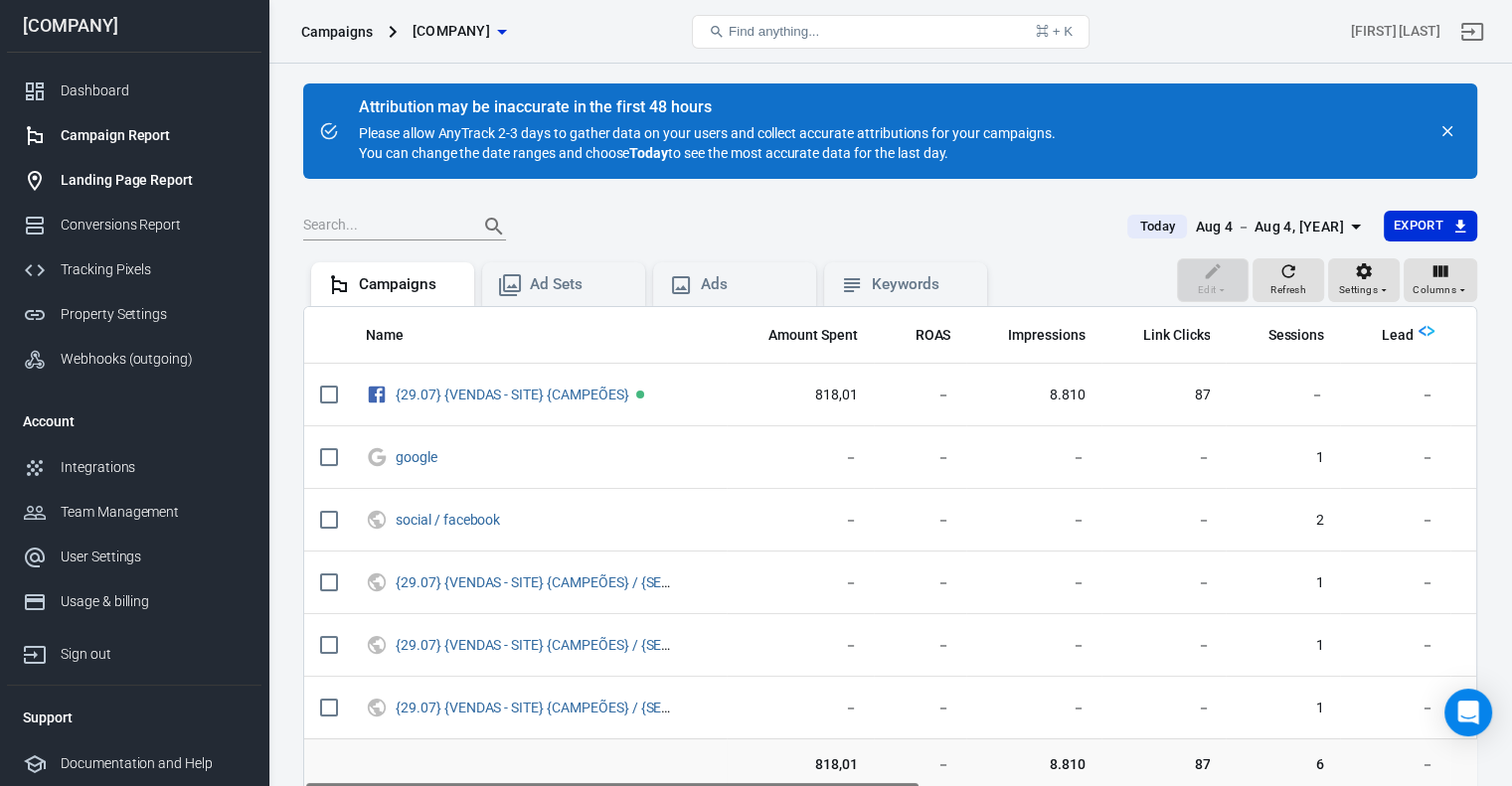click on "Landing Page Report" at bounding box center [153, 180] 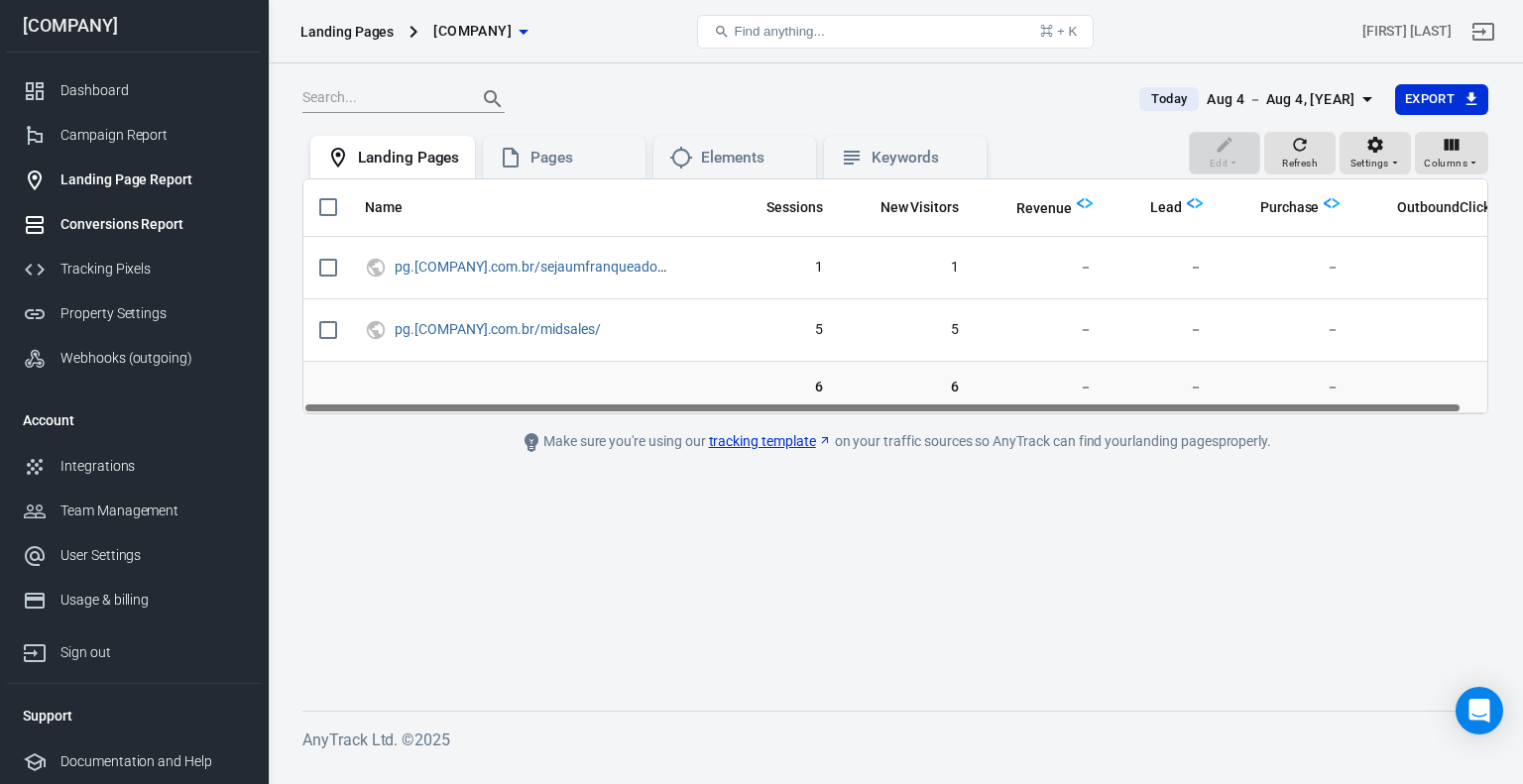 click on "Conversions Report" at bounding box center [153, 224] 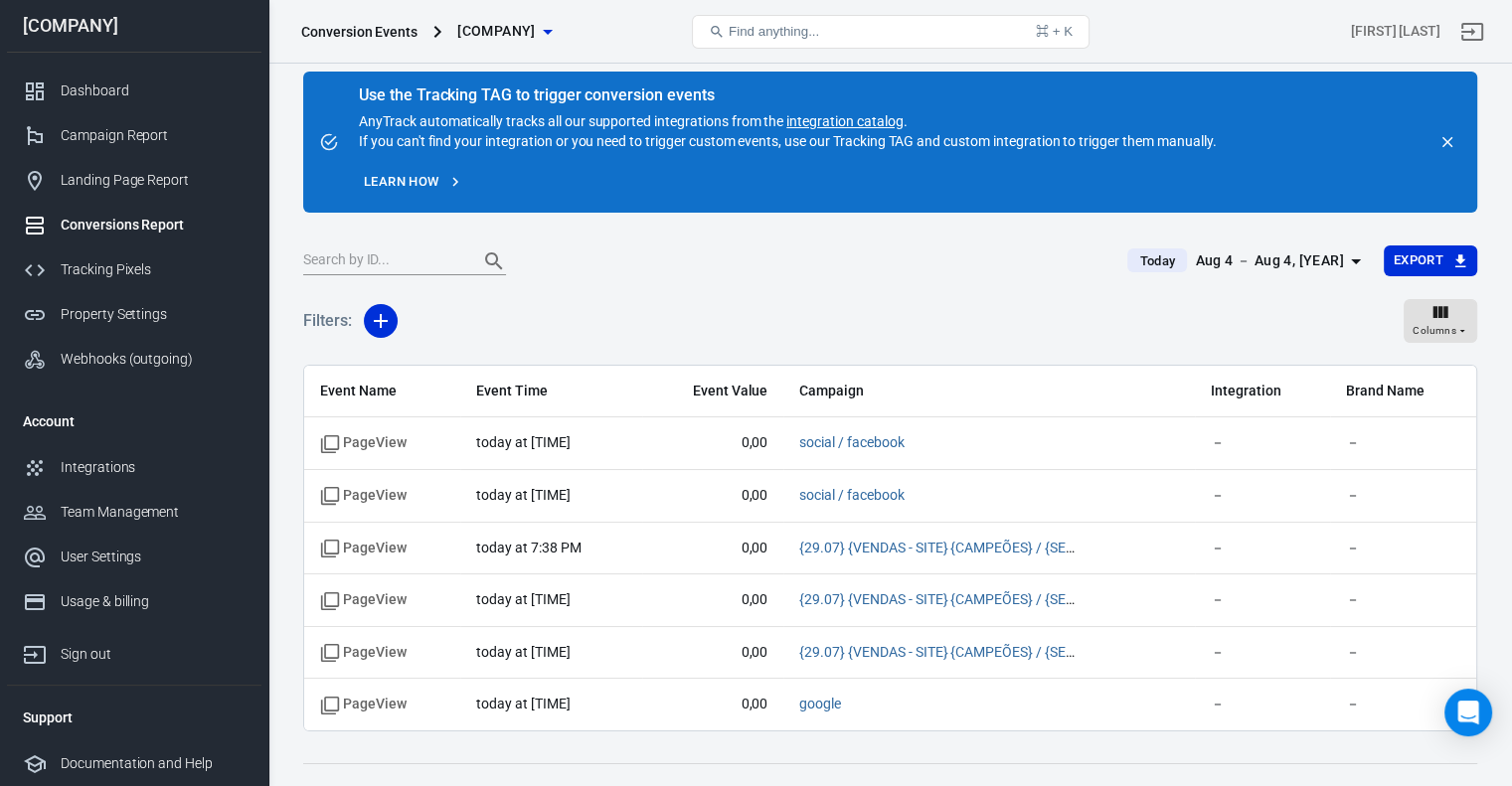 scroll, scrollTop: 0, scrollLeft: 0, axis: both 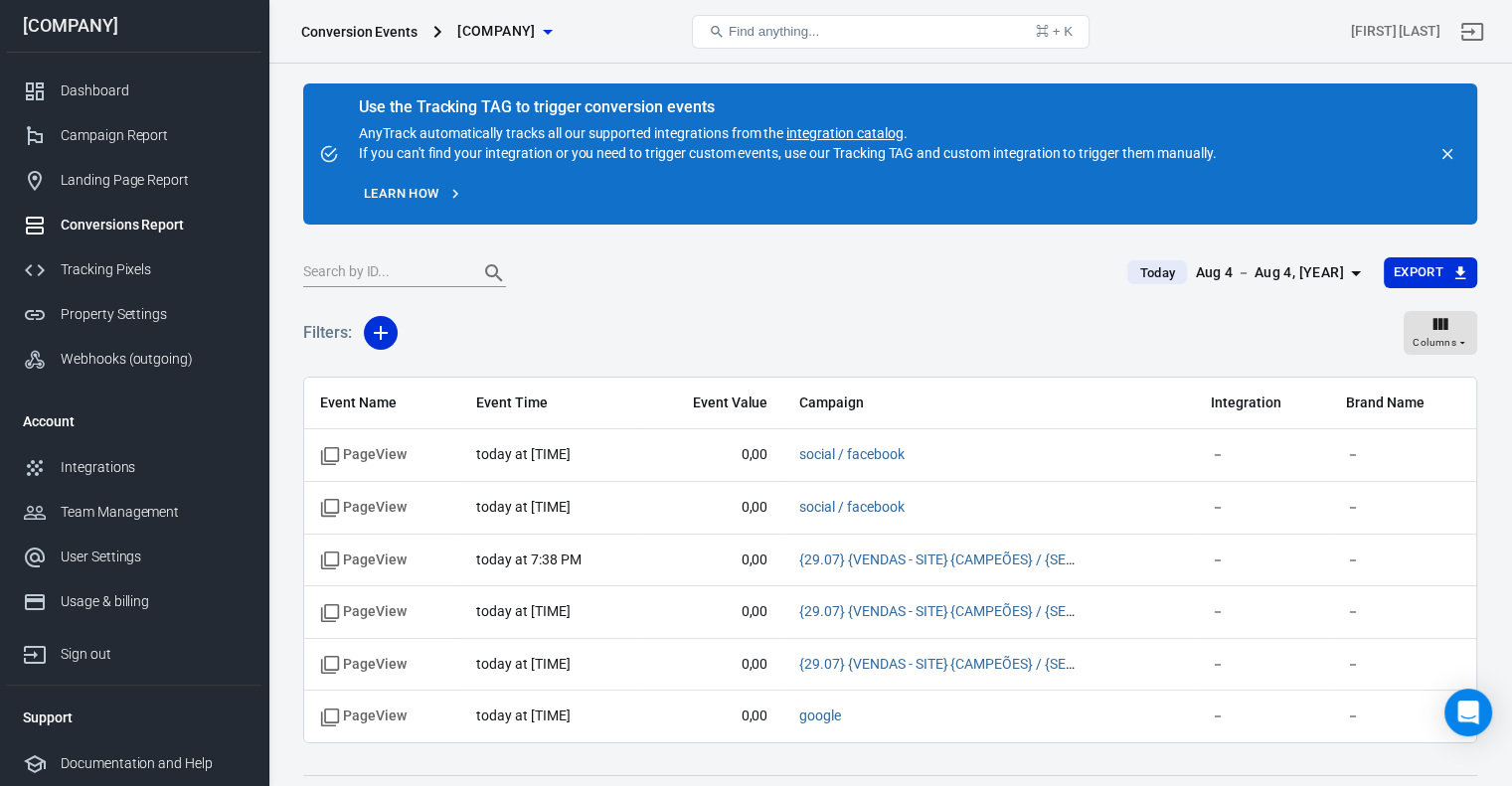 click on "integration catalog" at bounding box center (844, 133) 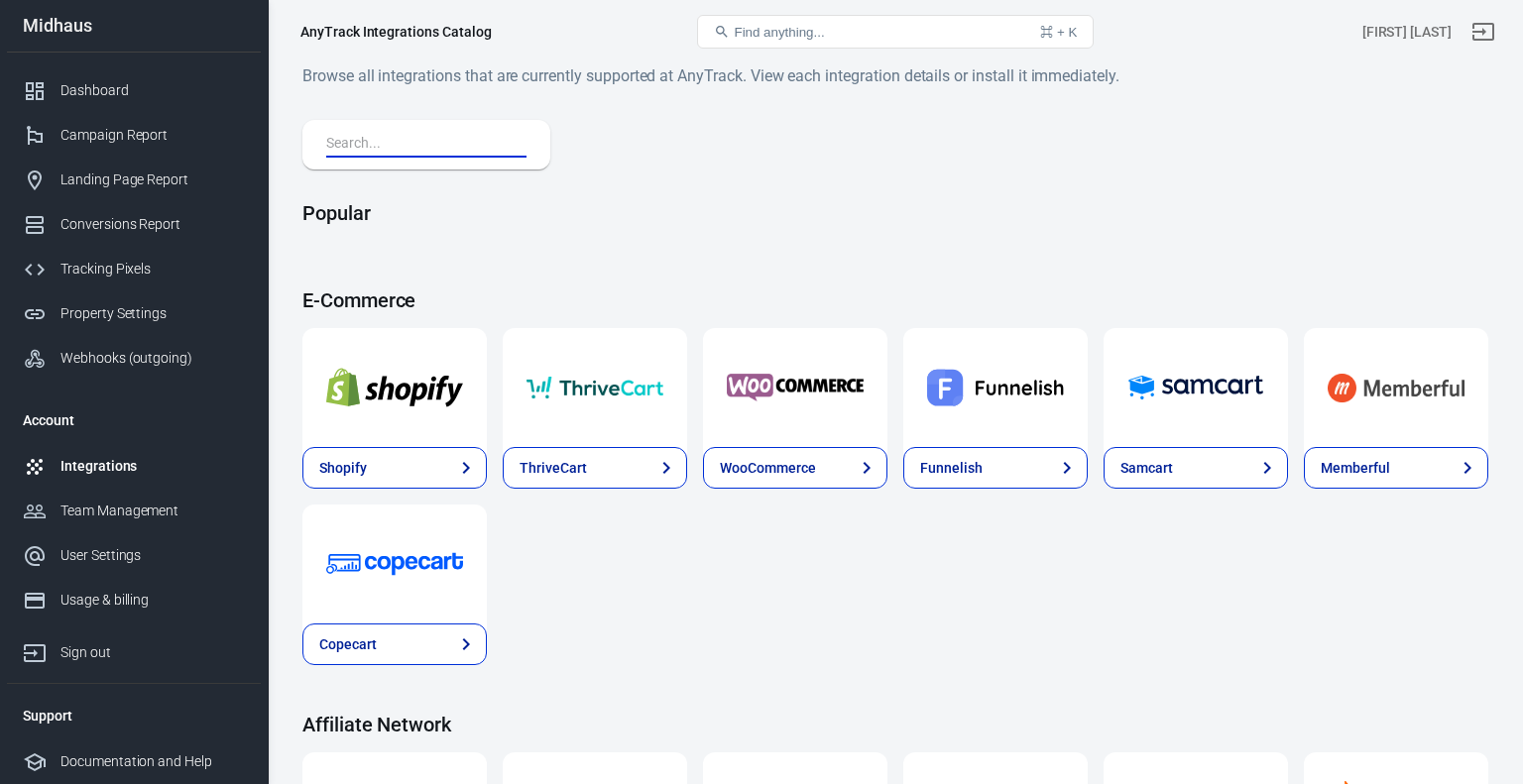 click at bounding box center [422, 145] 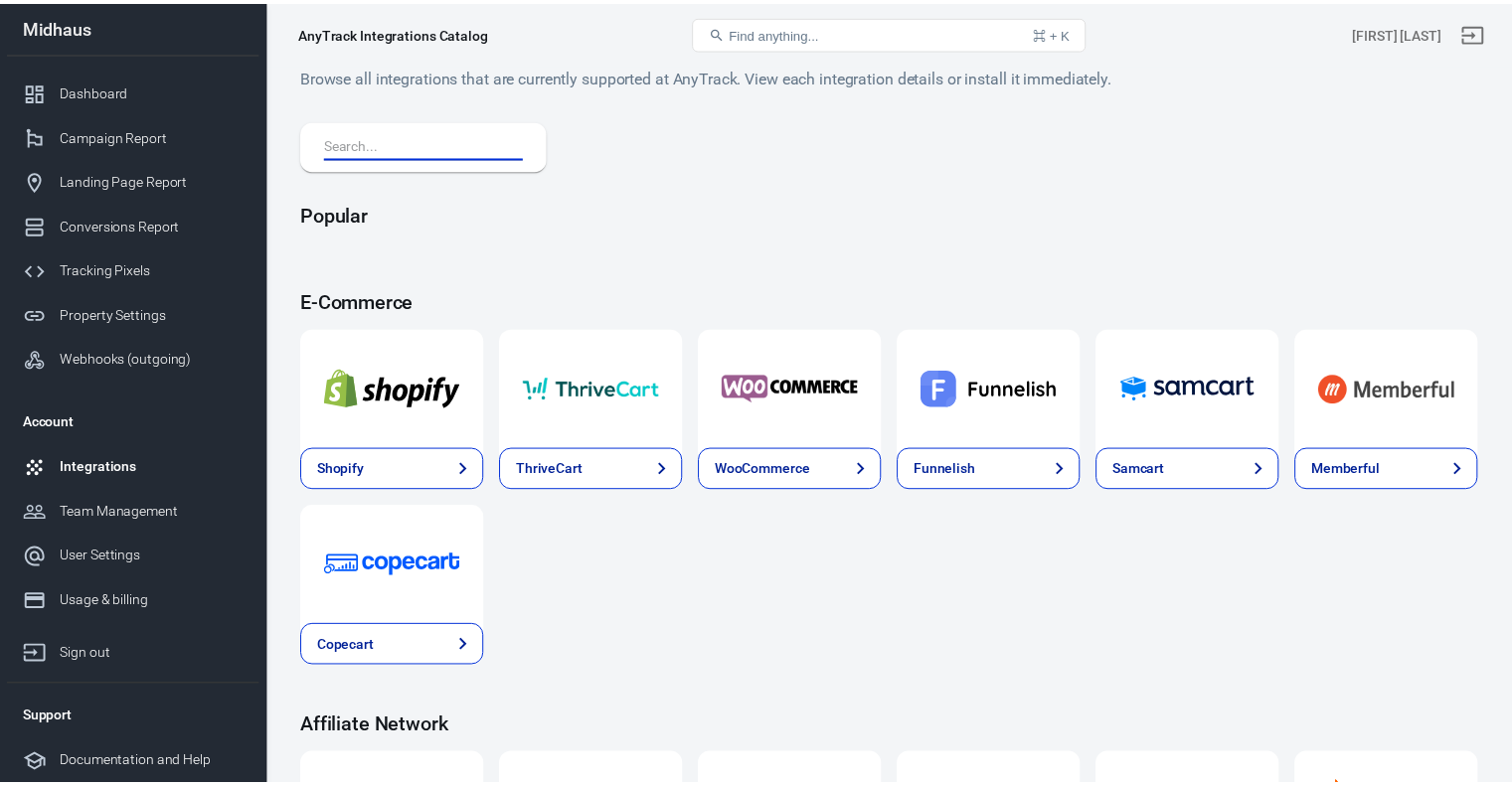 scroll, scrollTop: 0, scrollLeft: 0, axis: both 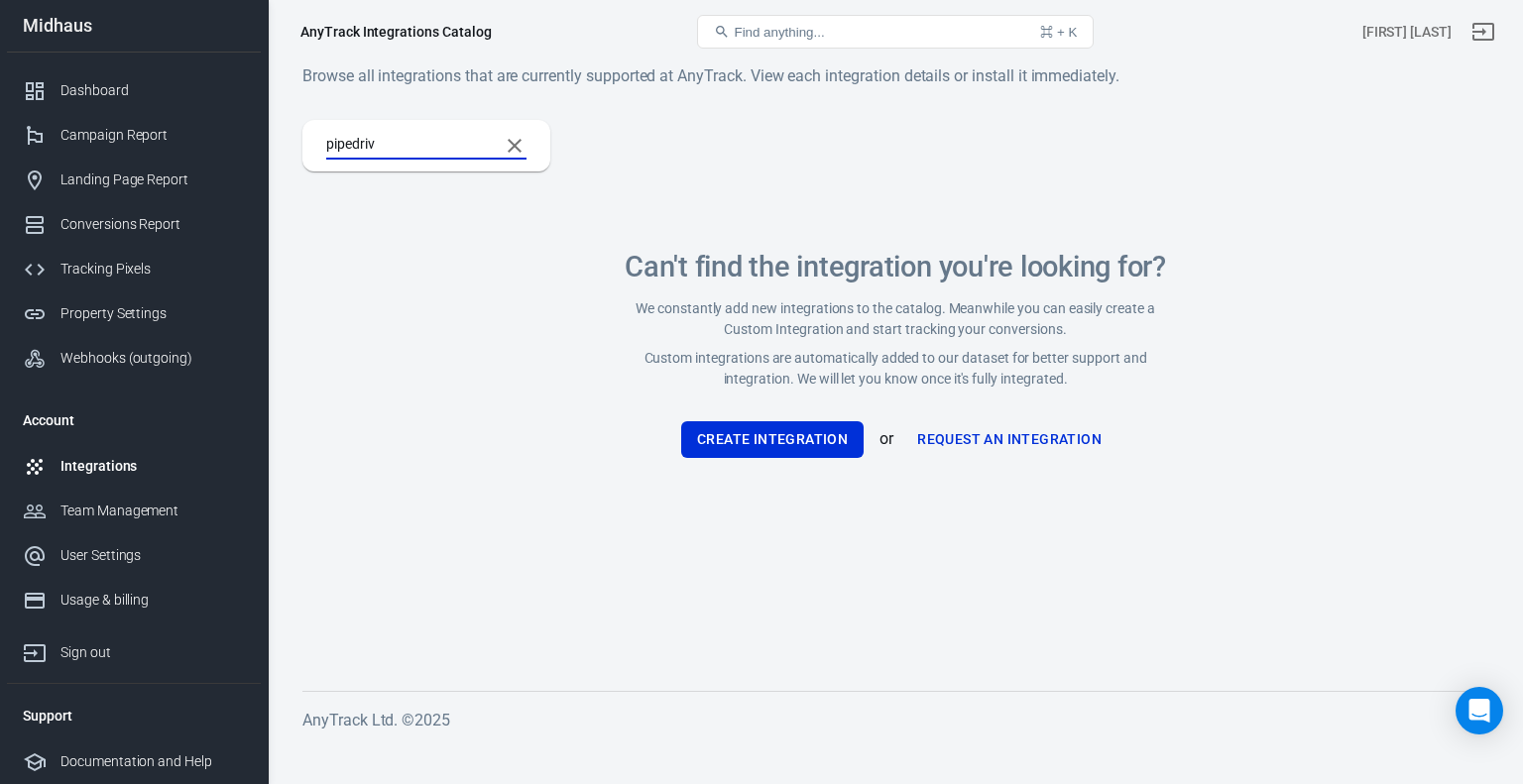 type on "pipedrive" 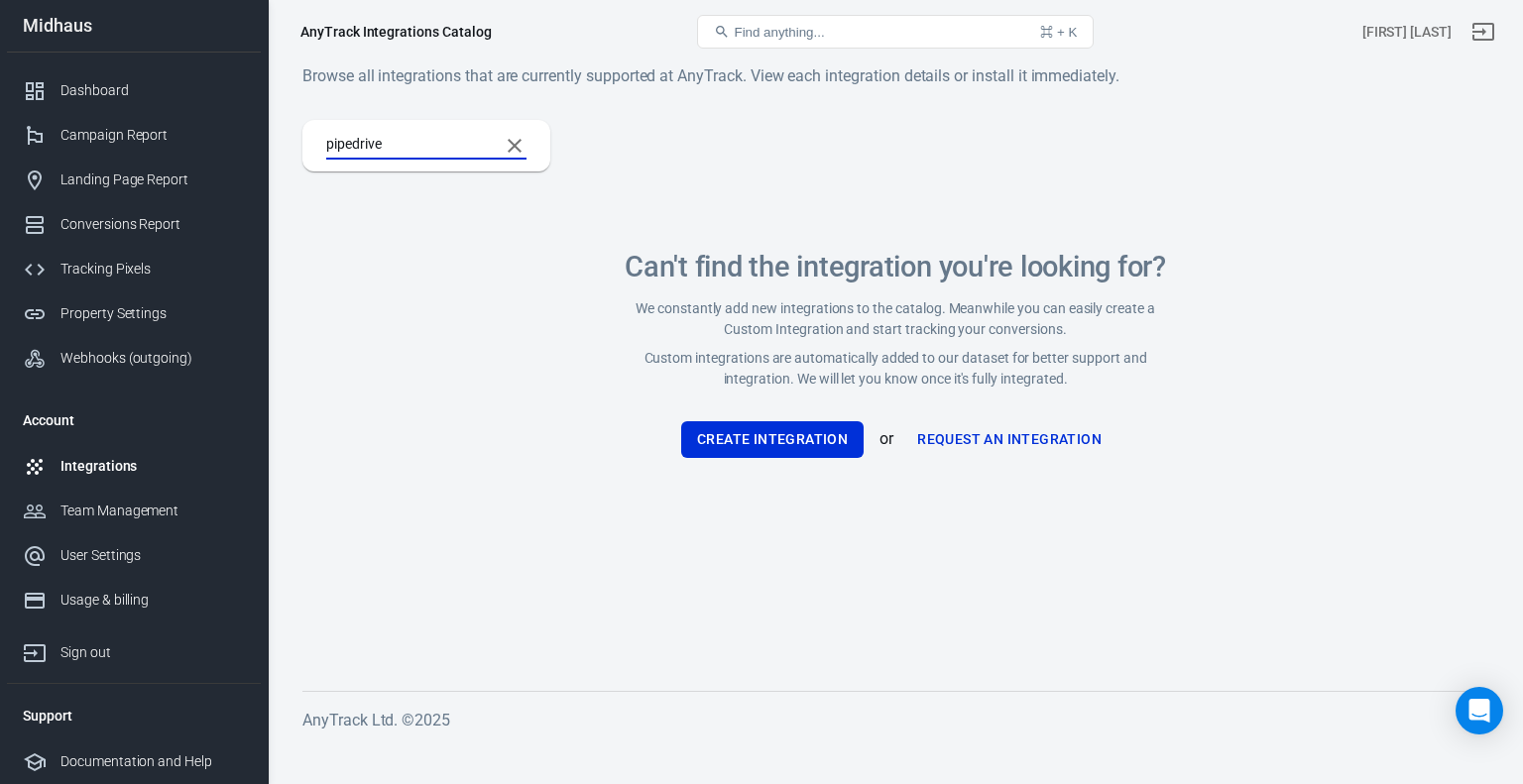 type 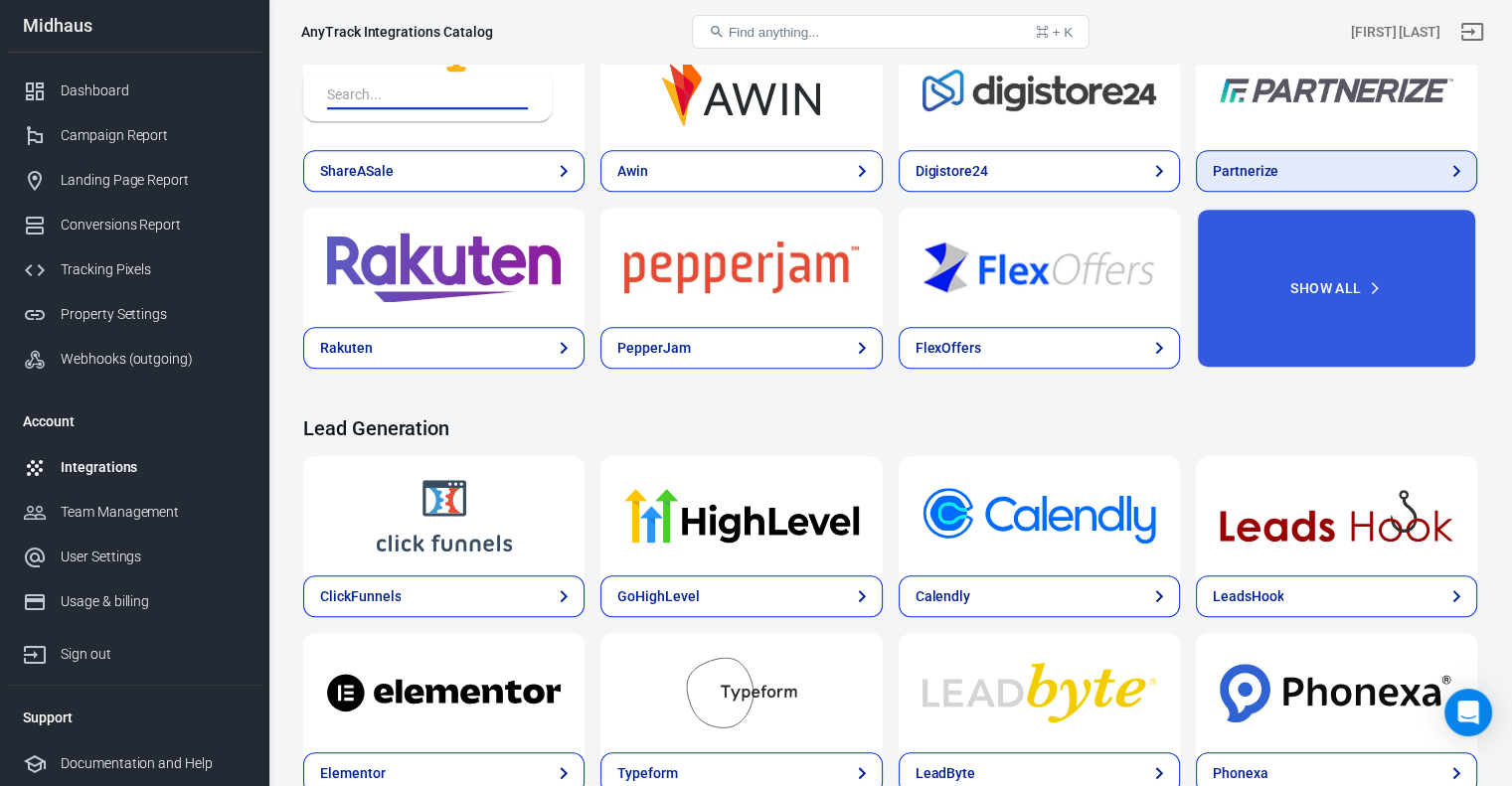 scroll, scrollTop: 994, scrollLeft: 0, axis: vertical 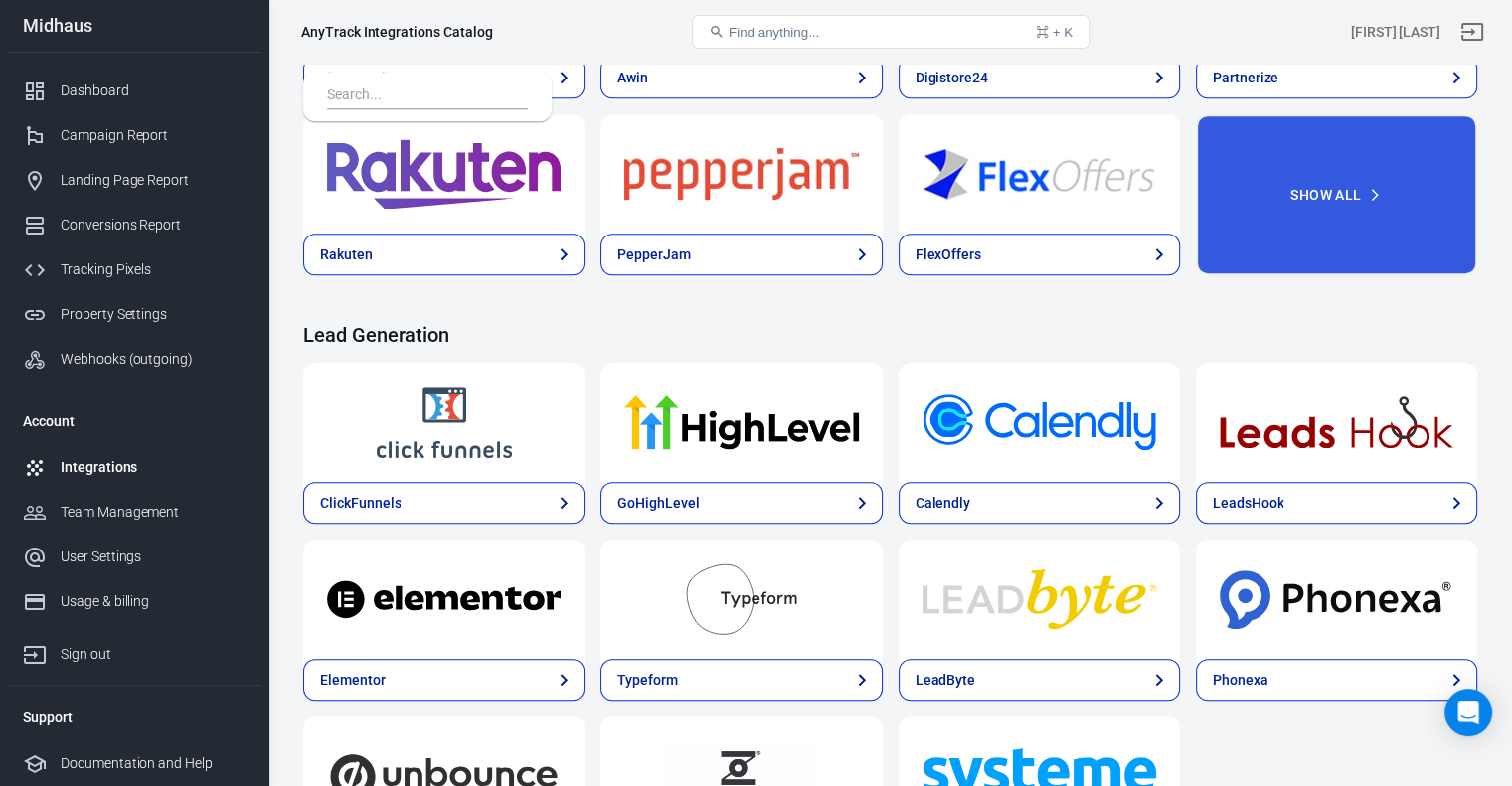 click on "Unbounce" at bounding box center (352, 857) 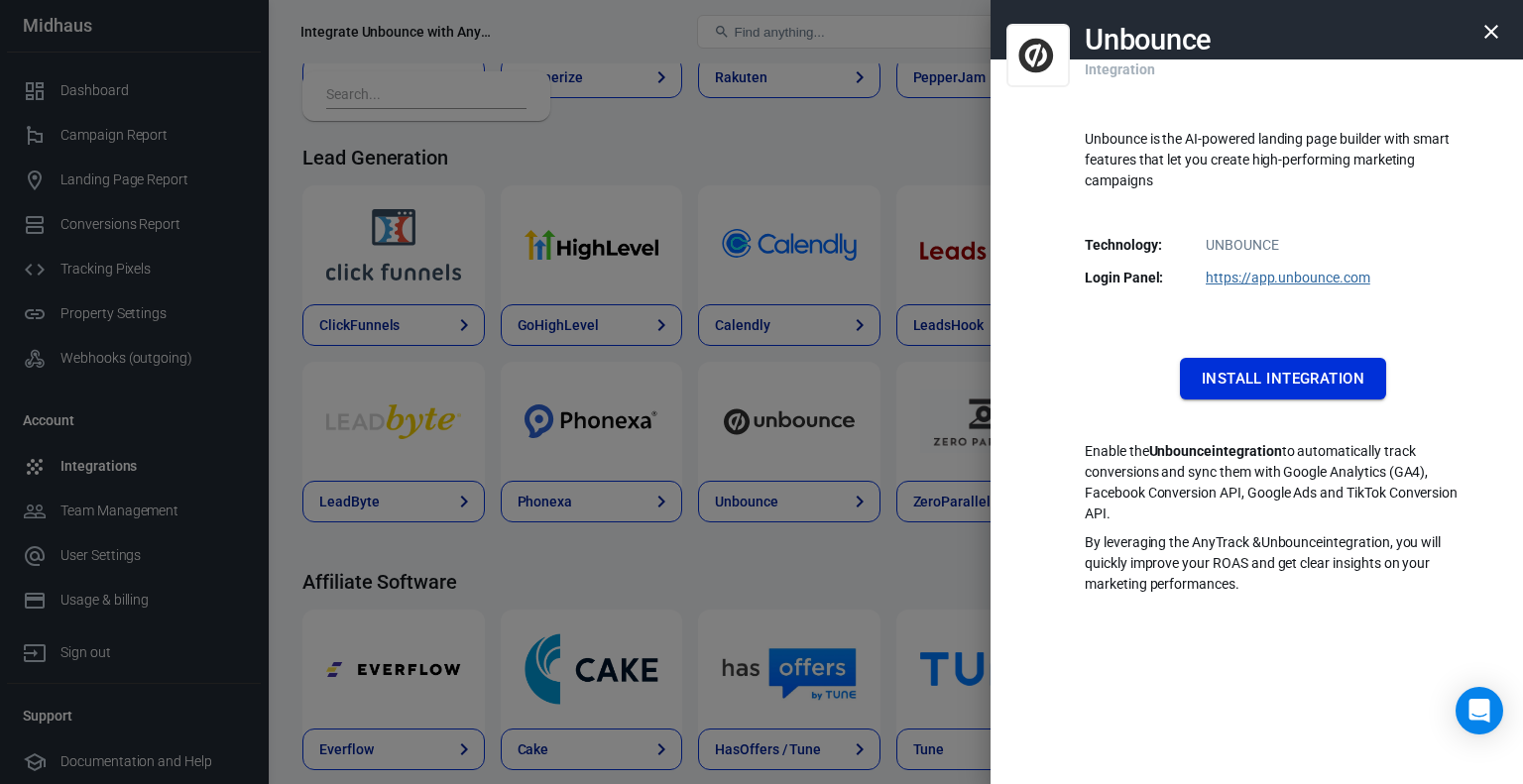 click on "Install Integration" at bounding box center [1283, 379] 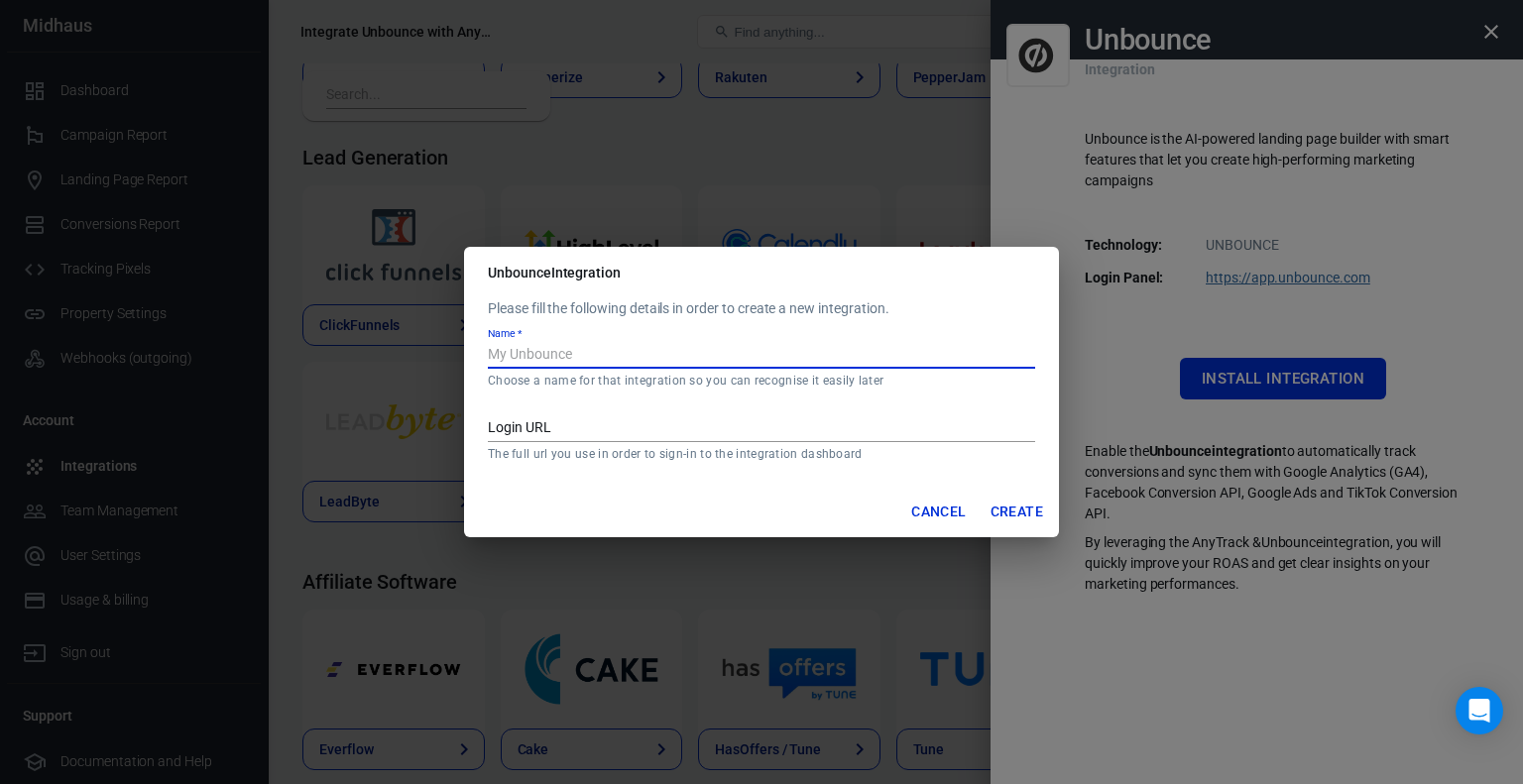 click on "Name   *" at bounding box center (762, 356) 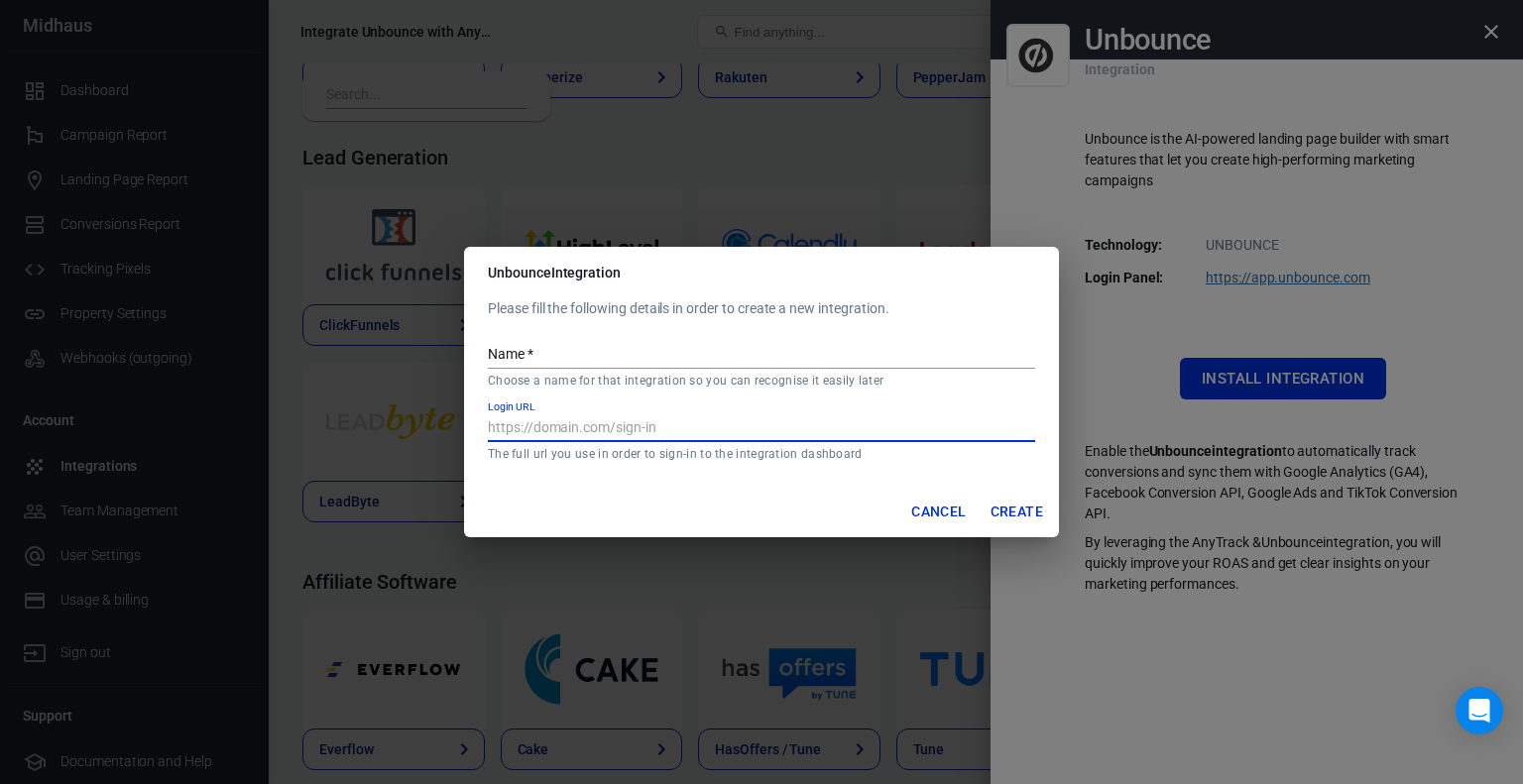 click on "Cancel" at bounding box center [938, 511] 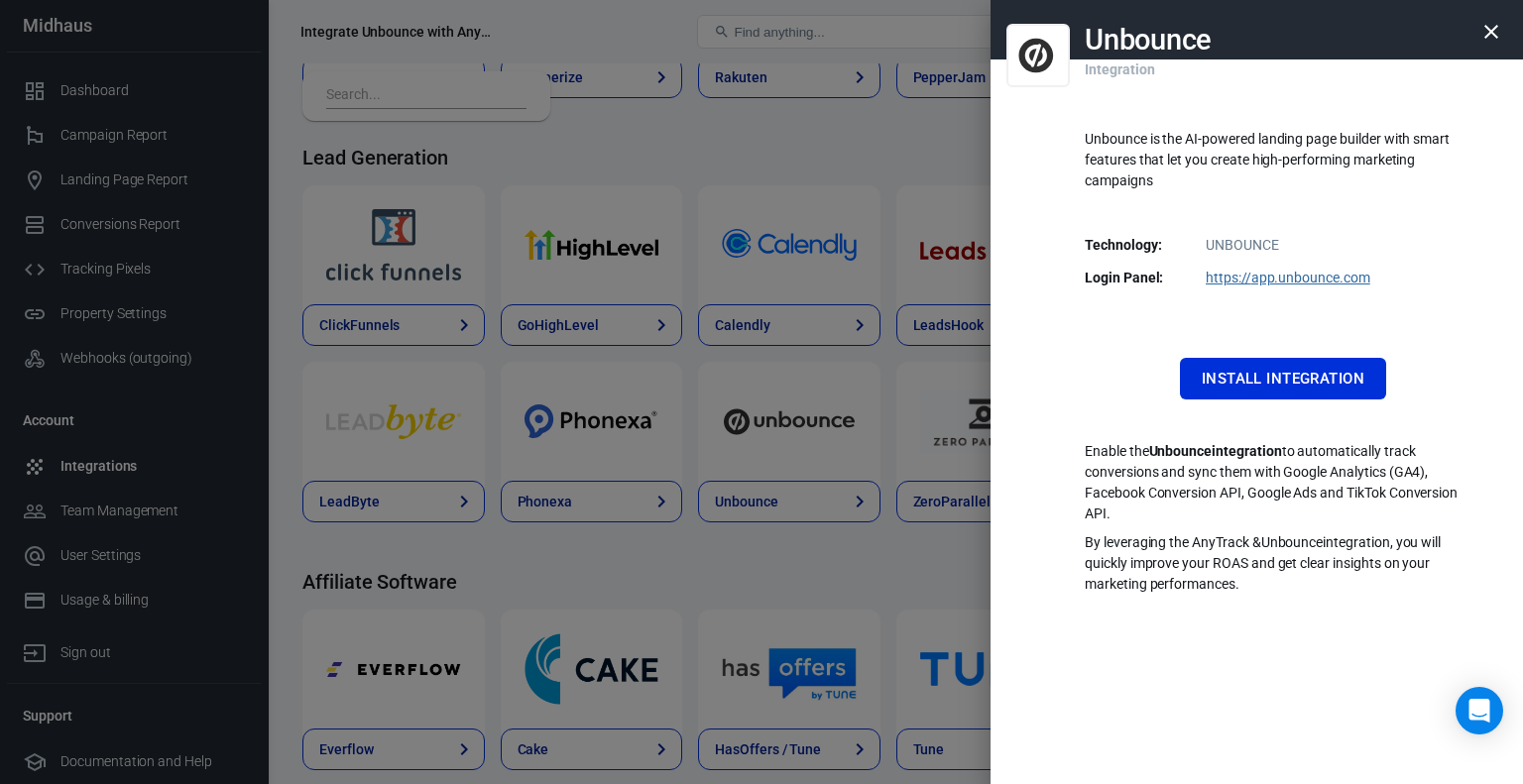 click at bounding box center (762, 392) 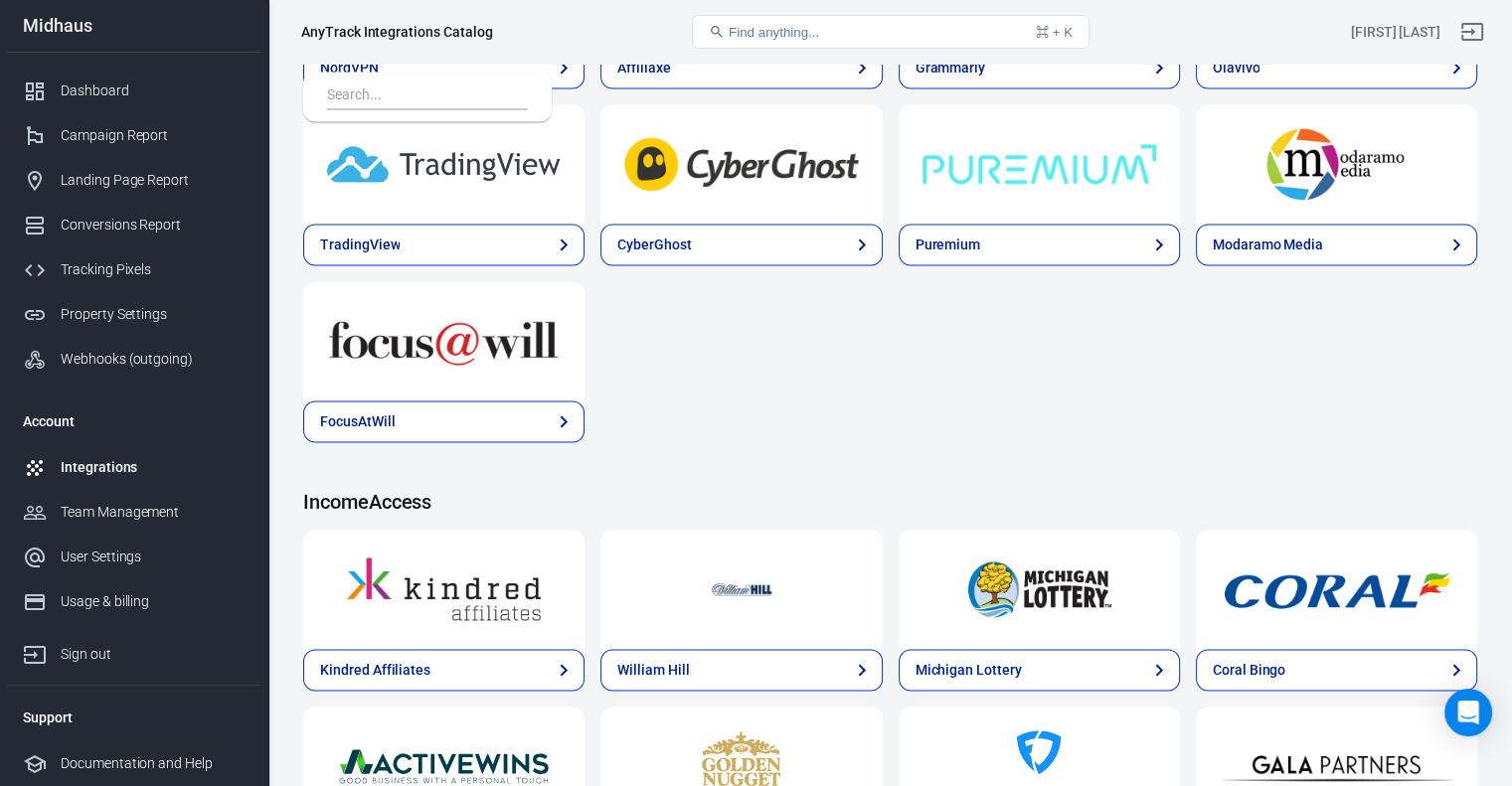 scroll, scrollTop: 3008, scrollLeft: 0, axis: vertical 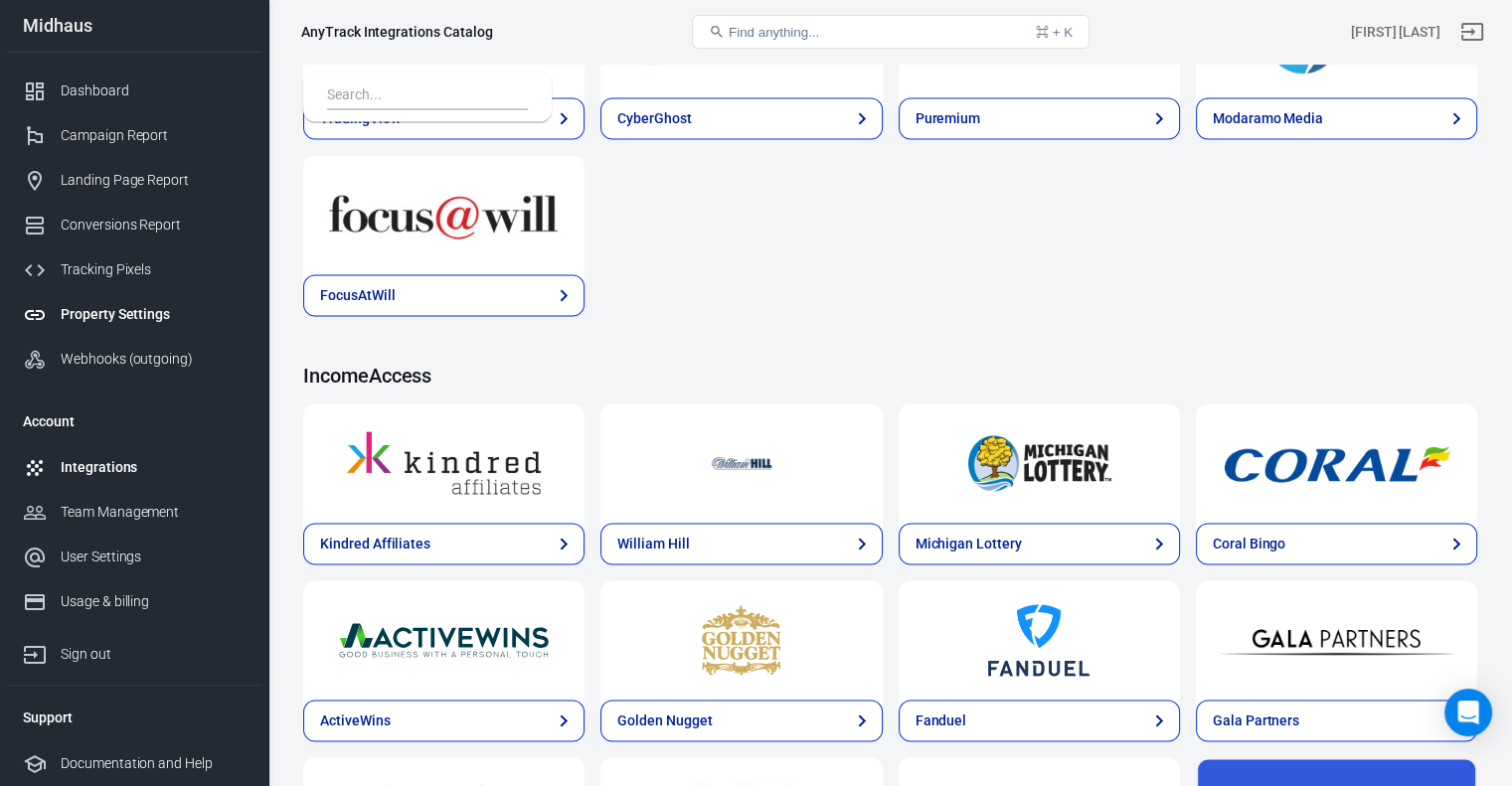 click on "Property Settings" at bounding box center (134, 314) 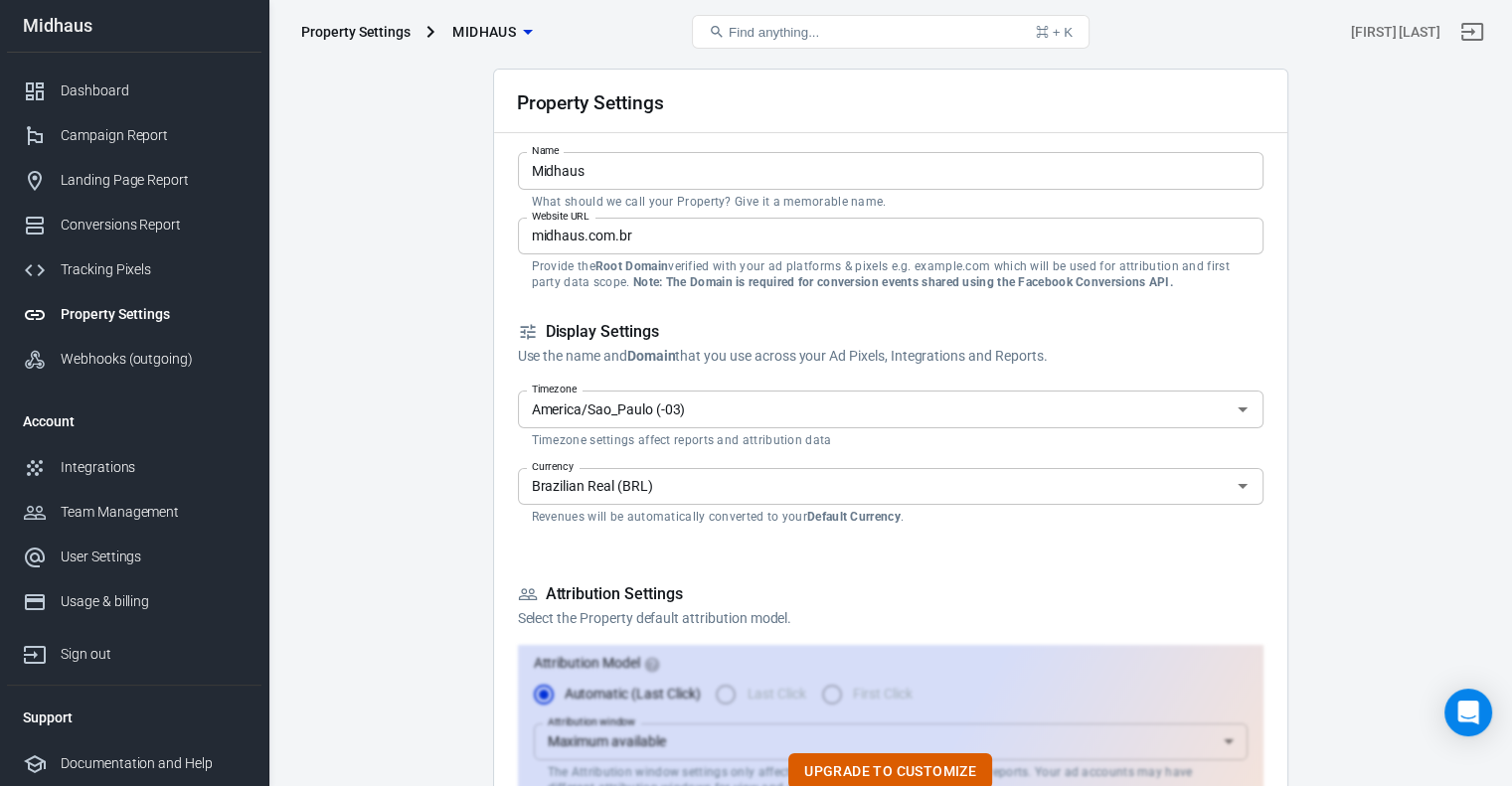 scroll, scrollTop: 0, scrollLeft: 0, axis: both 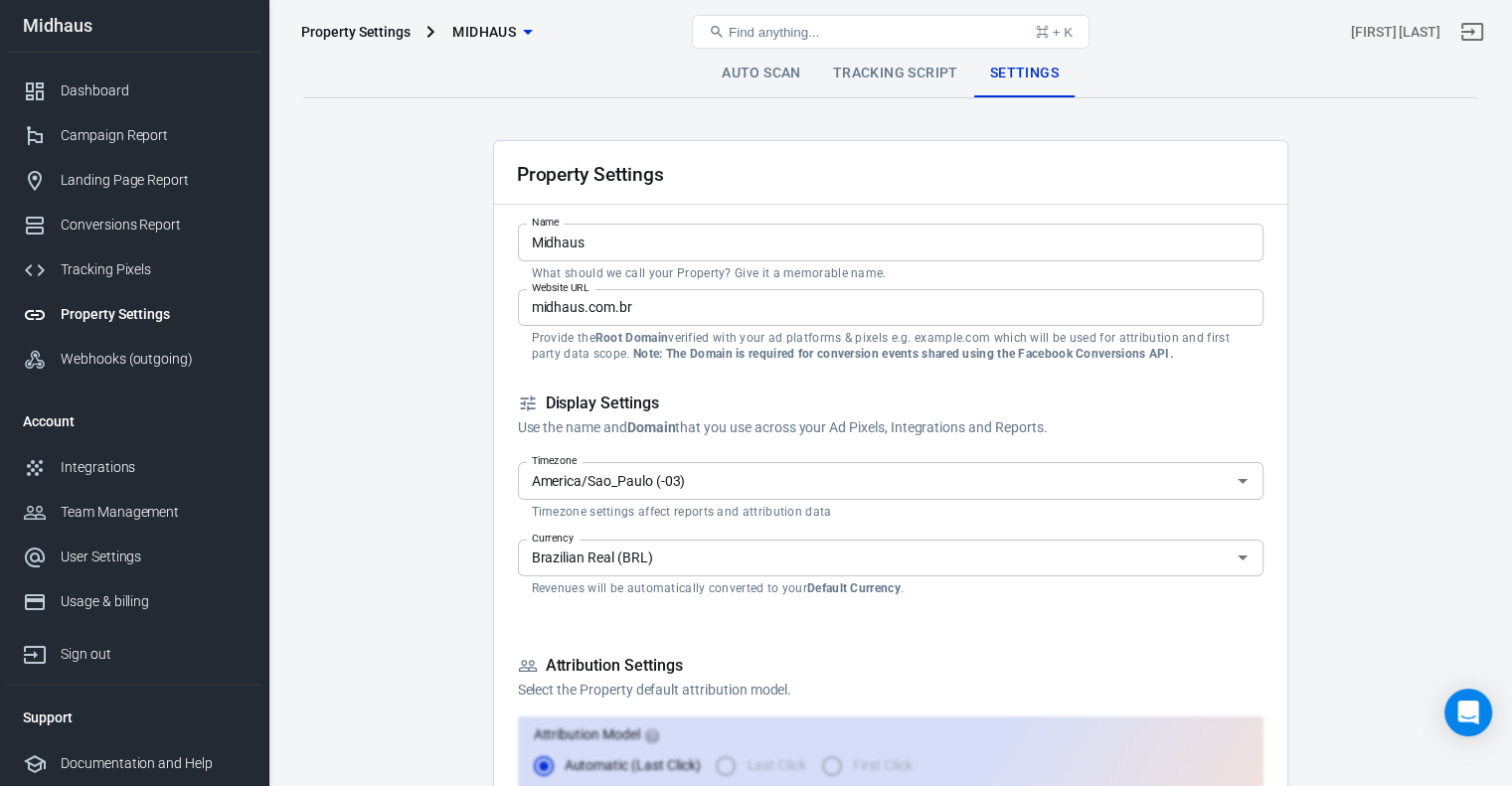 click on "Tracking Script" at bounding box center (896, 74) 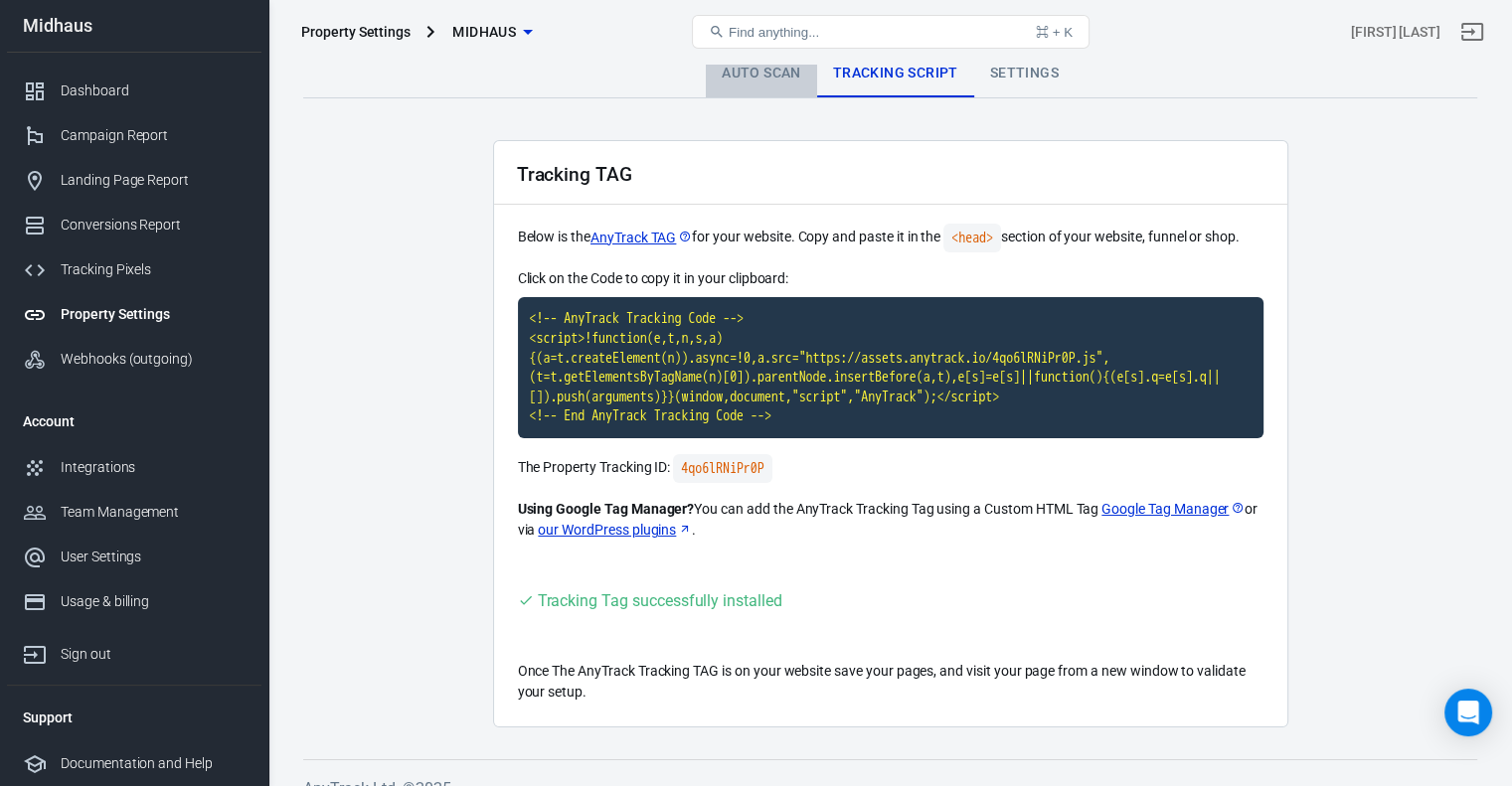 click on "Auto Scan" at bounding box center (761, 74) 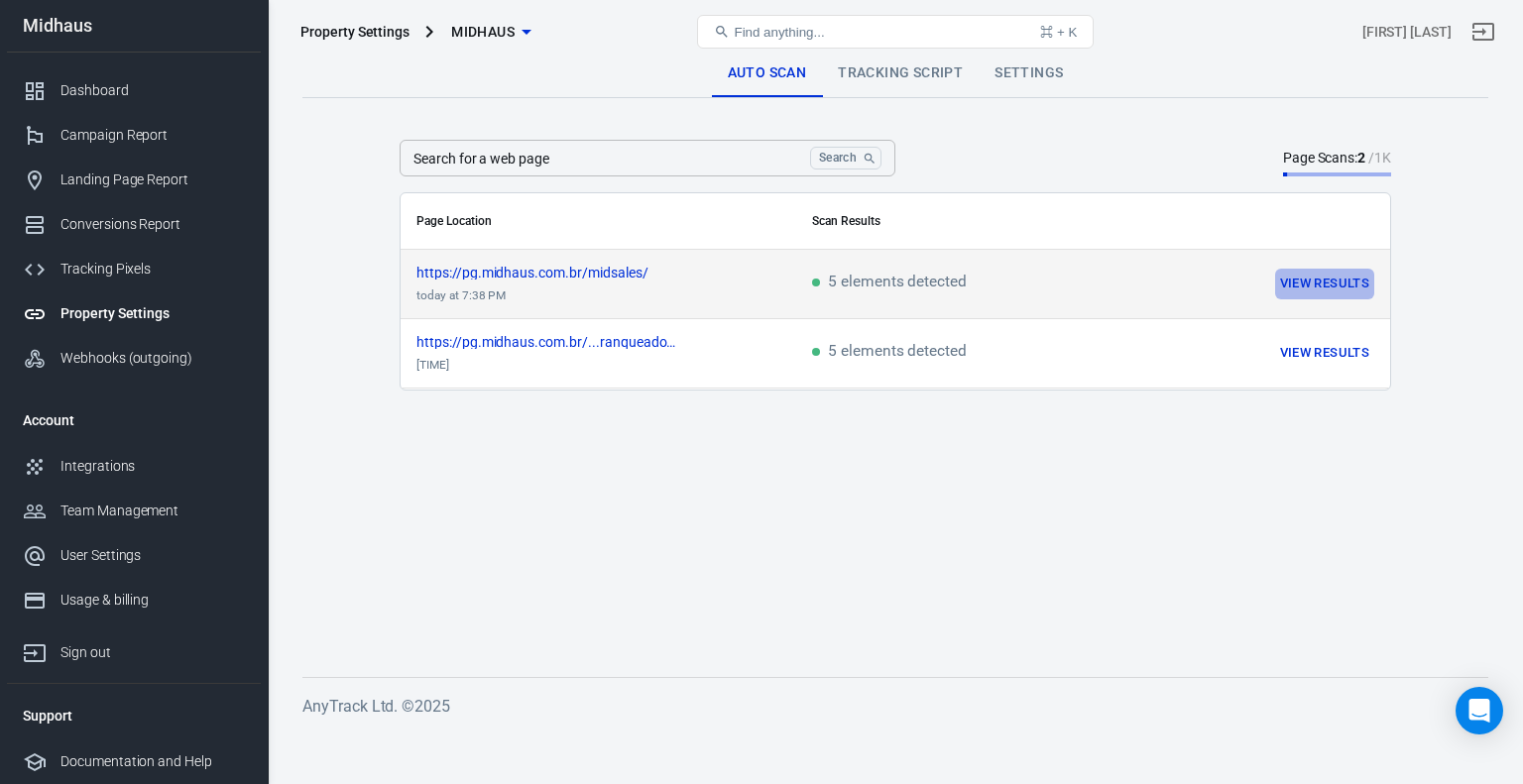 click on "View Results" at bounding box center [1325, 283] 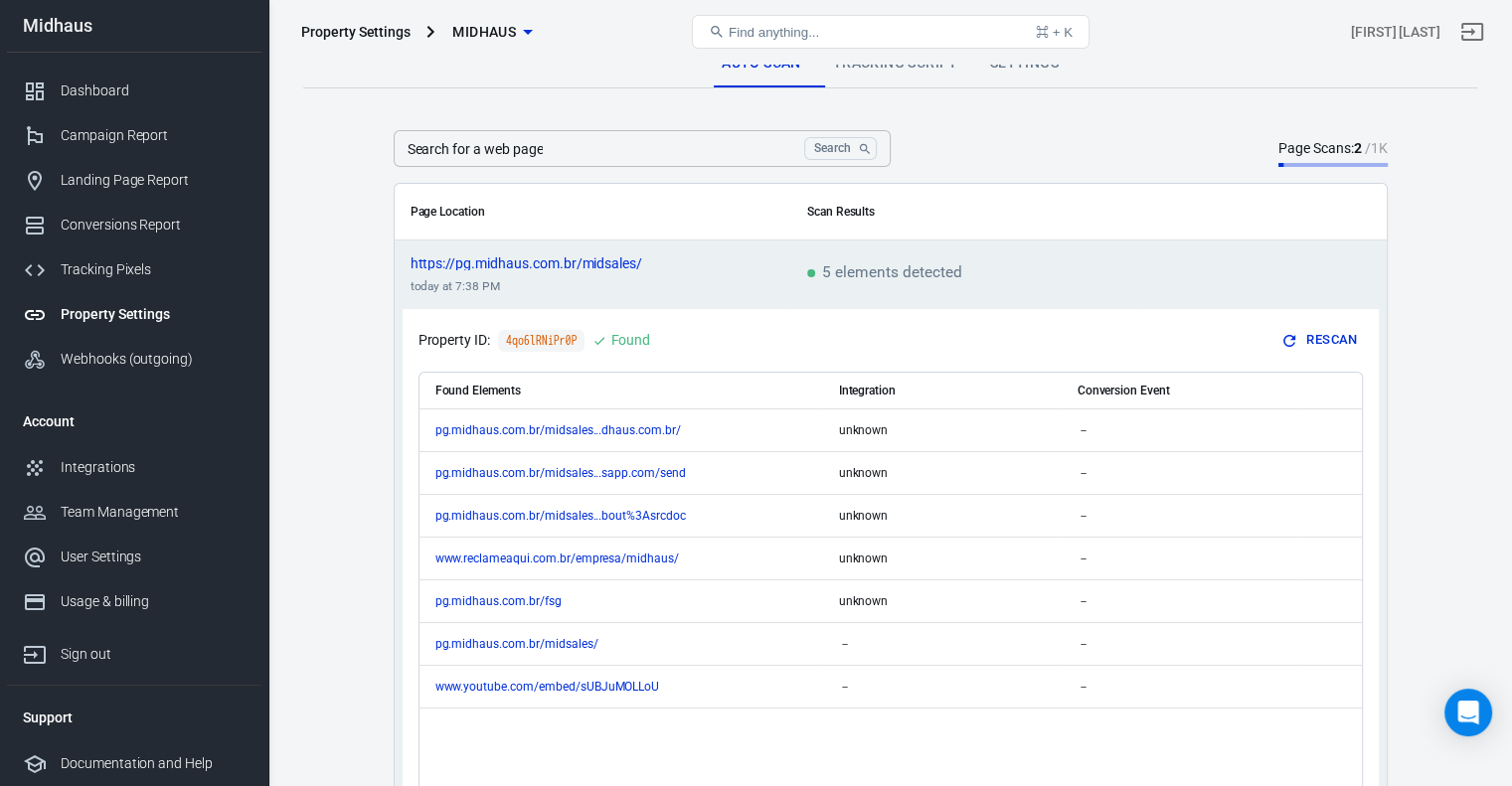 scroll, scrollTop: 0, scrollLeft: 0, axis: both 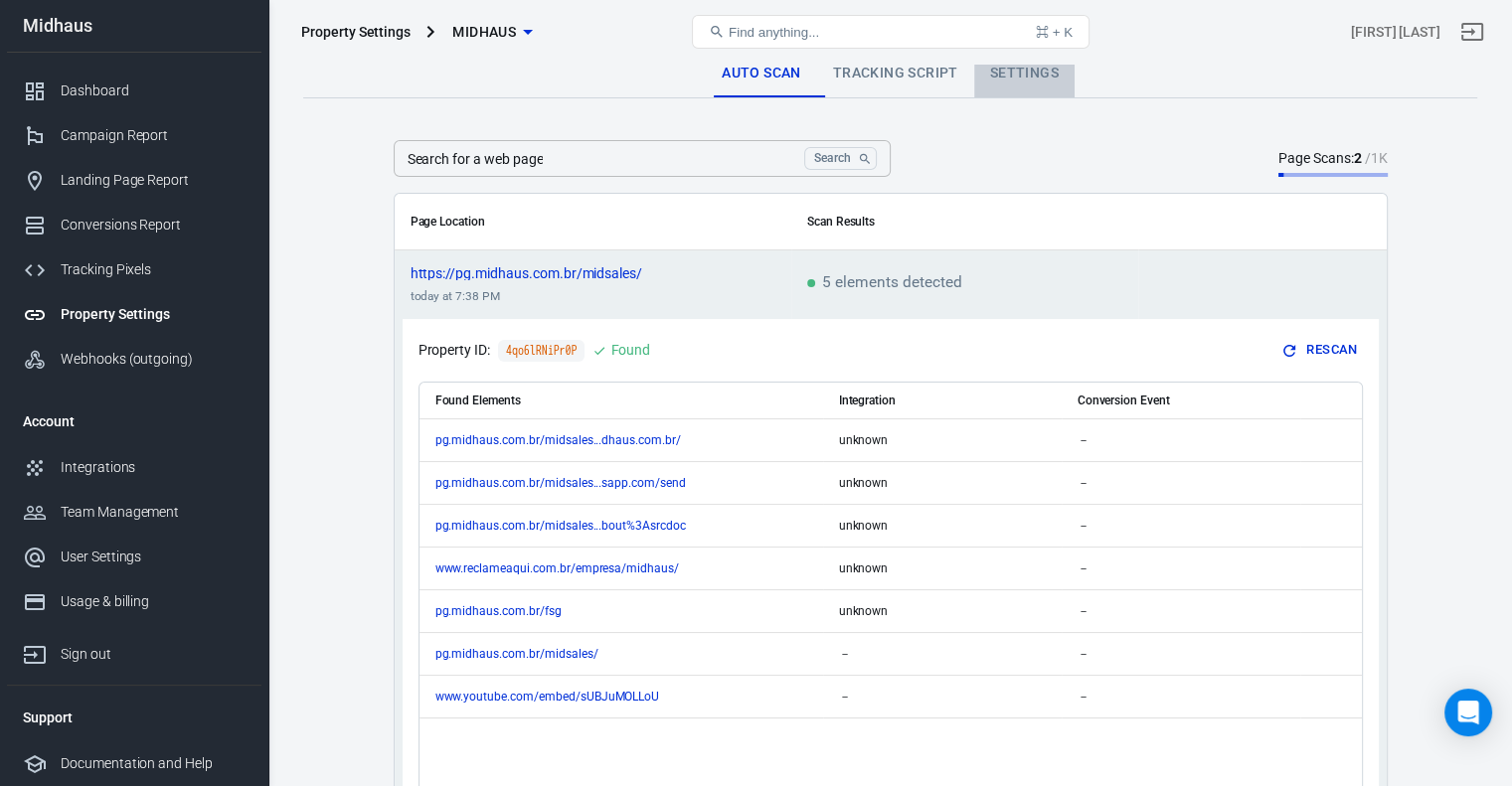 click on "Settings" at bounding box center [1024, 74] 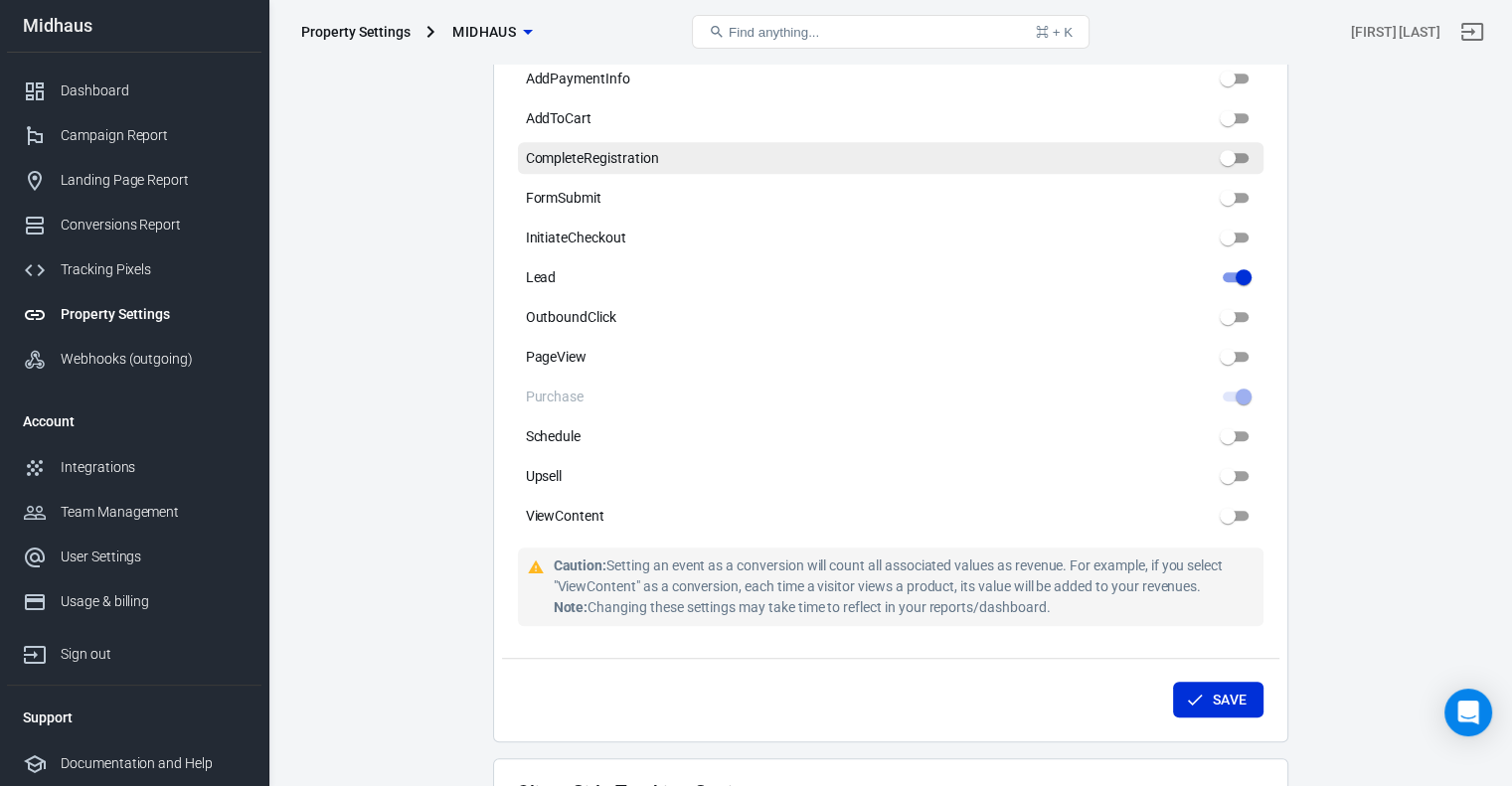 scroll, scrollTop: 1093, scrollLeft: 0, axis: vertical 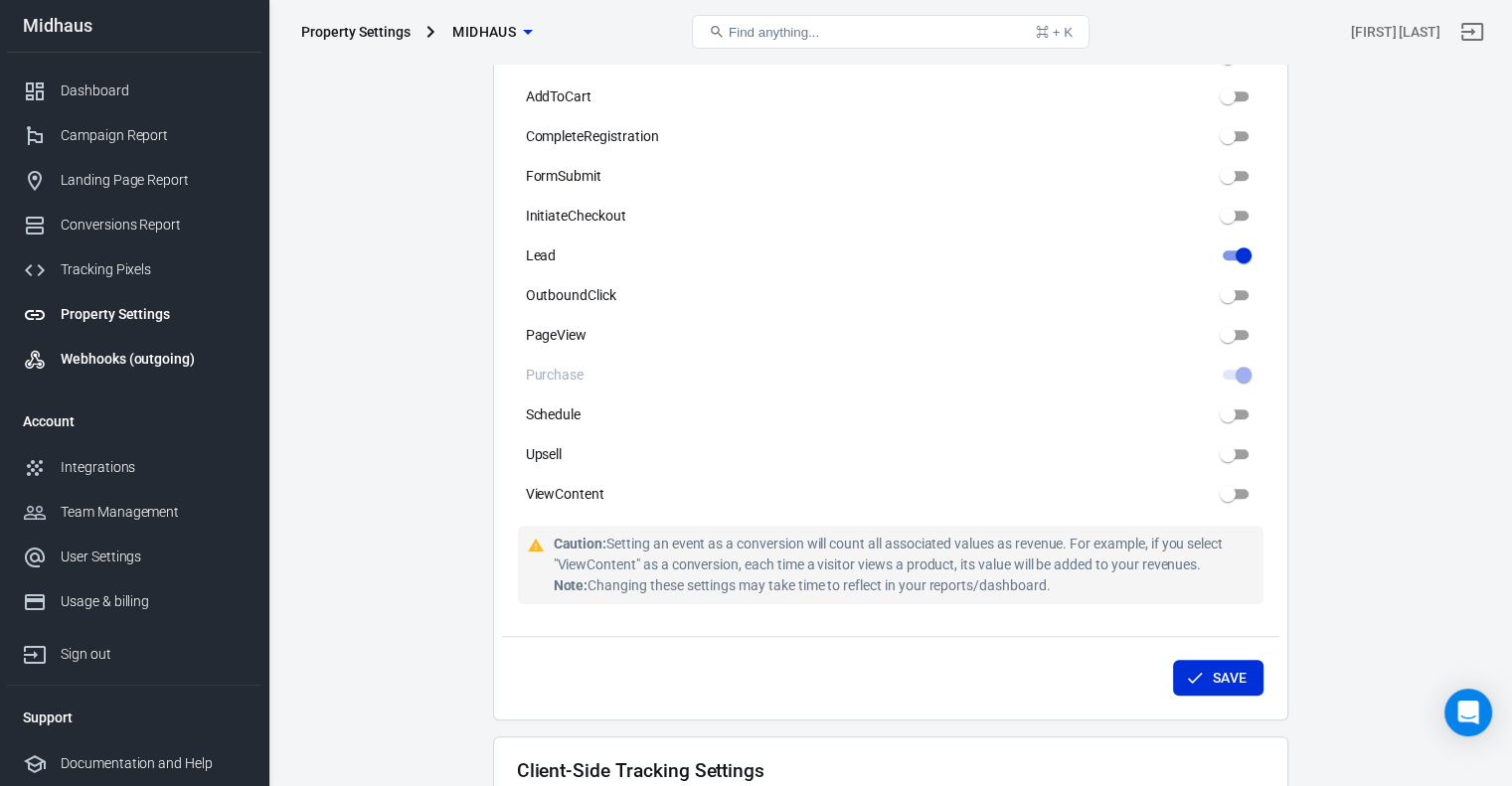 click on "Webhooks (outgoing)" at bounding box center [153, 359] 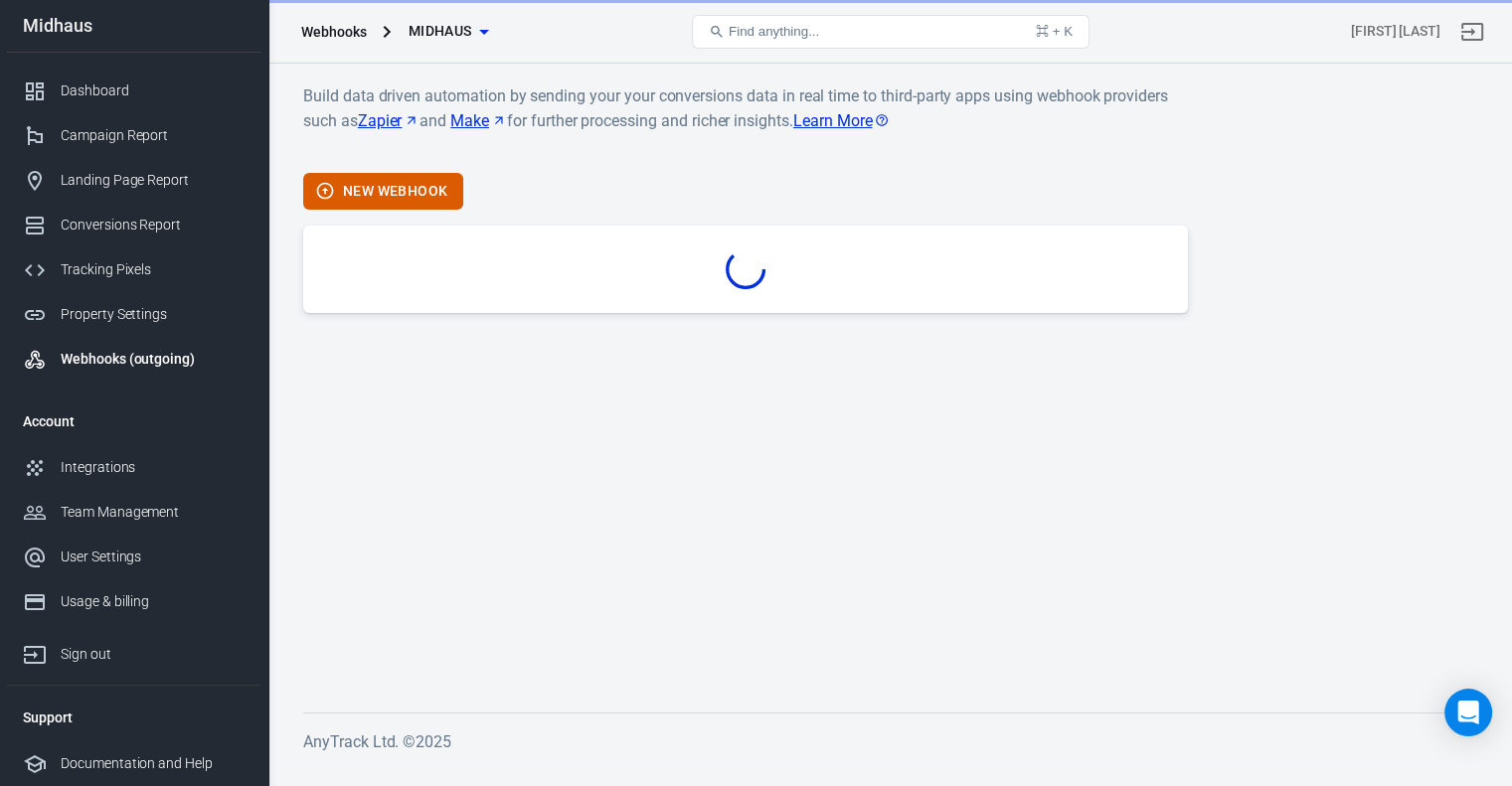 scroll, scrollTop: 0, scrollLeft: 0, axis: both 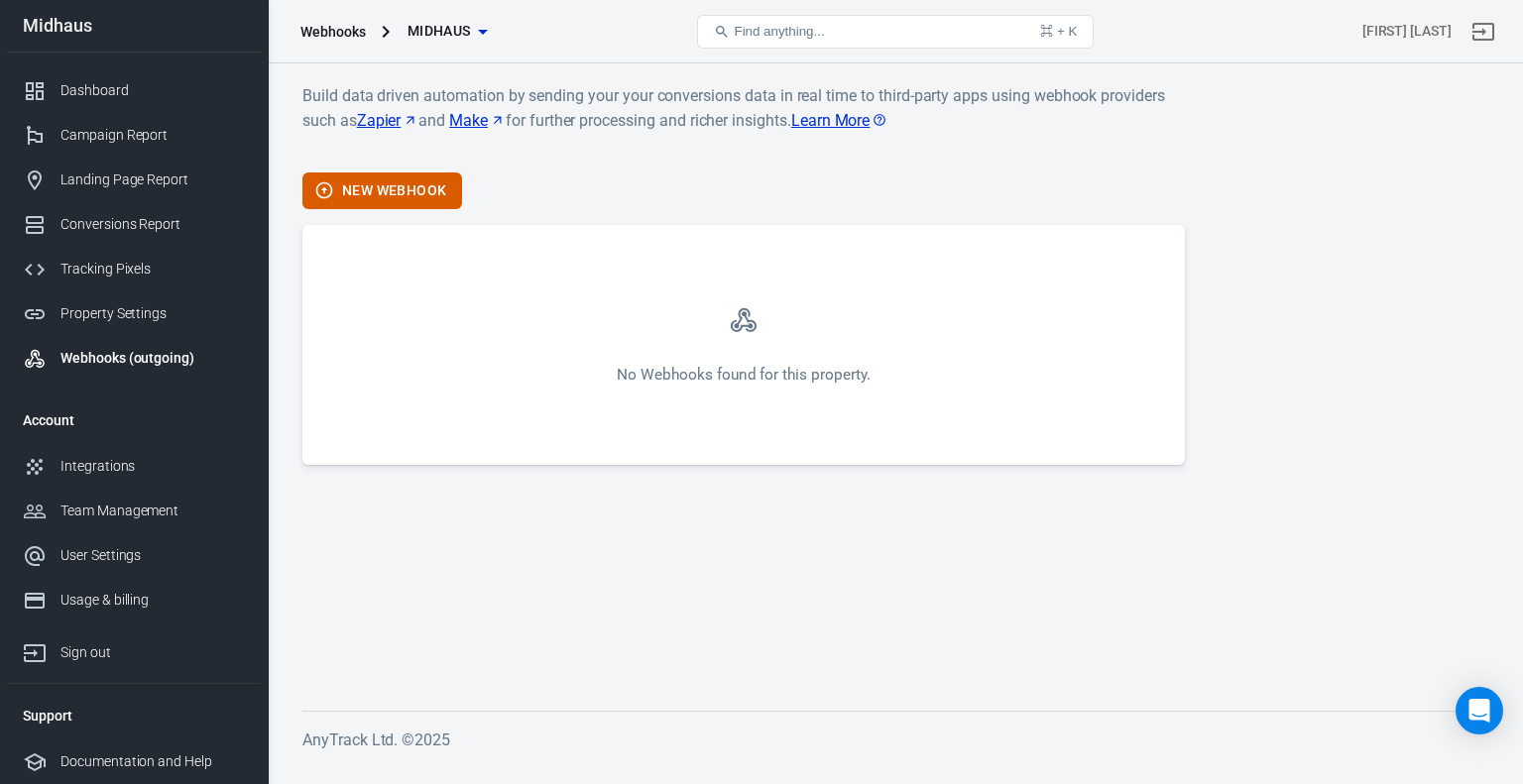 drag, startPoint x: 127, startPoint y: 285, endPoint x: 299, endPoint y: 118, distance: 239.7353 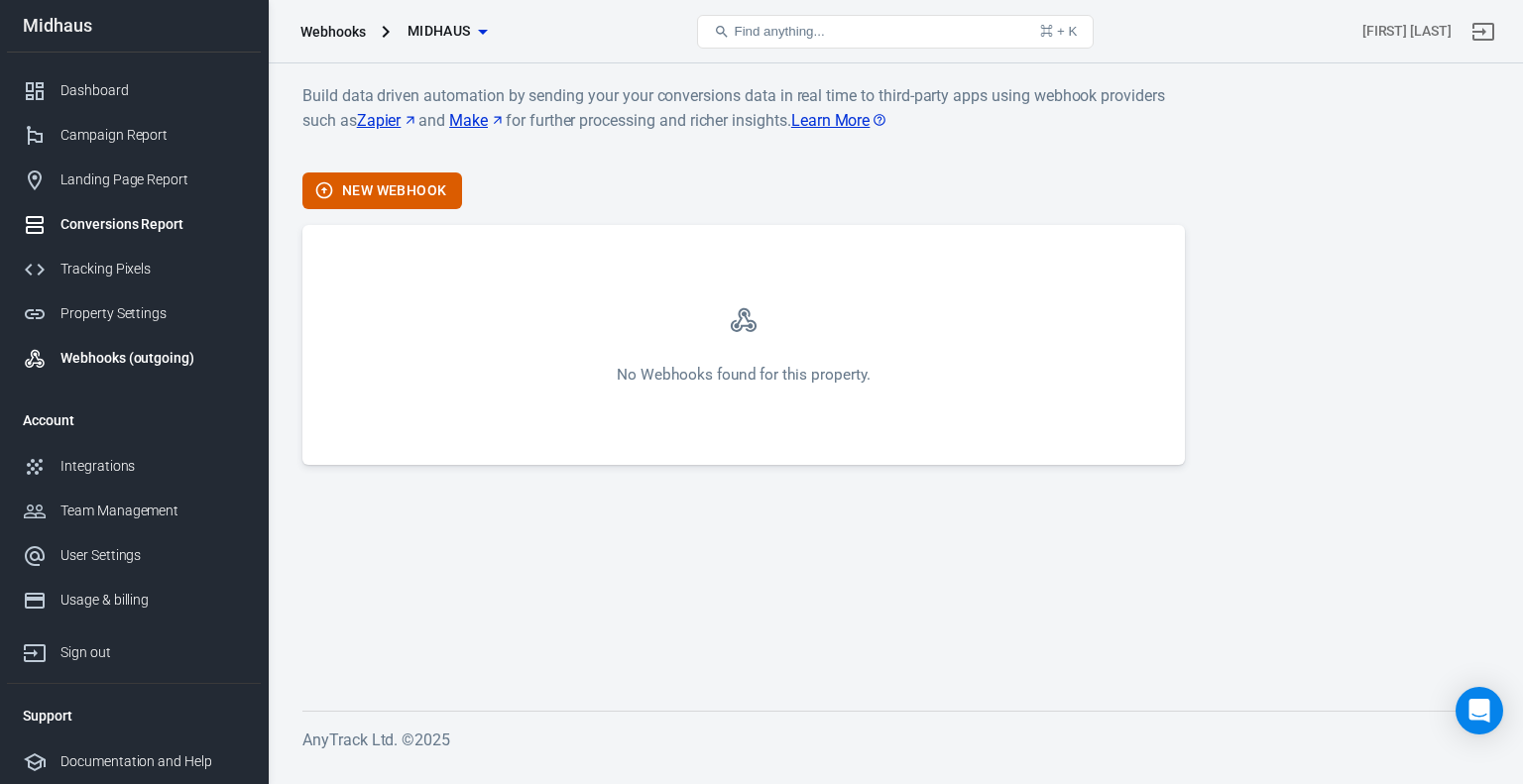 click on "Conversions Report" at bounding box center (153, 224) 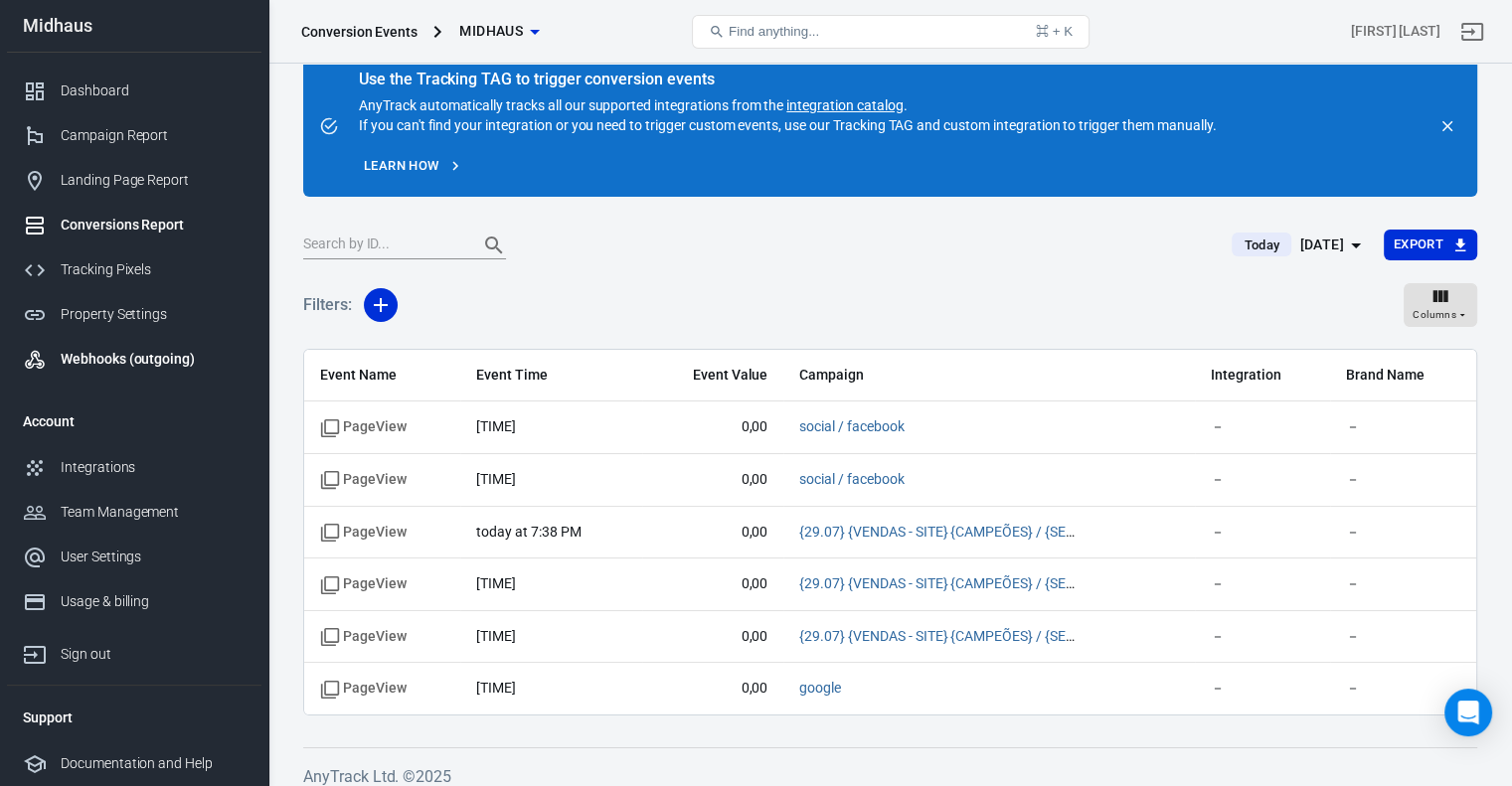 scroll, scrollTop: 42, scrollLeft: 0, axis: vertical 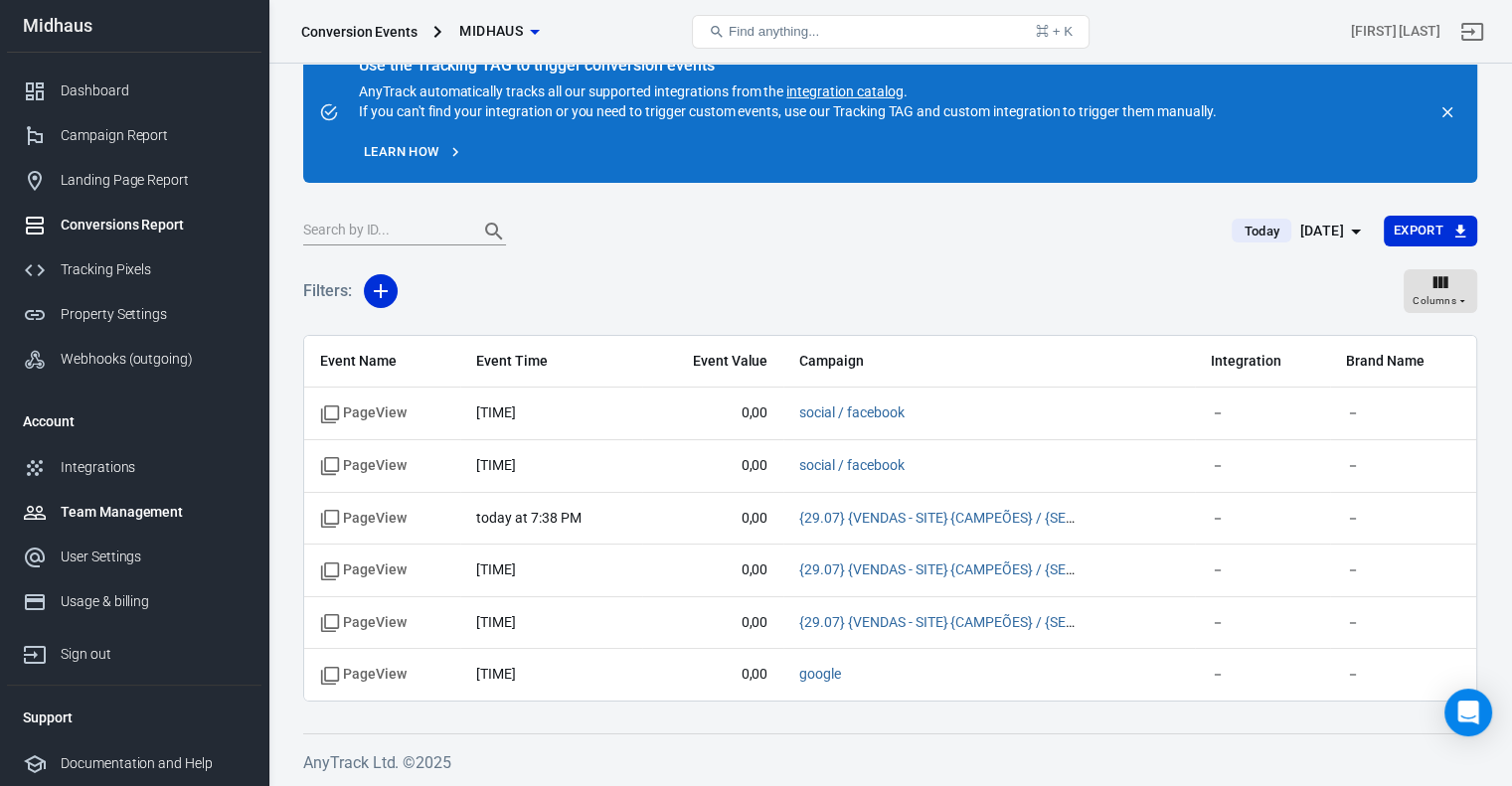 click on "Team Management" at bounding box center (153, 512) 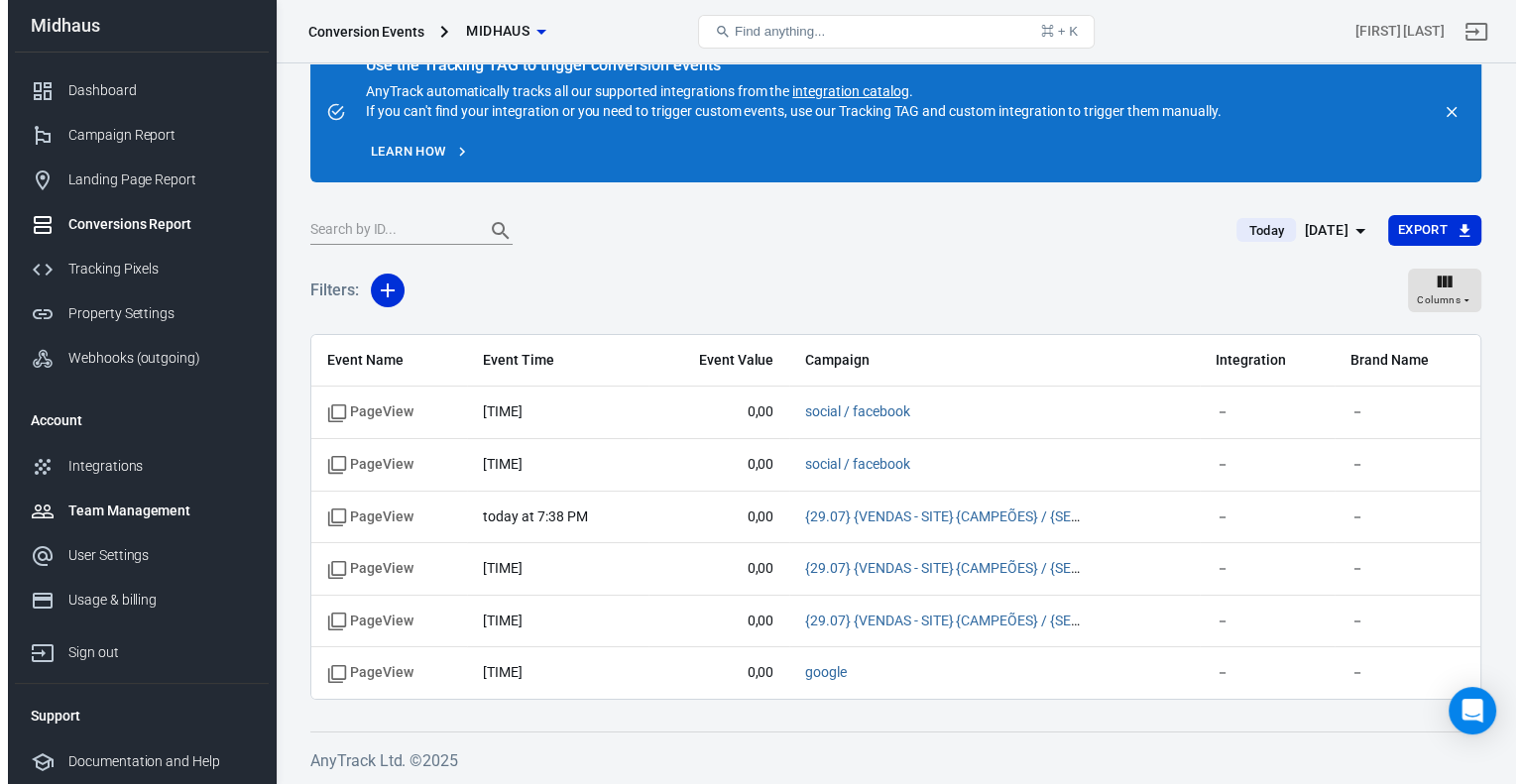 scroll, scrollTop: 0, scrollLeft: 0, axis: both 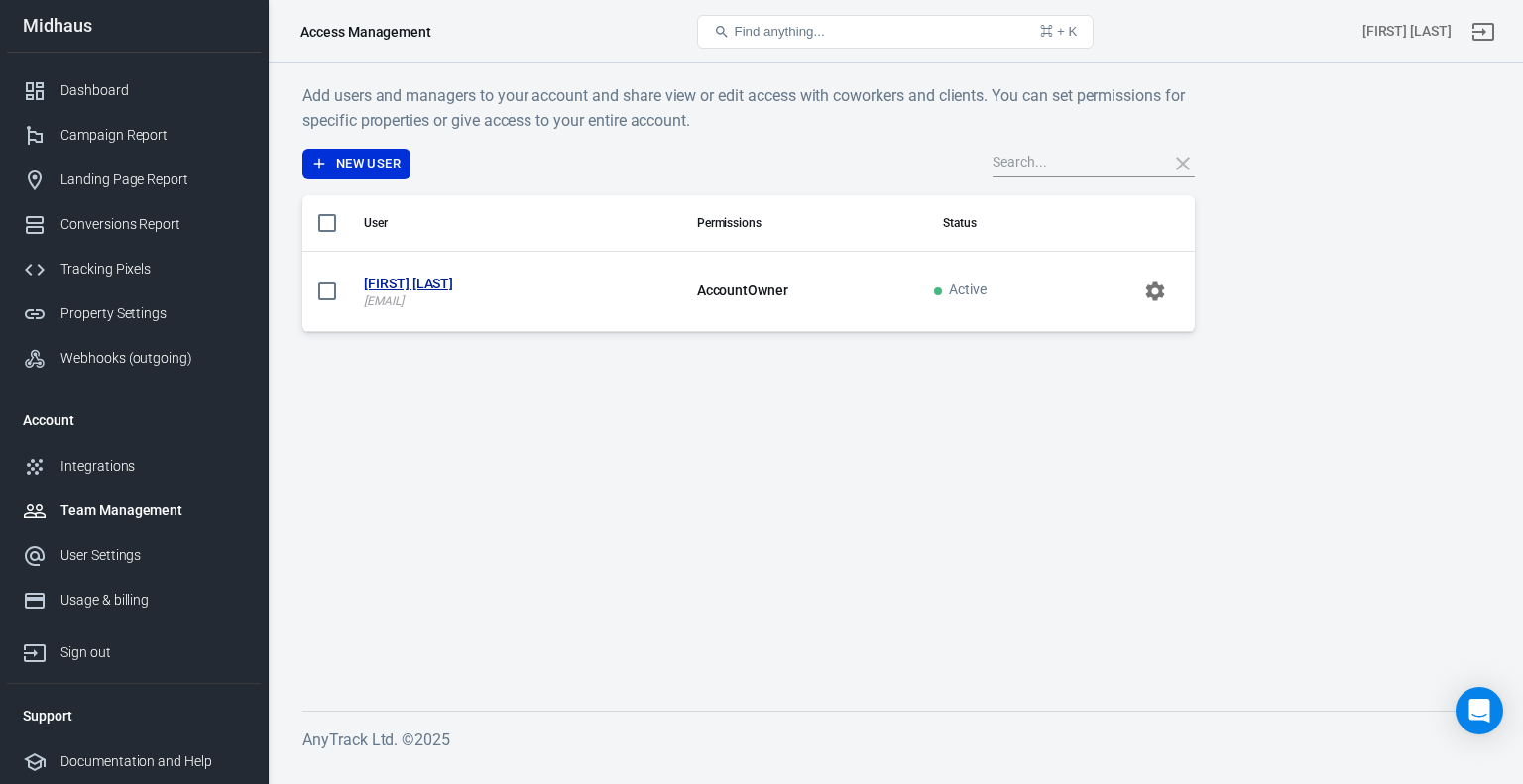 click on "Add users and managers to your account and share view or edit access with coworkers and clients. You can set permissions for specific properties or give access to your entire account. New User User Permissions Status murillo negreiros murillo@midhaus.com.br Account  Owner Active" at bounding box center (749, 207) 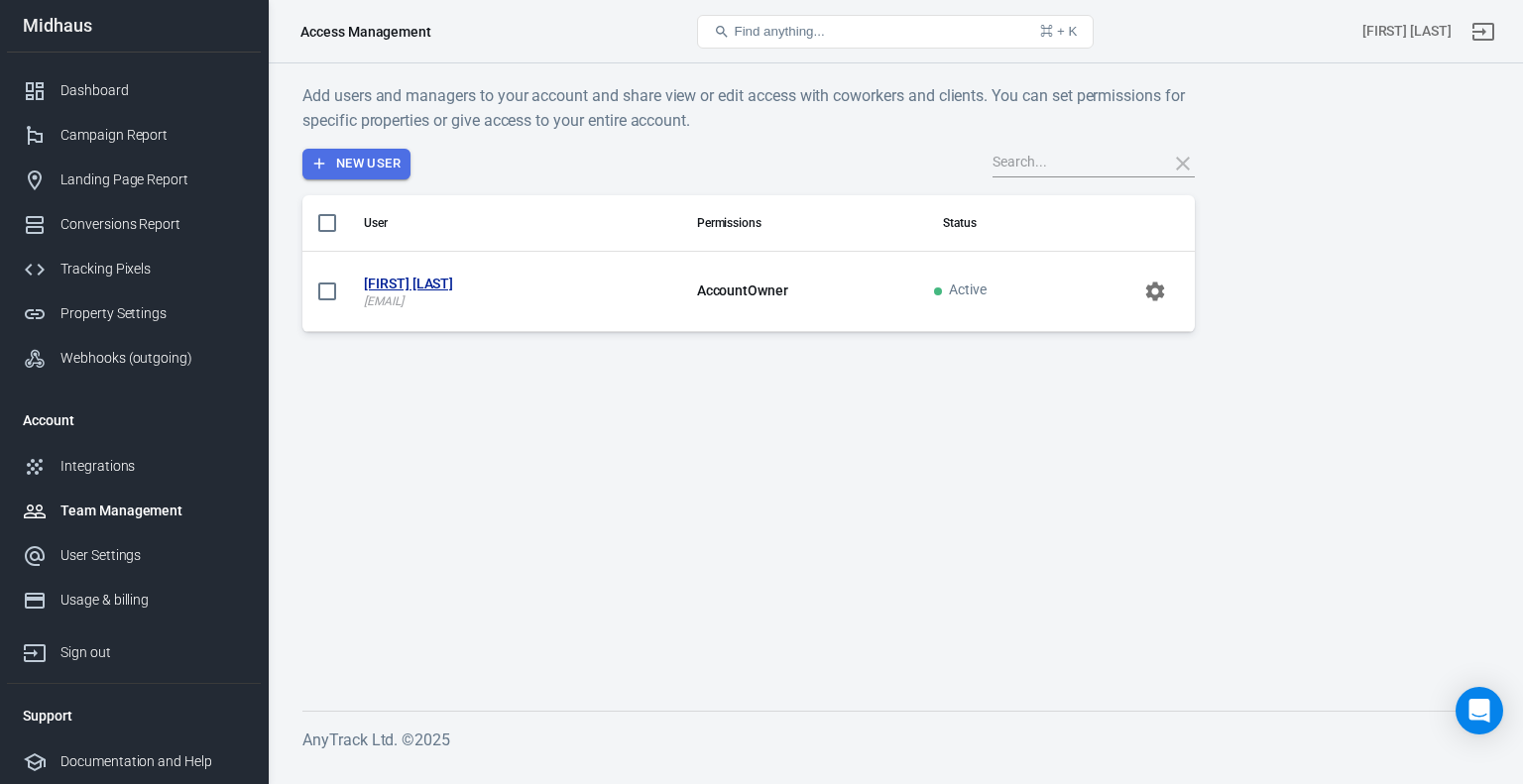 click on "New User" at bounding box center [356, 164] 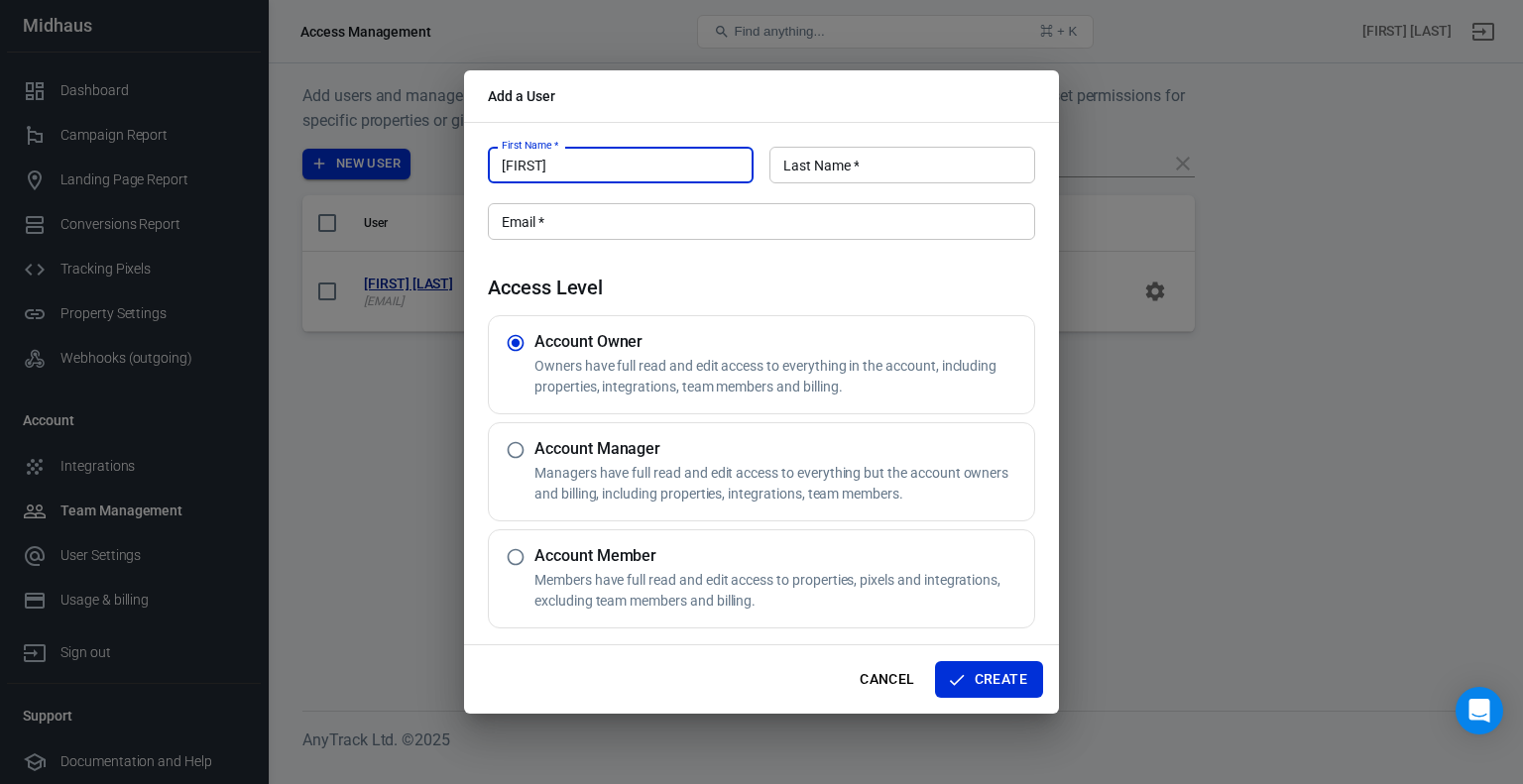 type on "Caio" 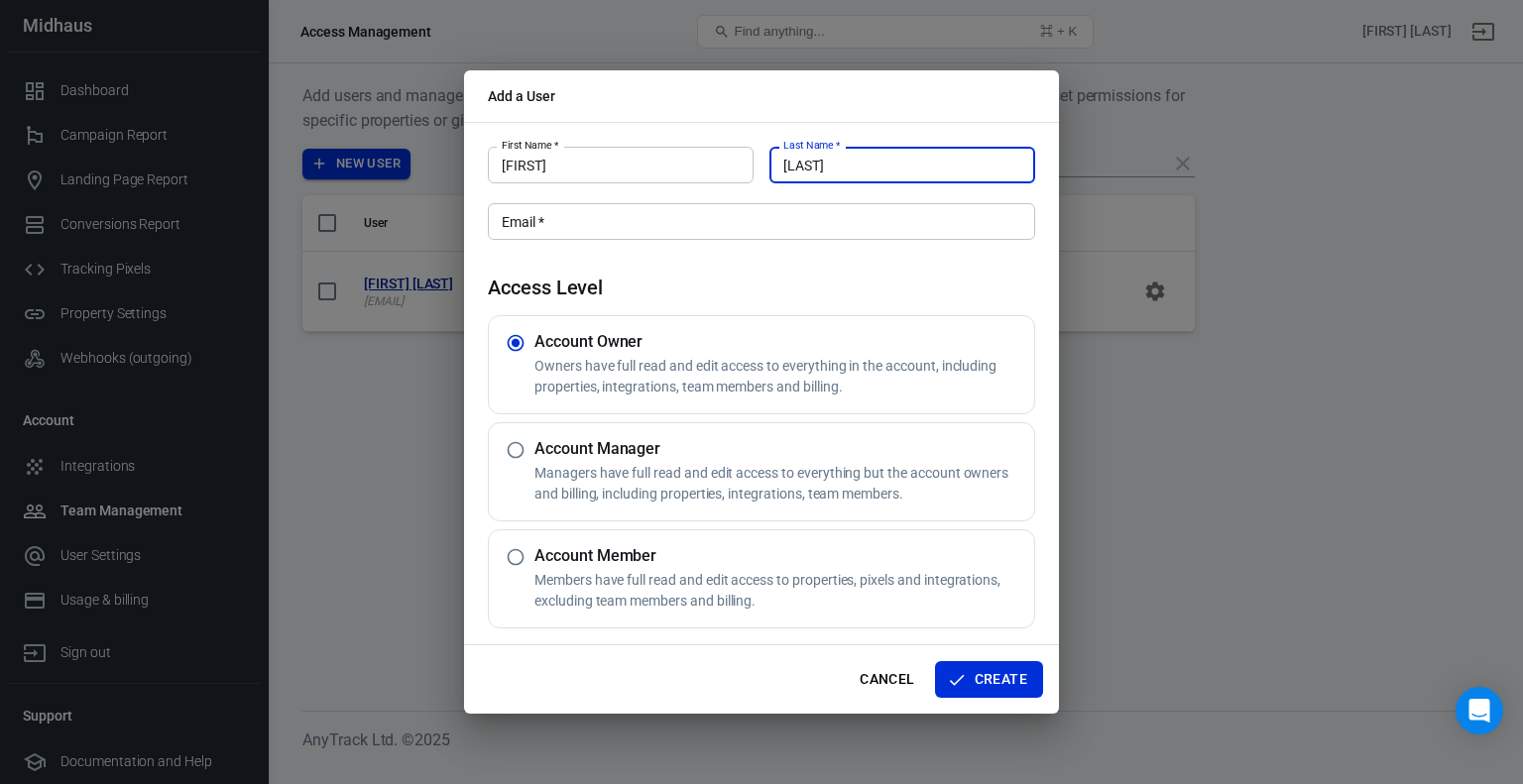 type on "Batista" 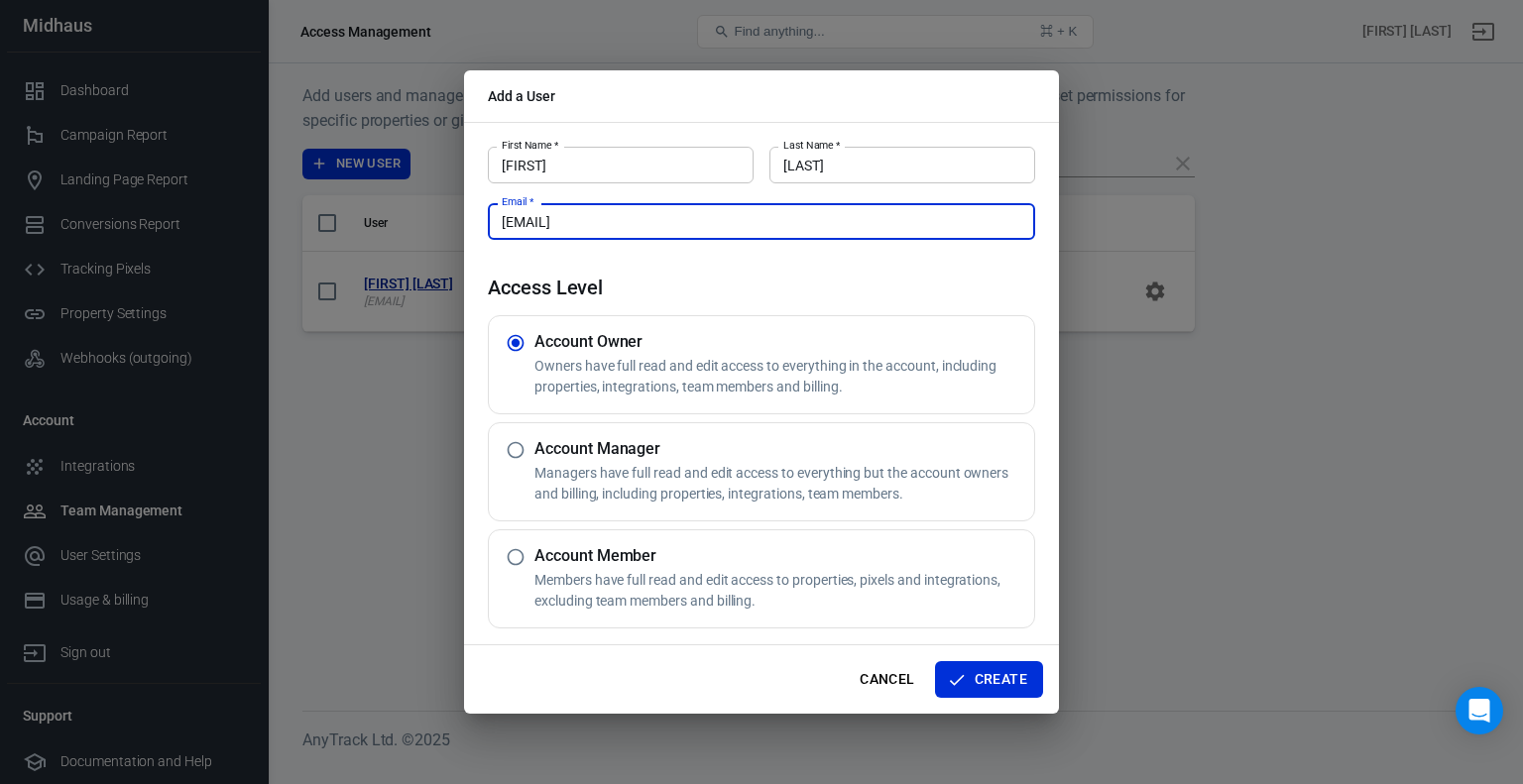 click on "caio.batista@midhaus.com.br" at bounding box center [762, 221] 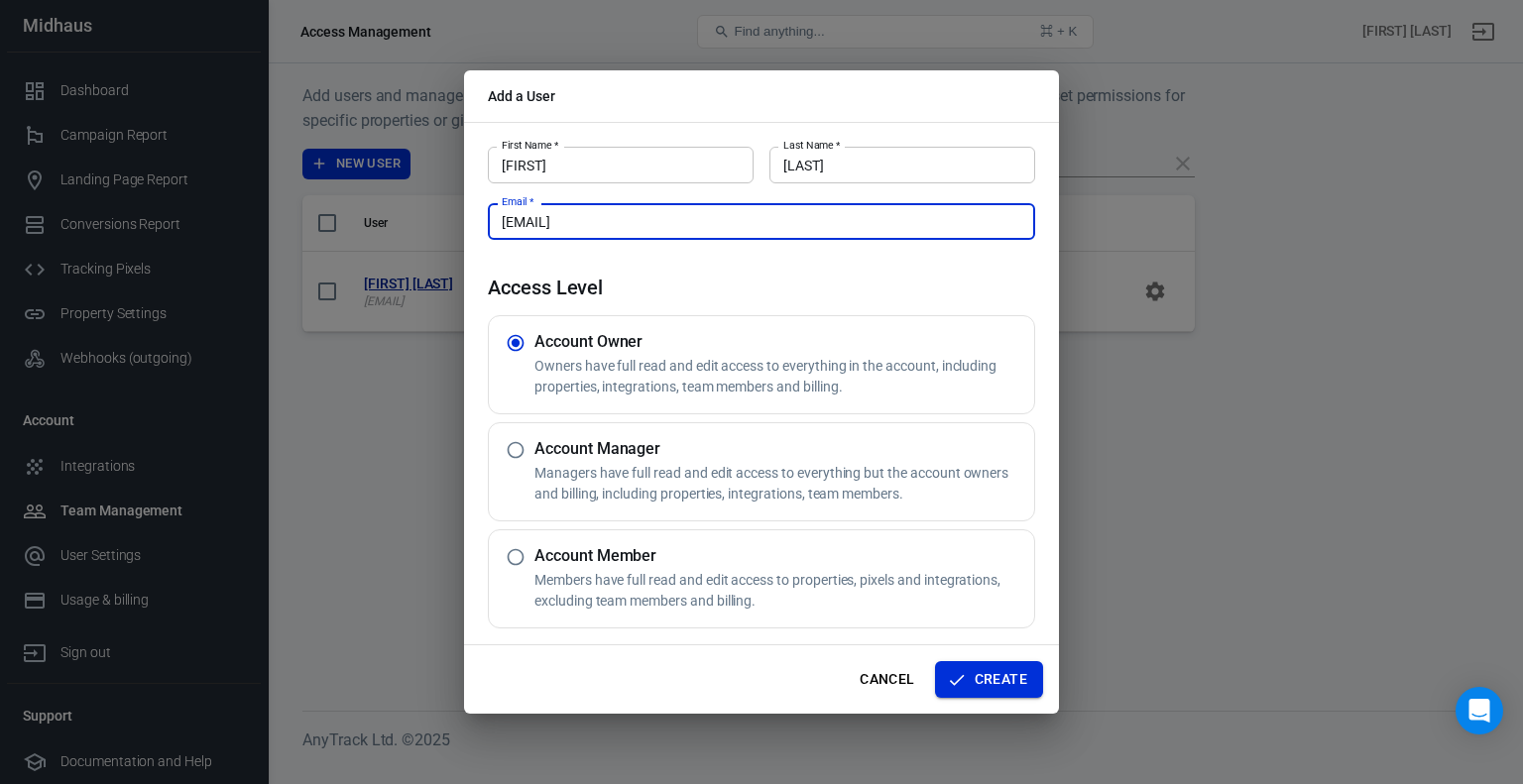 type on "caio@midhaus.com.br" 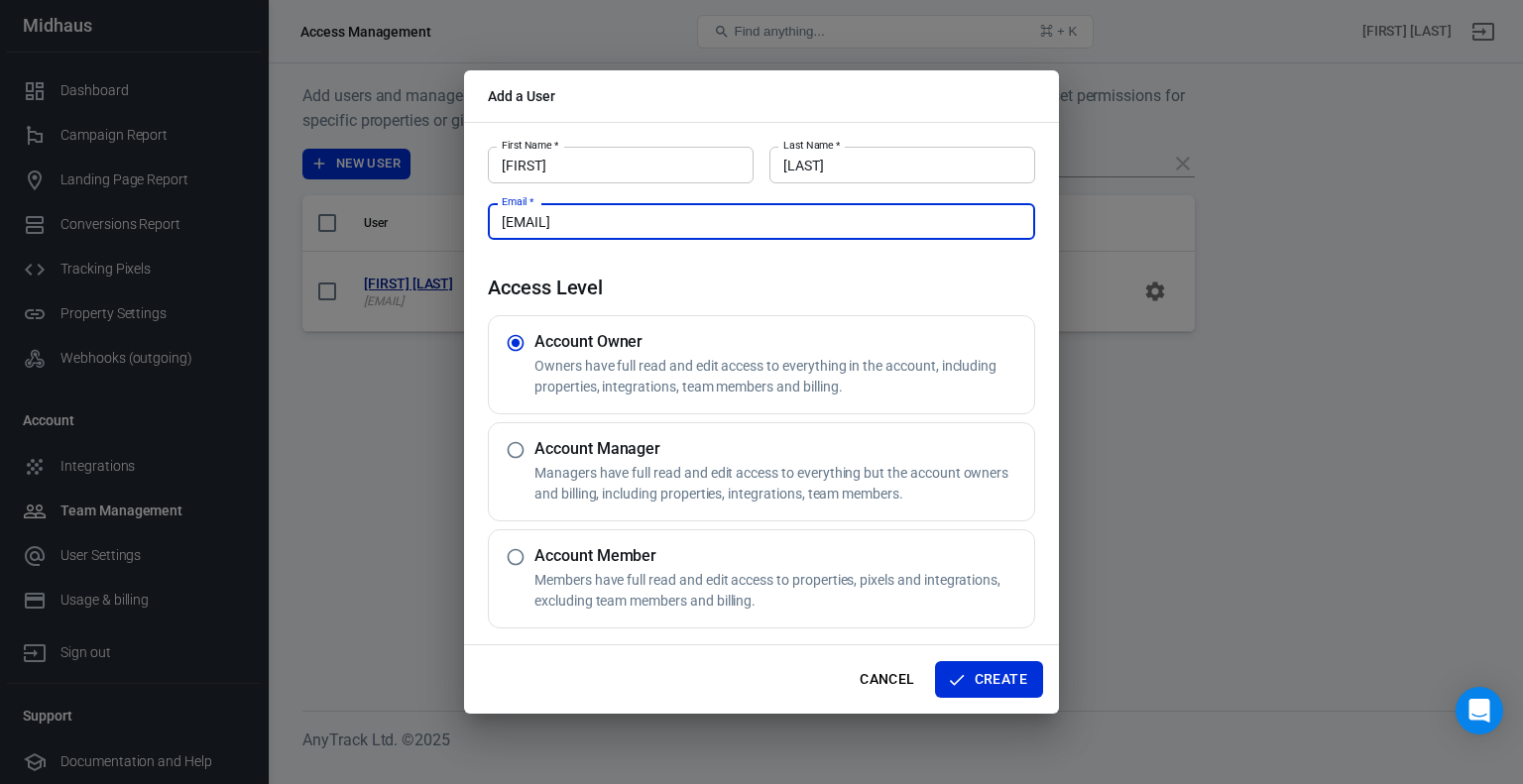 click on "Create" at bounding box center (989, 679) 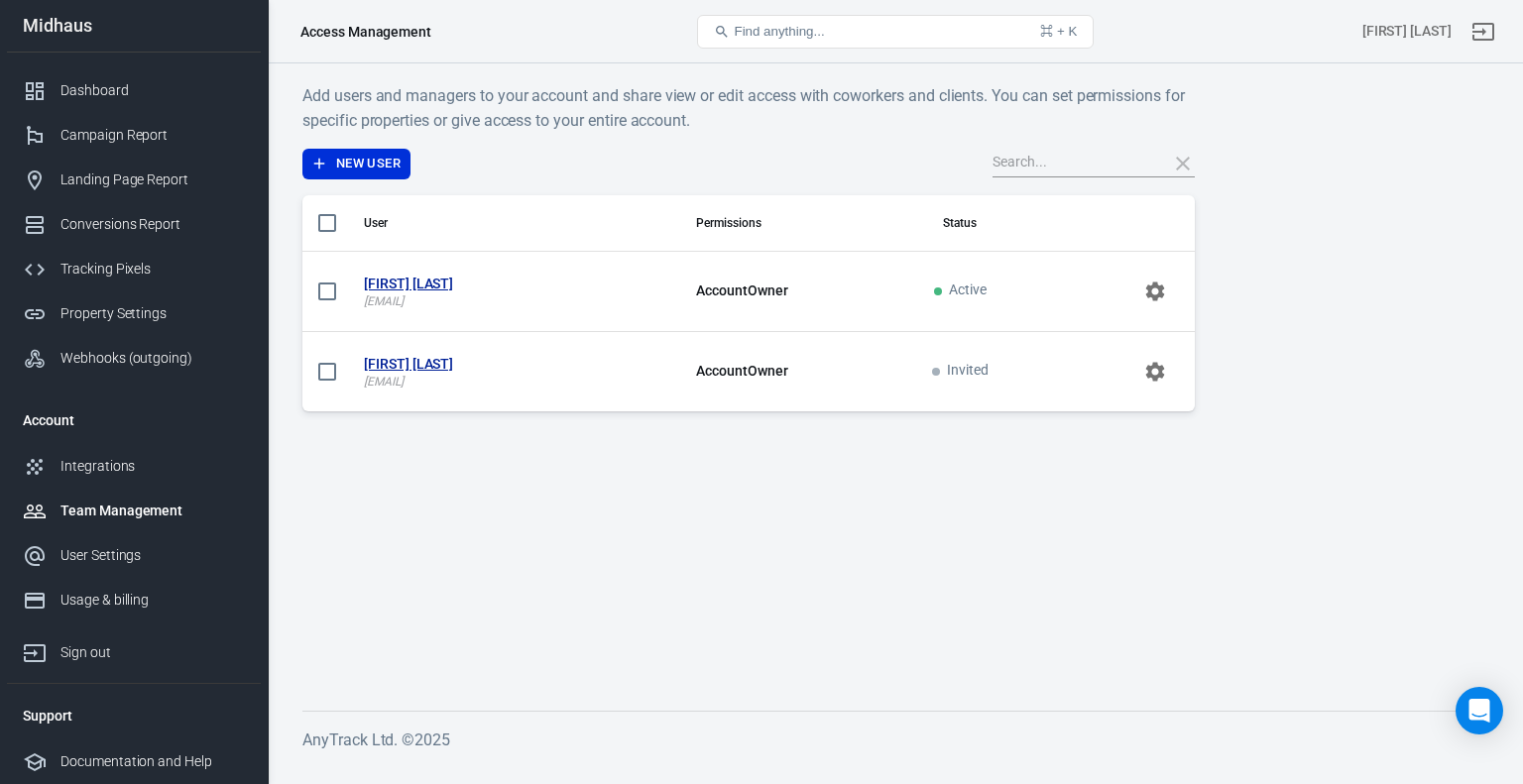 type 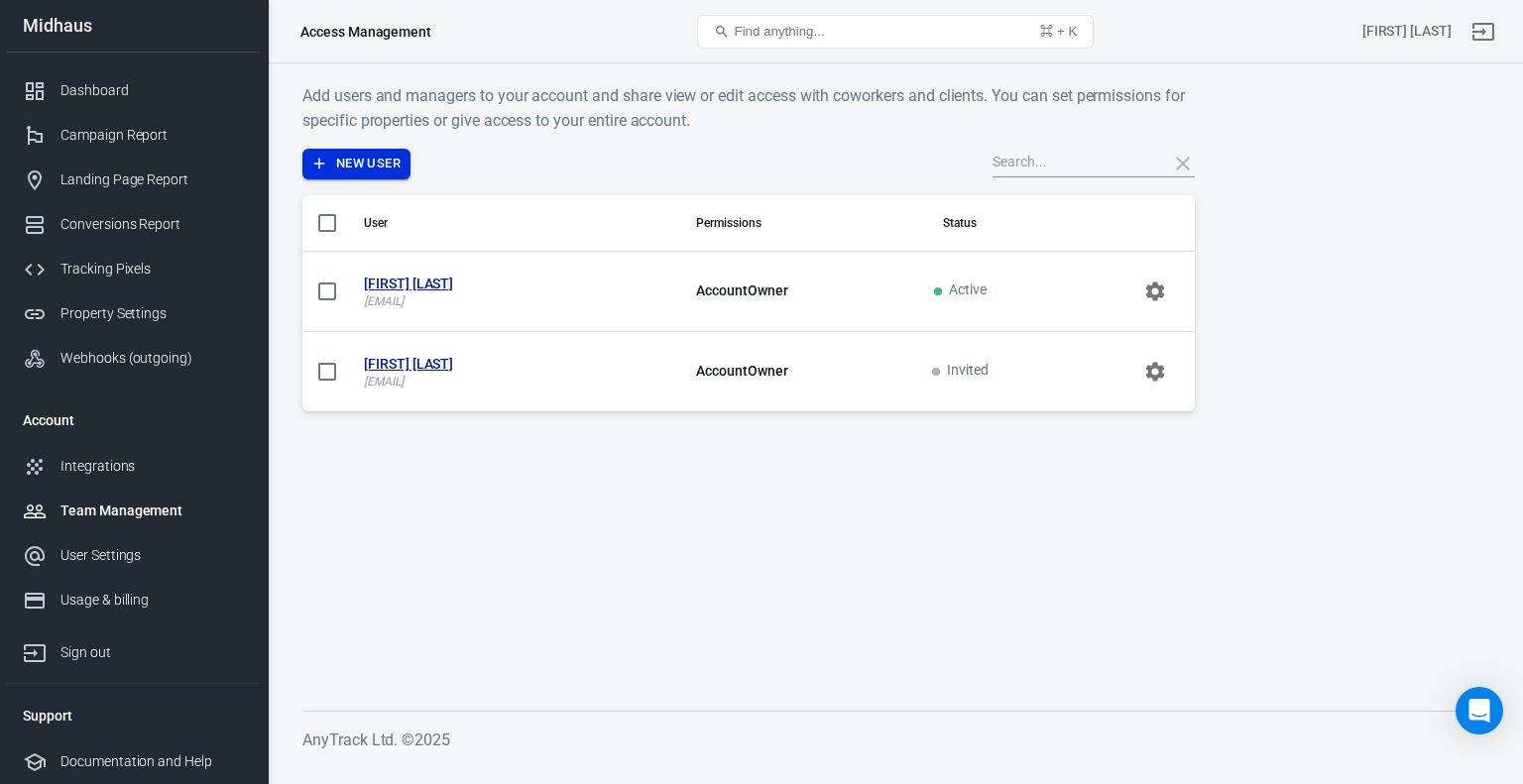 click on "New User" at bounding box center (356, 164) 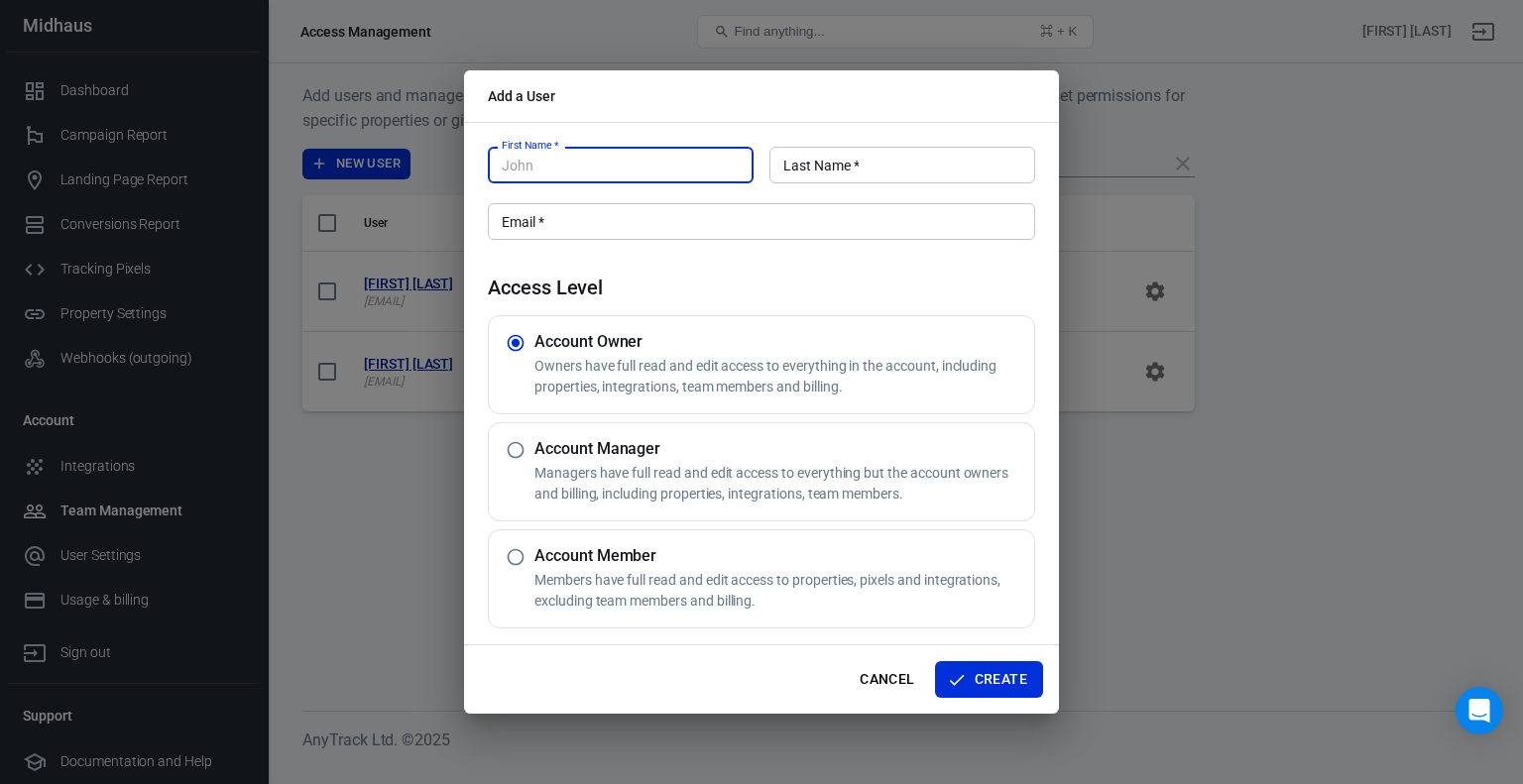 click on "First Name   *" at bounding box center (621, 165) 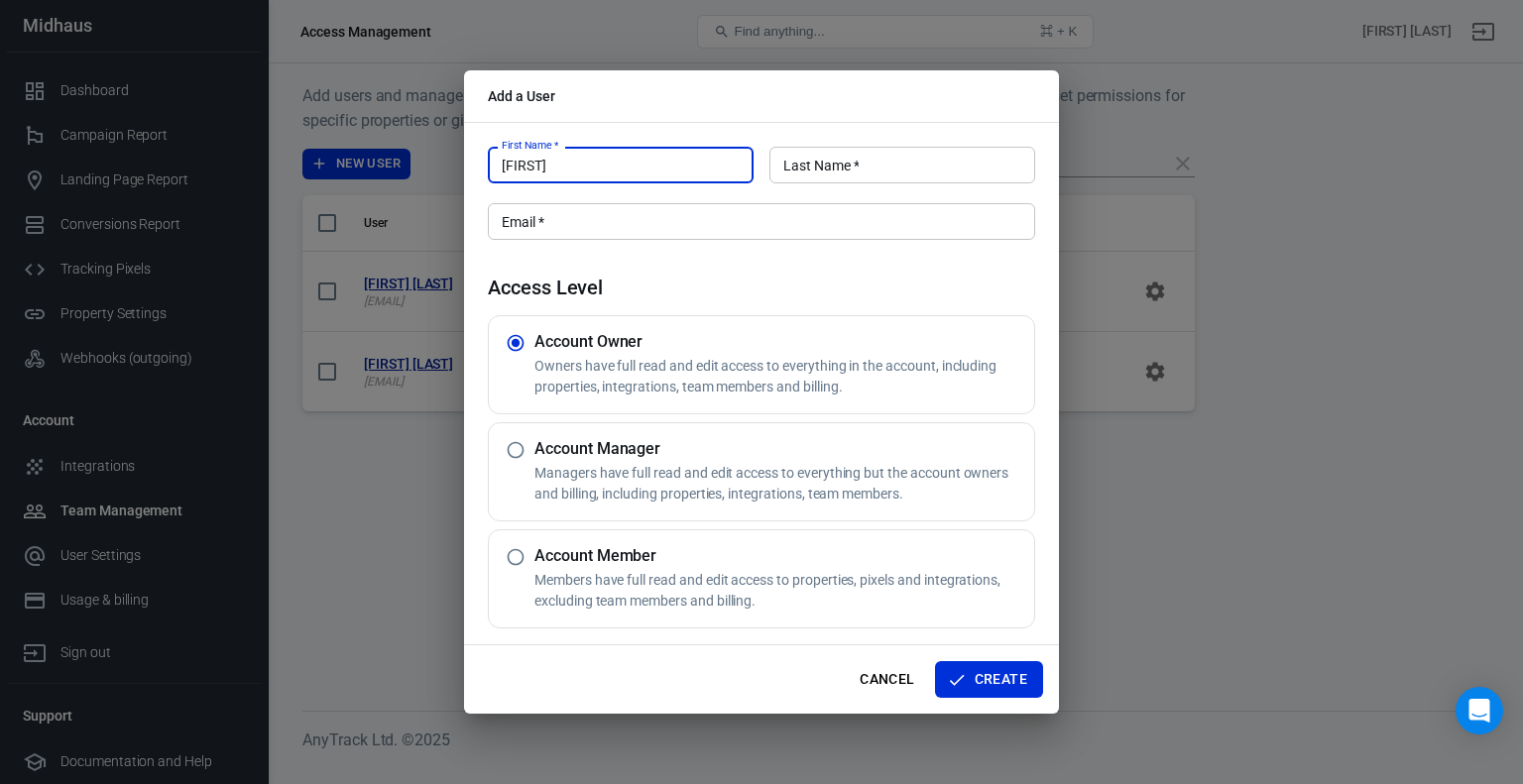 type on "Caio" 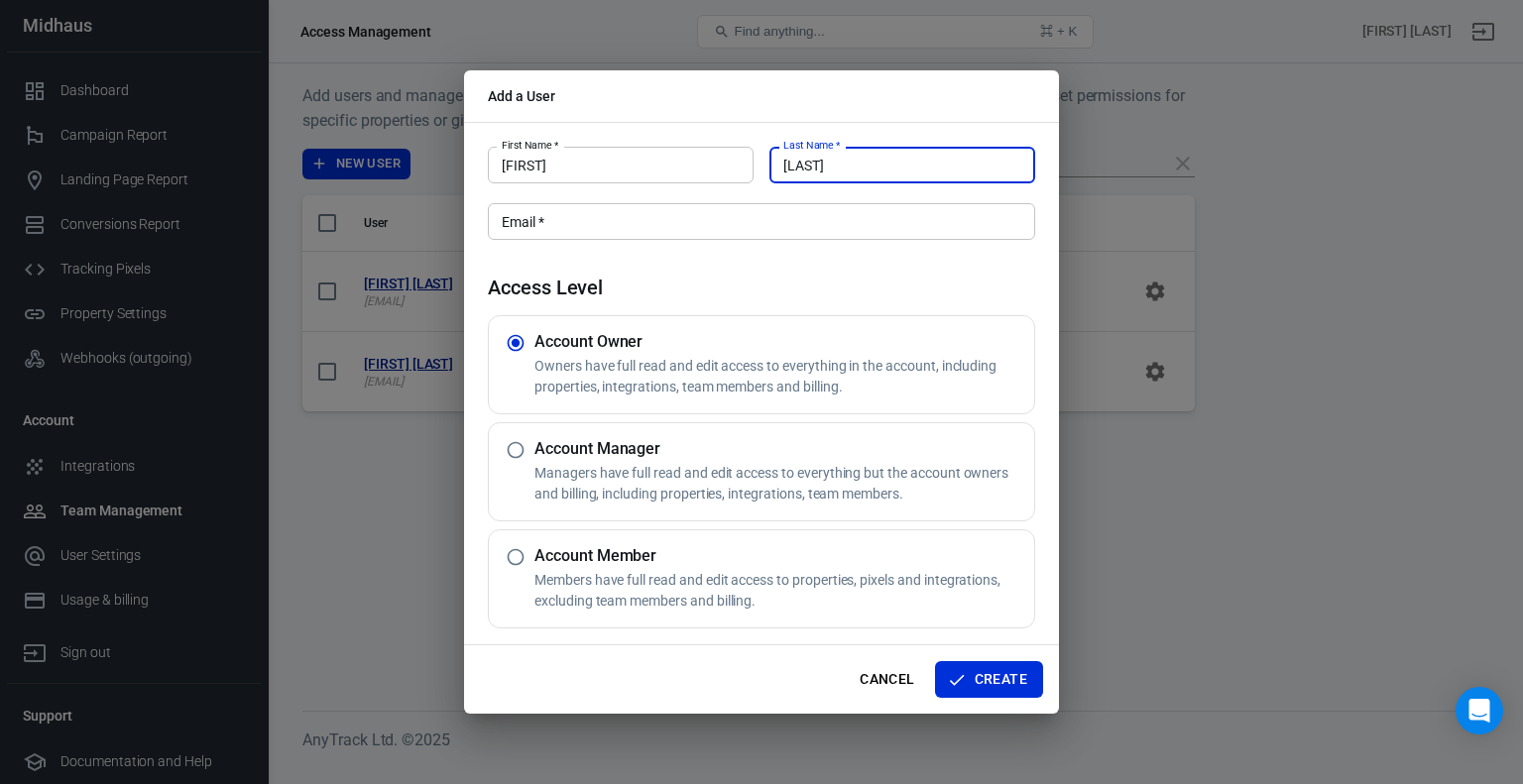 type on "Costa" 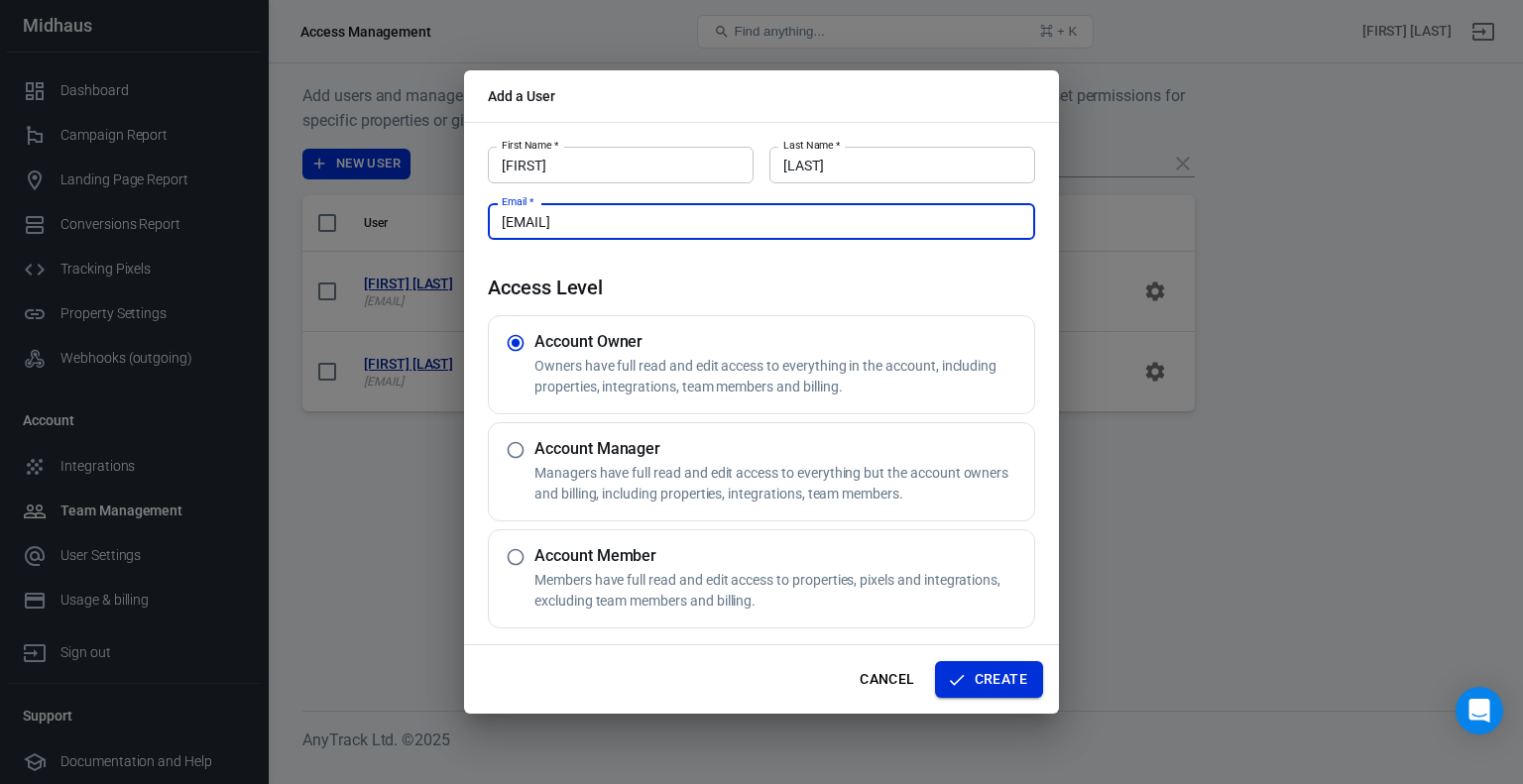 type on "caio.costa@midhaus.com.br" 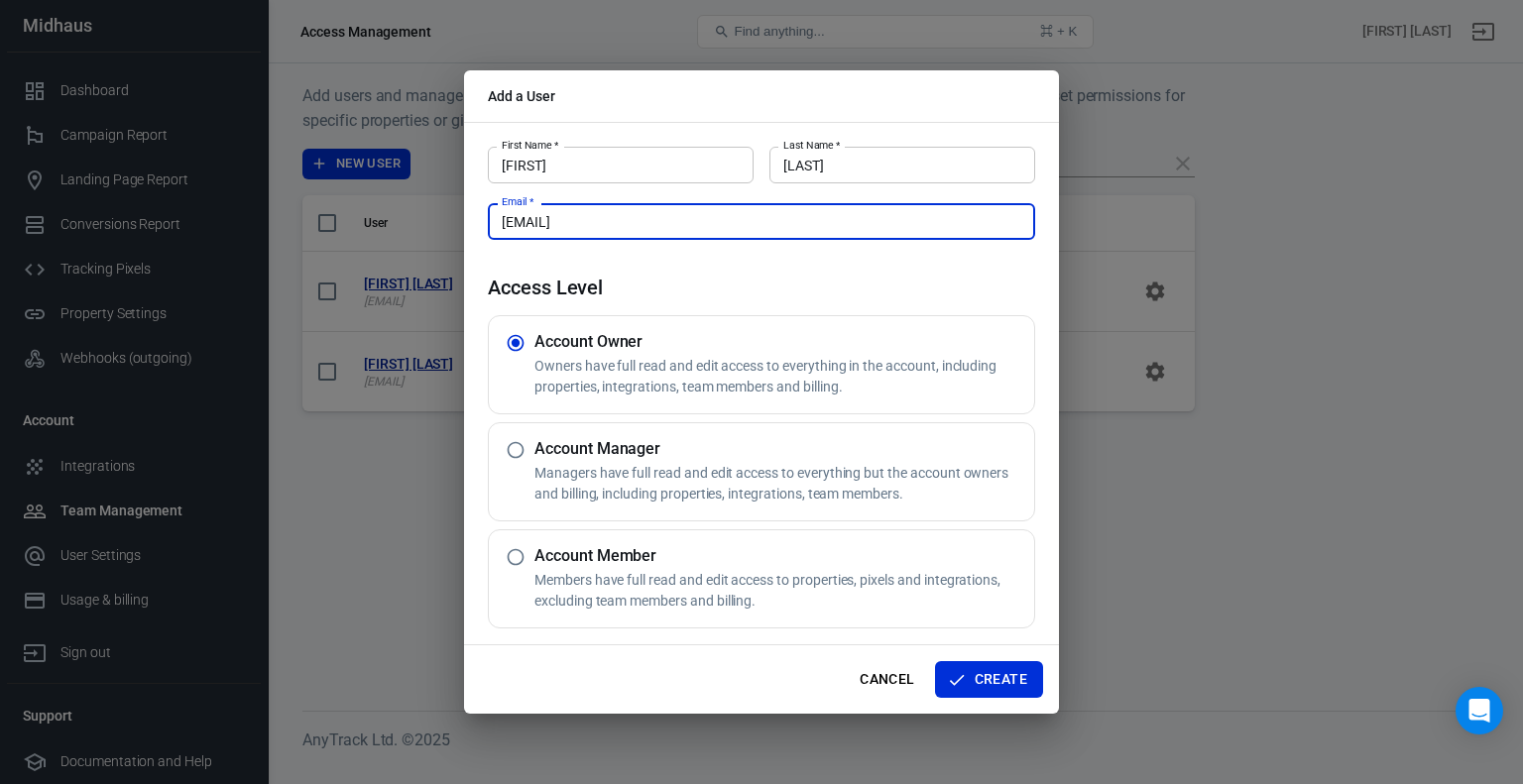 click on "Create" at bounding box center [989, 679] 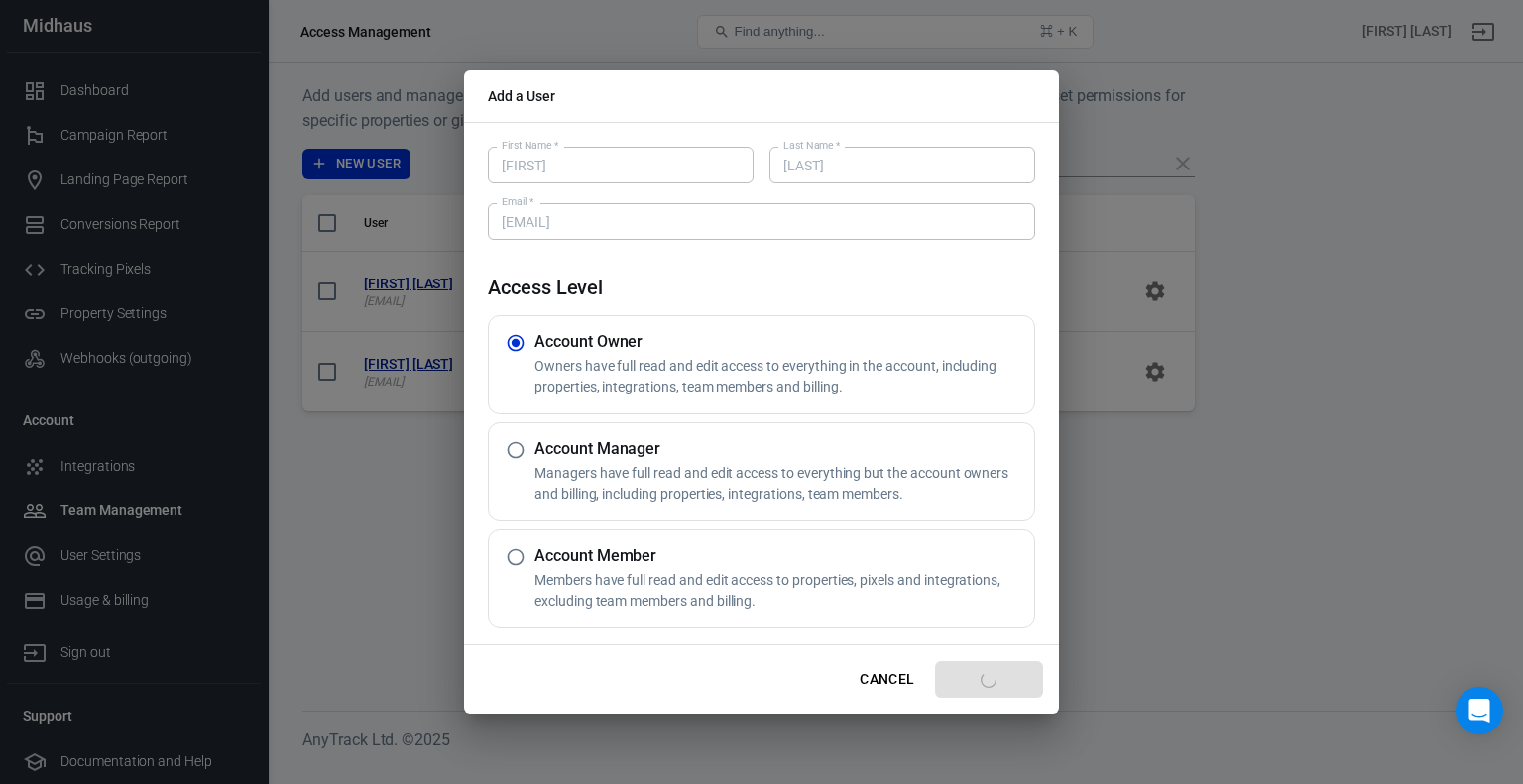 type 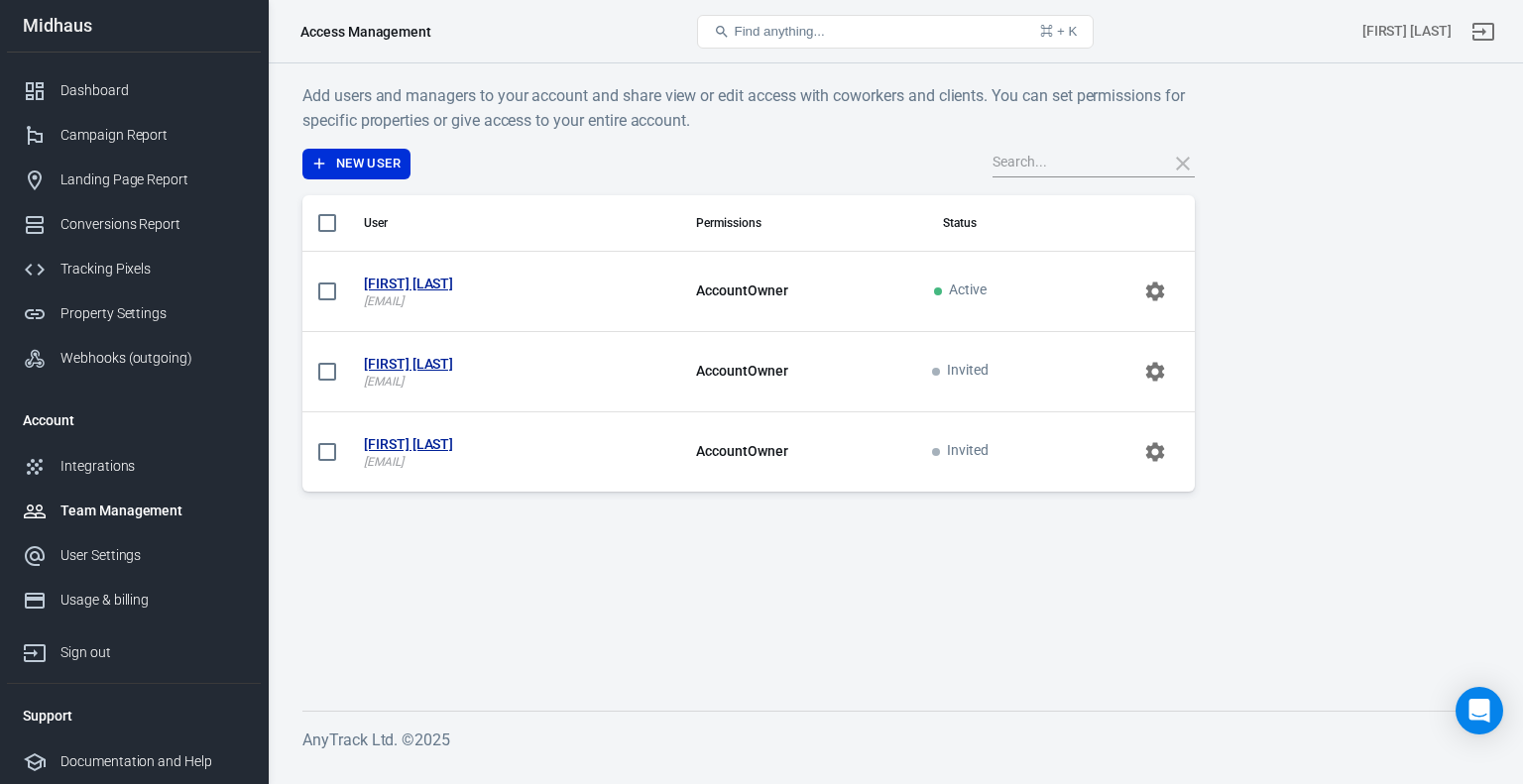 click on "New User" at bounding box center [356, 164] 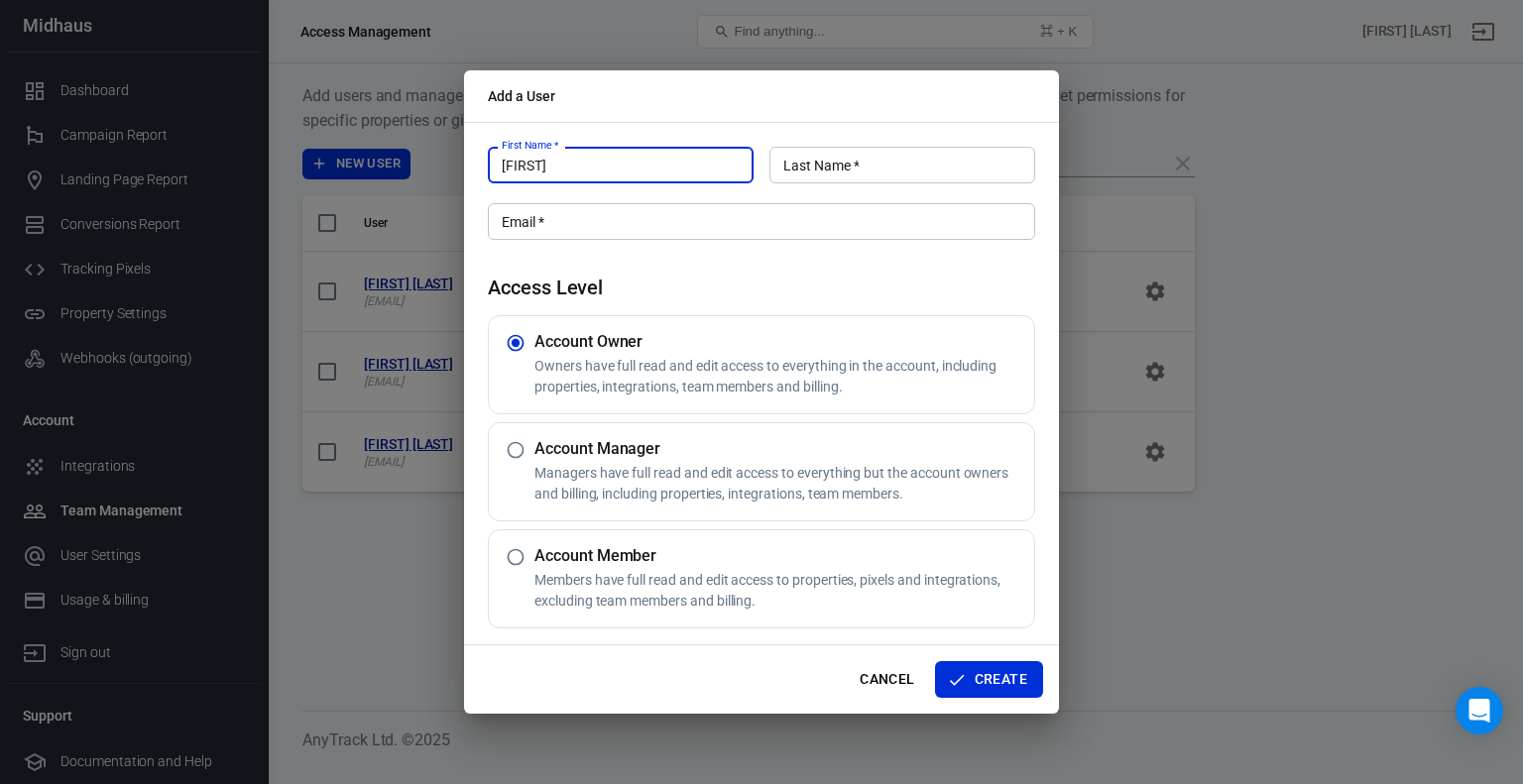 type on "Marcos" 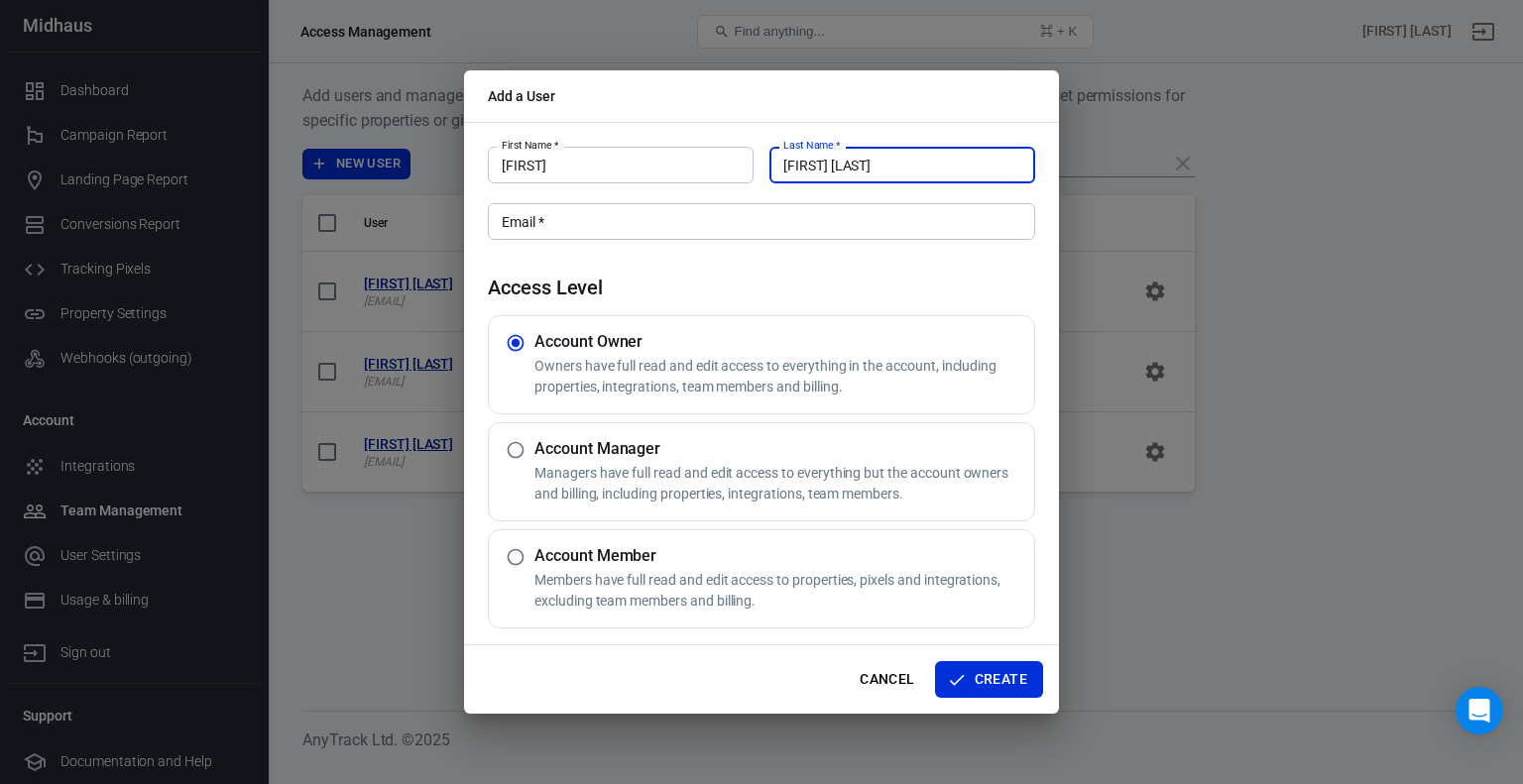 type on "Alfredo" 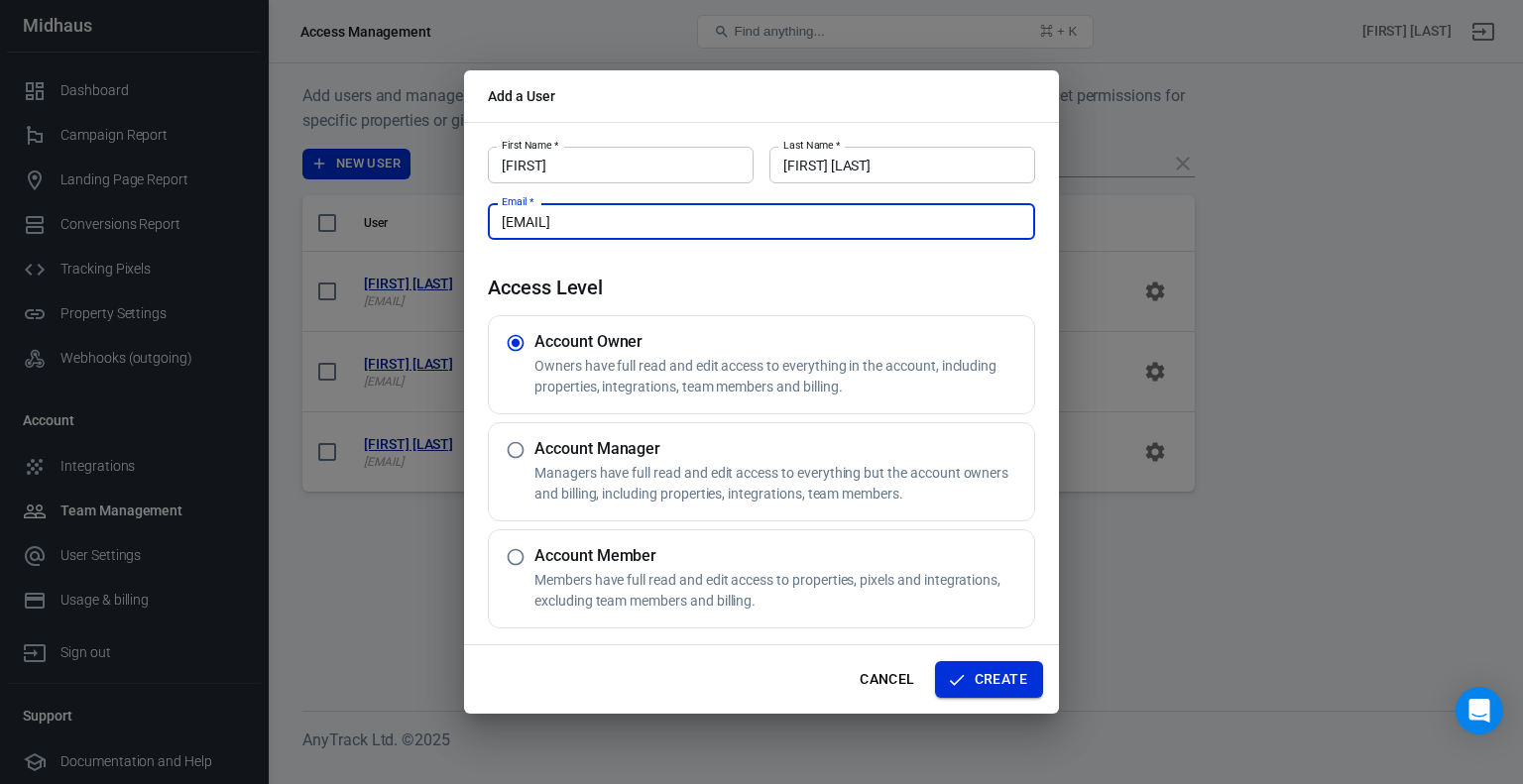 type on "marcos@midhaus.com.br" 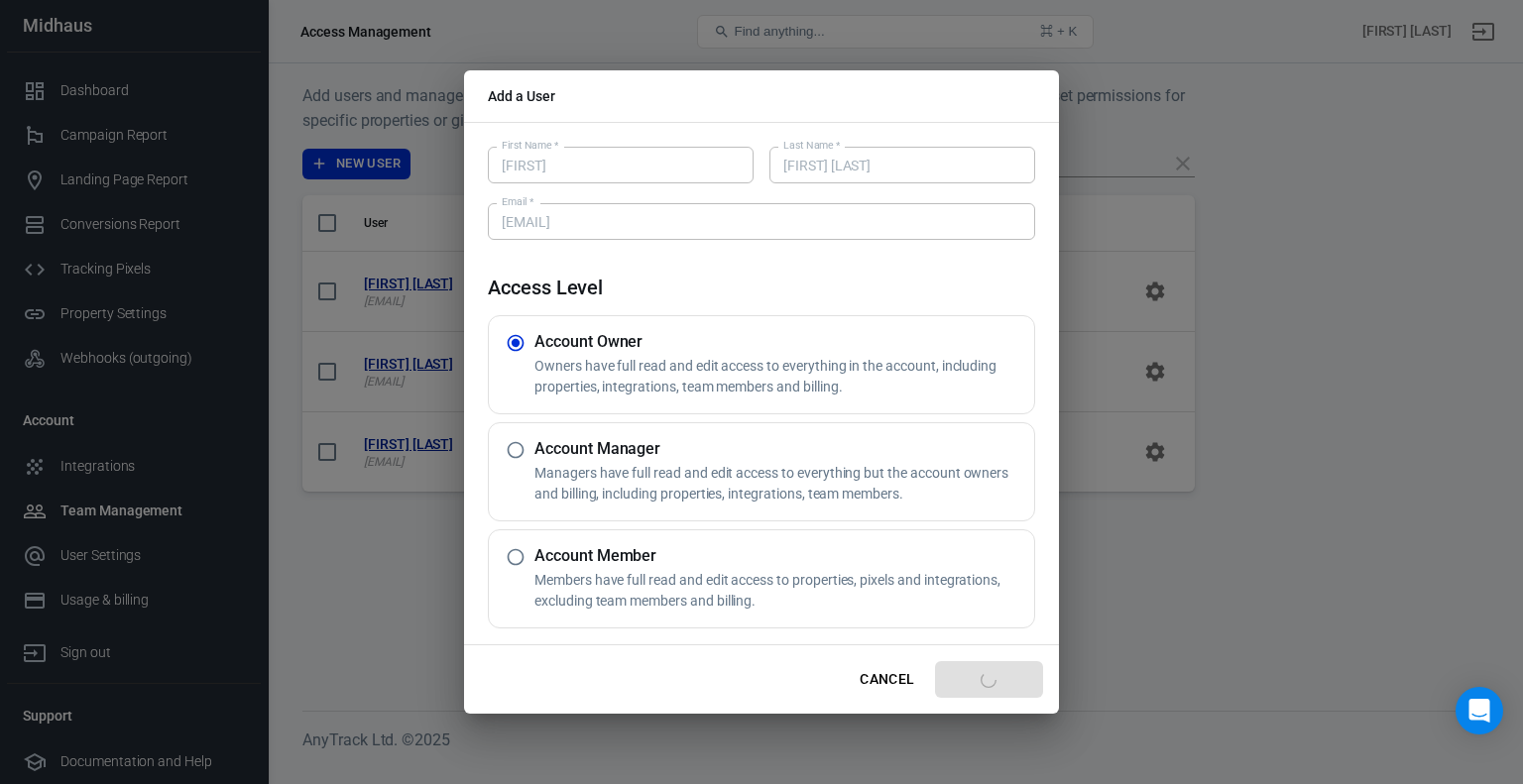 type 